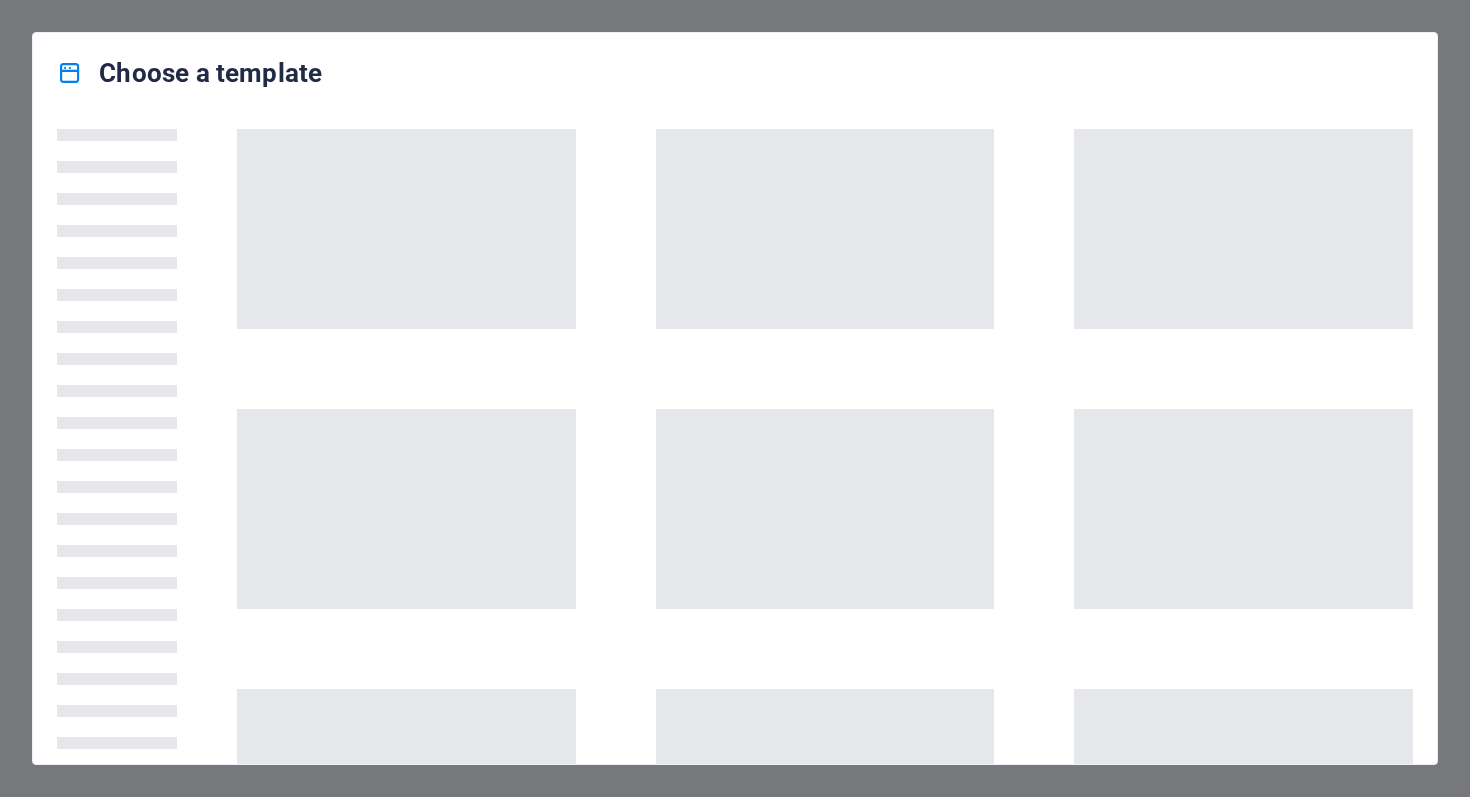scroll, scrollTop: 0, scrollLeft: 0, axis: both 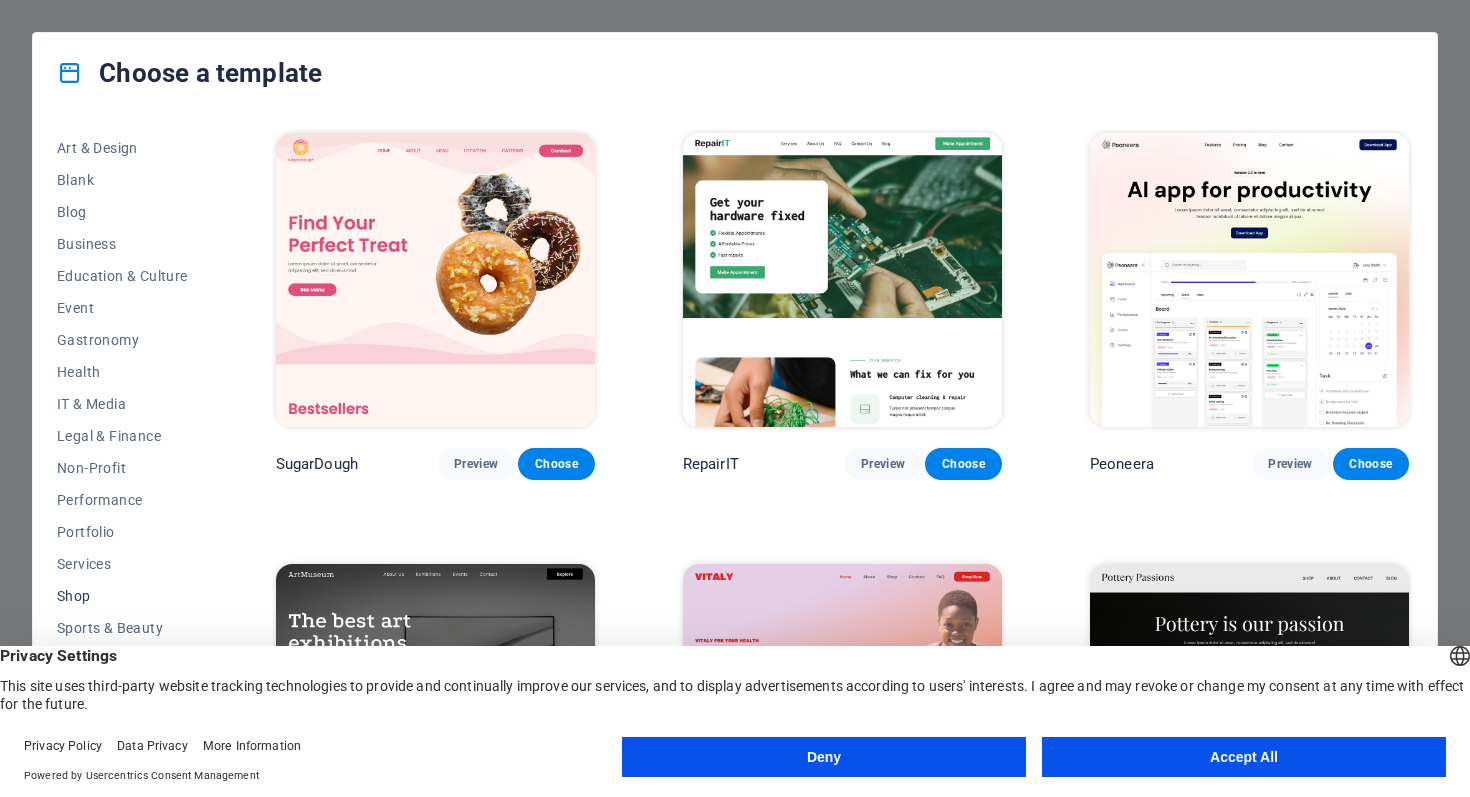 click on "Shop" at bounding box center (122, 596) 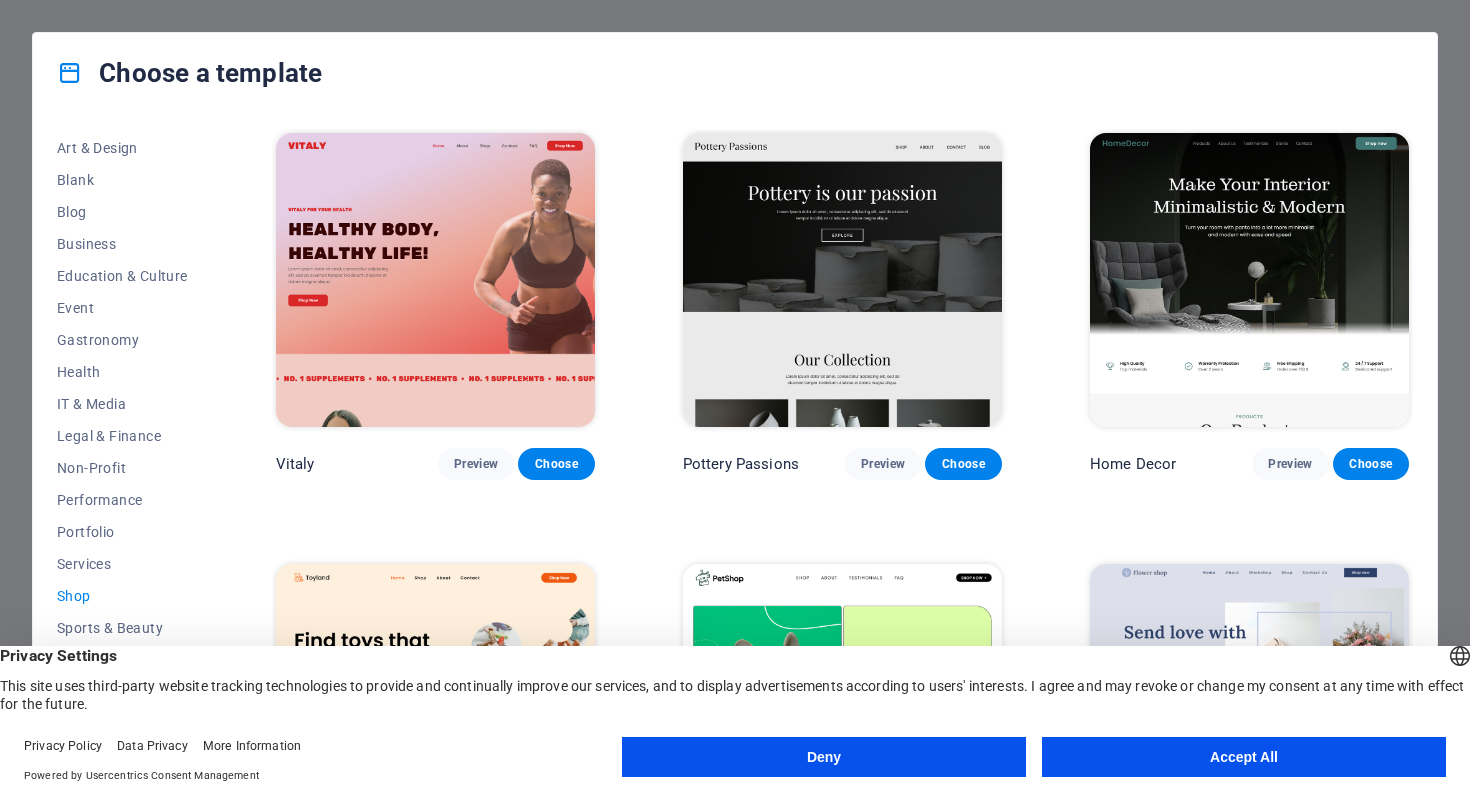 click on "Accept All" at bounding box center (1244, 757) 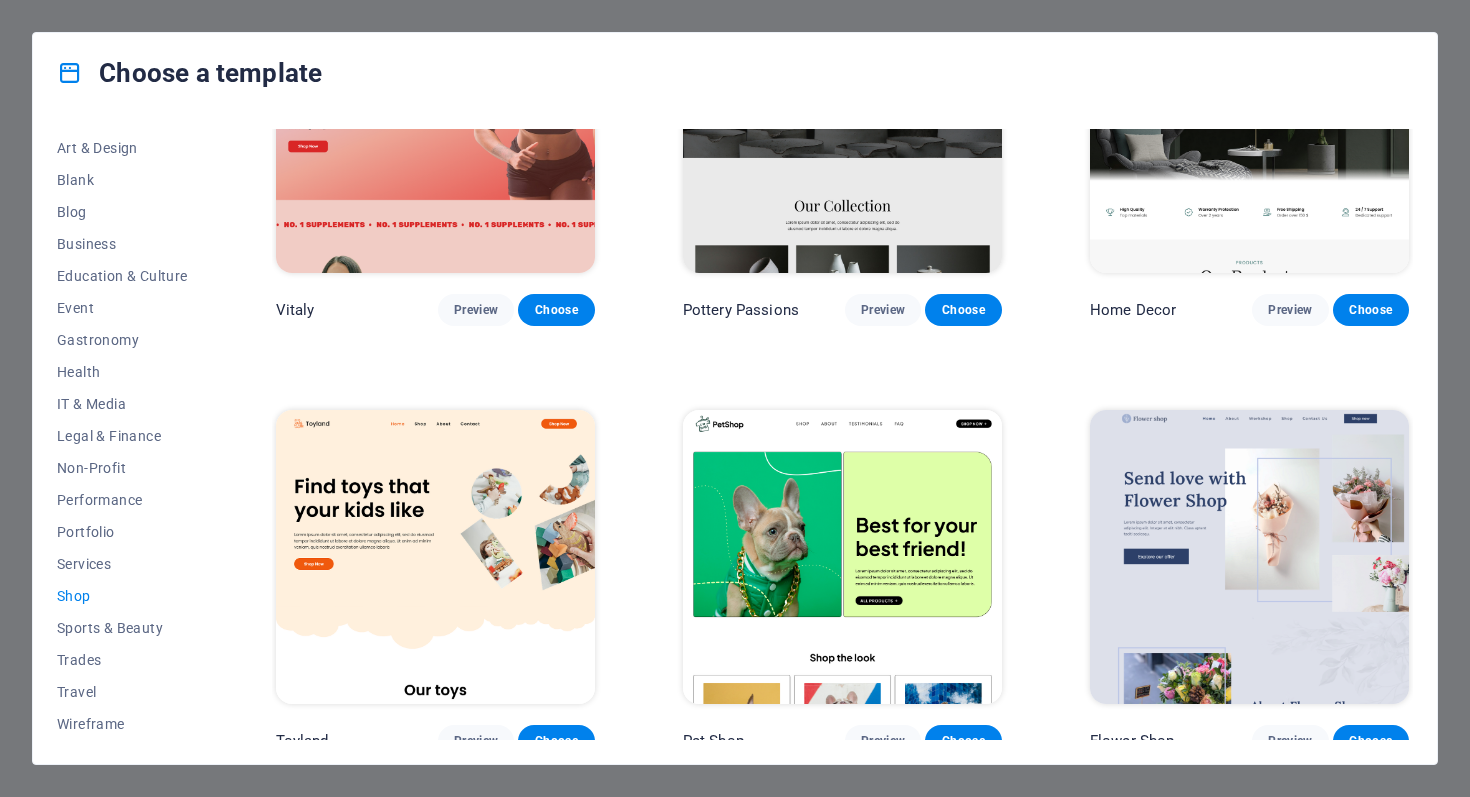 scroll, scrollTop: 0, scrollLeft: 0, axis: both 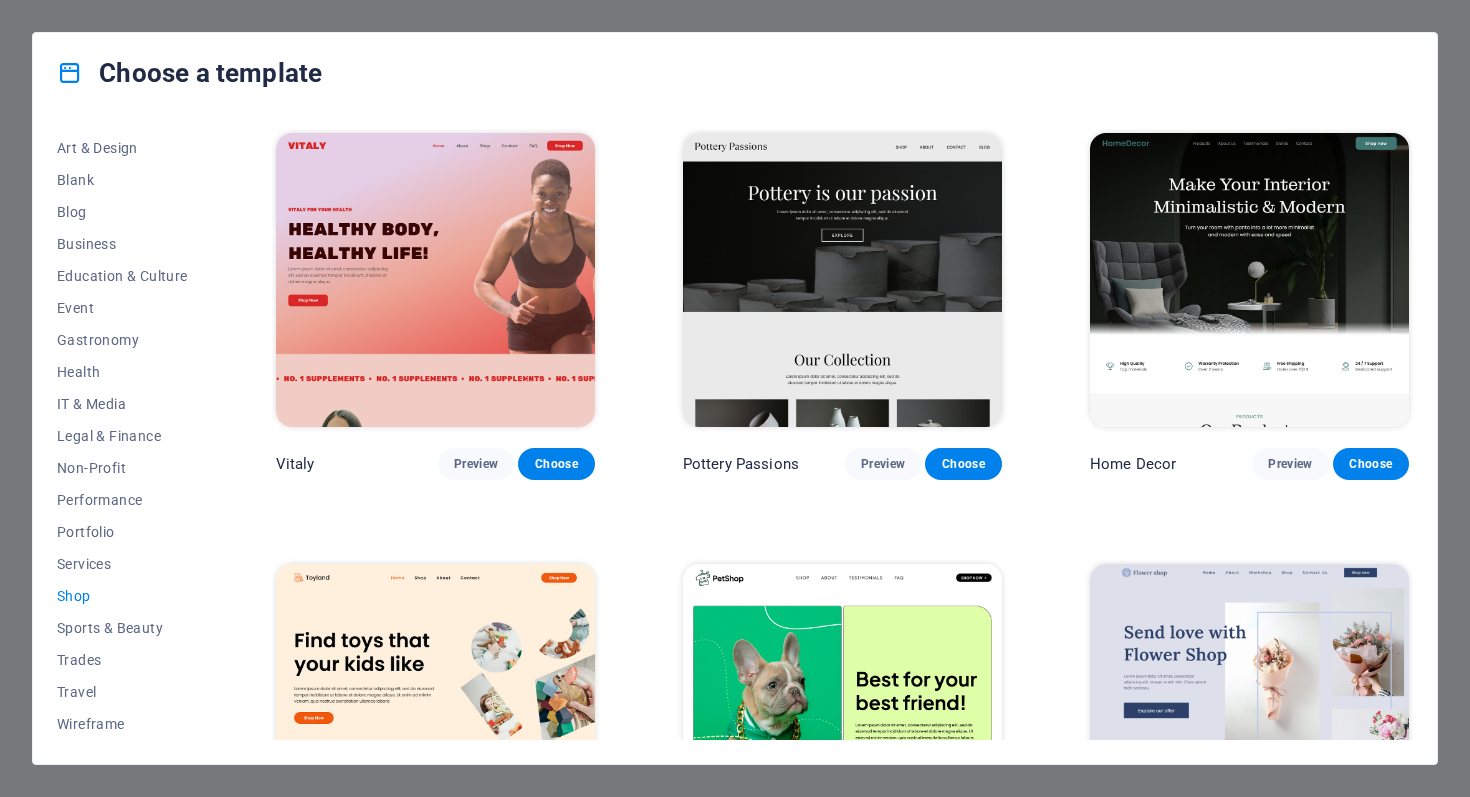 click at bounding box center [842, 280] 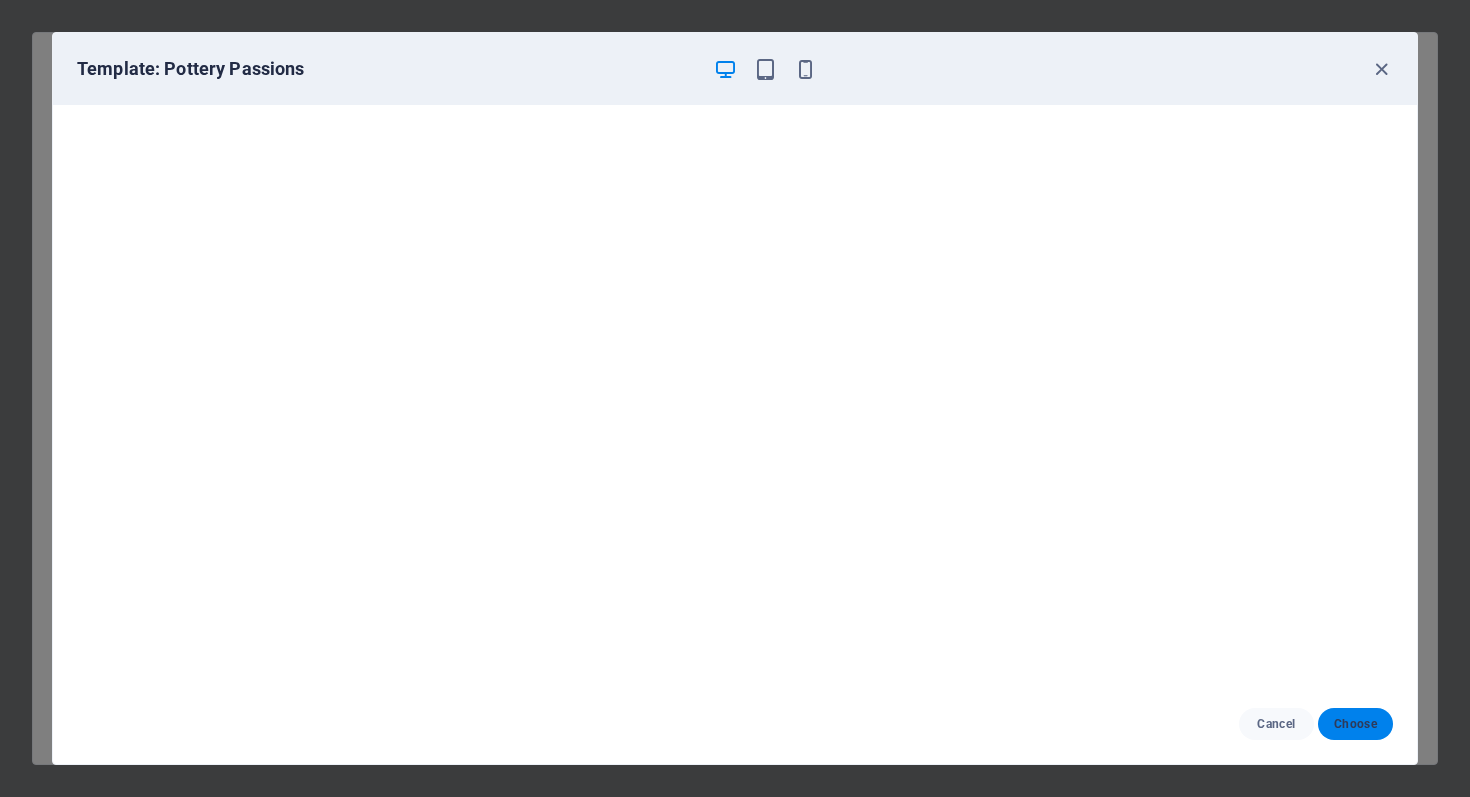 click on "Choose" at bounding box center [1355, 724] 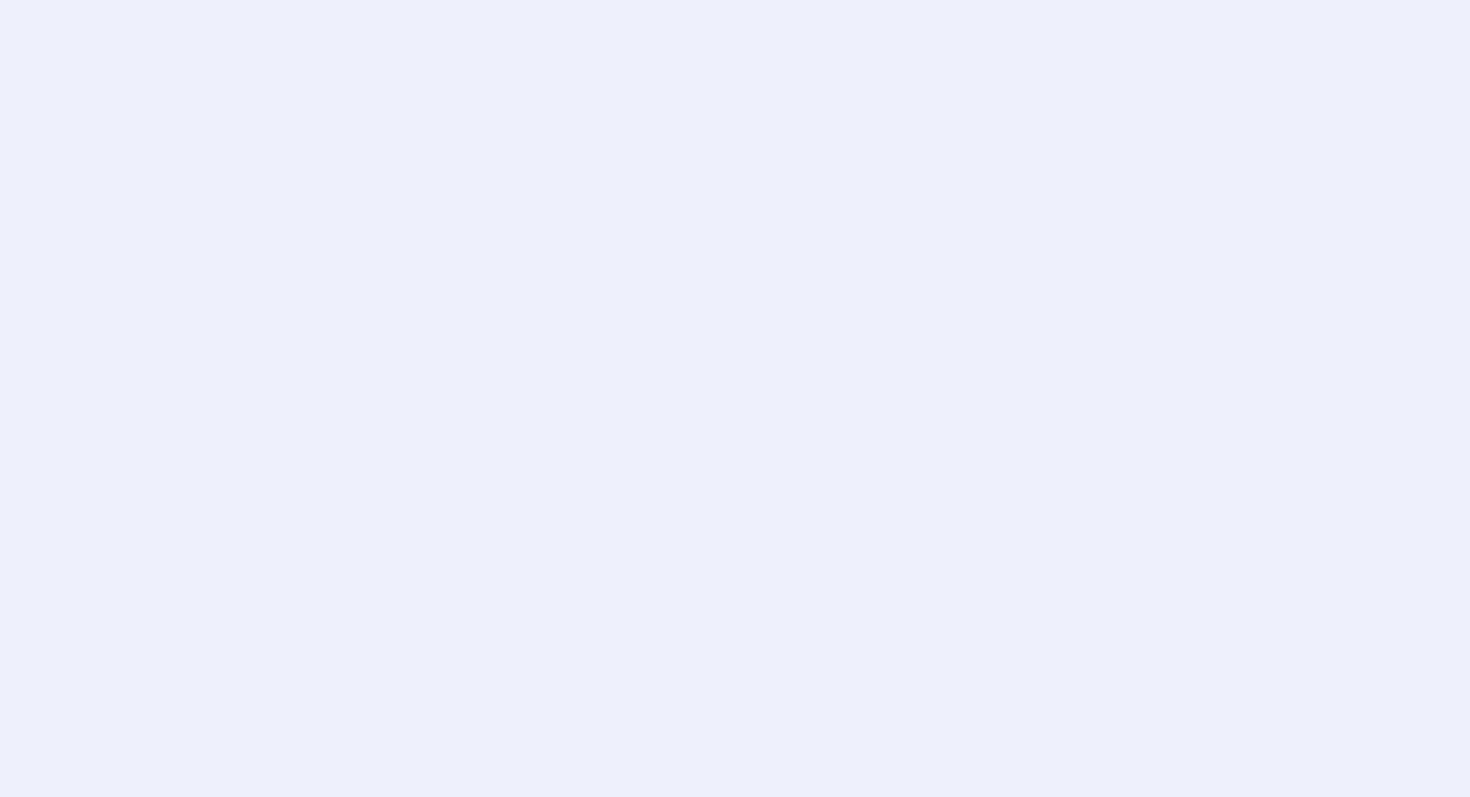 scroll, scrollTop: 0, scrollLeft: 0, axis: both 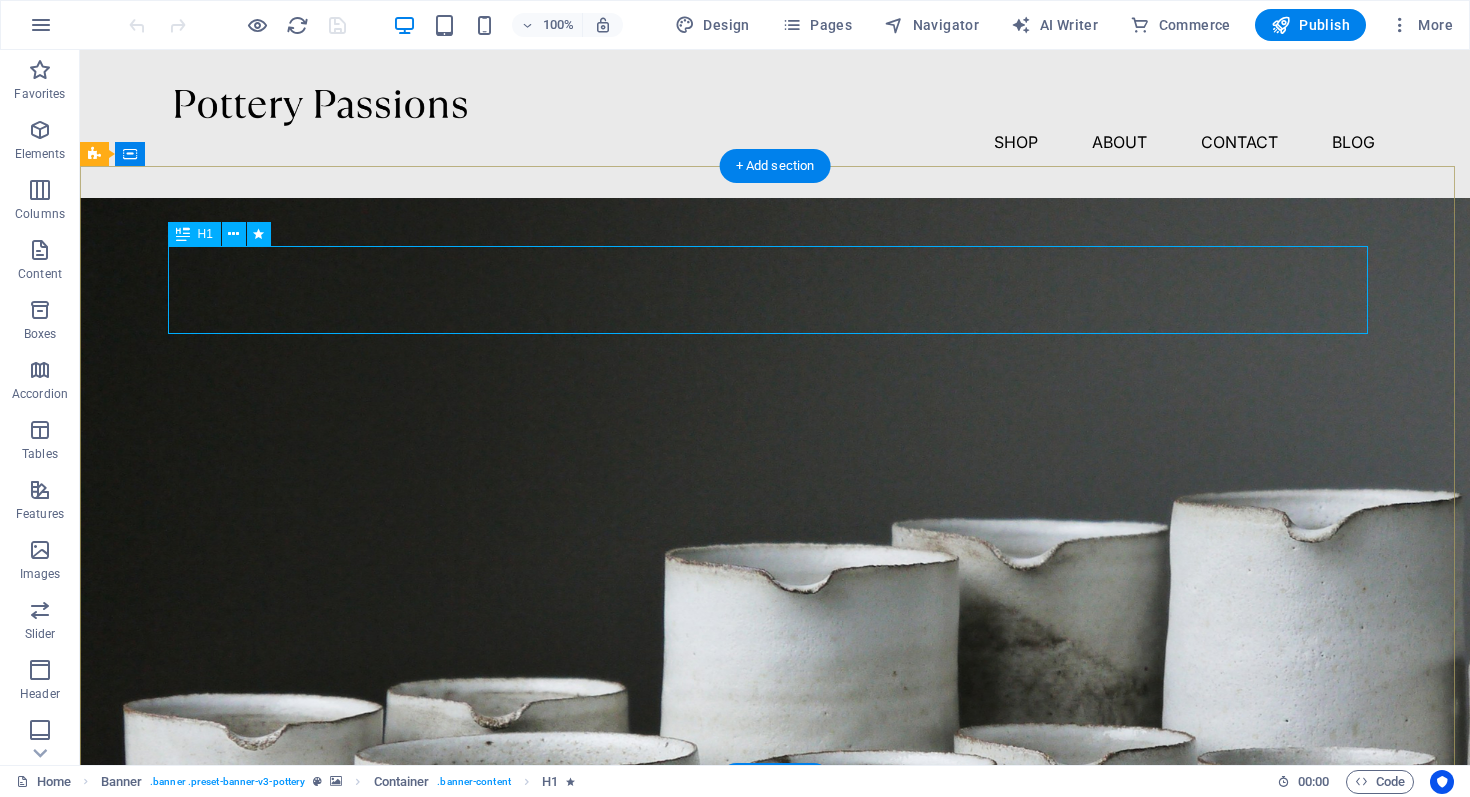 click on "Pottery is our passion" at bounding box center (775, 936) 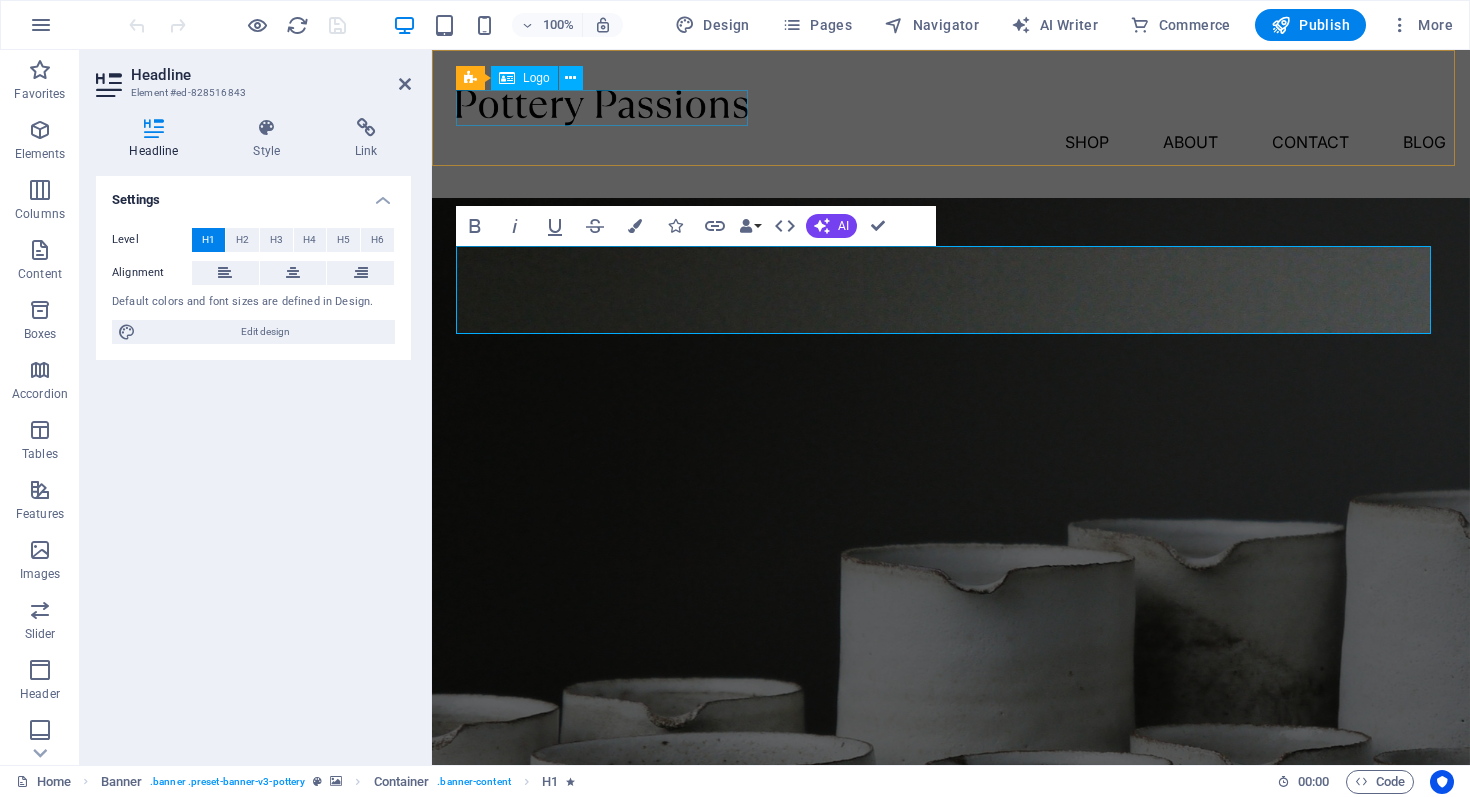 click at bounding box center [951, 108] 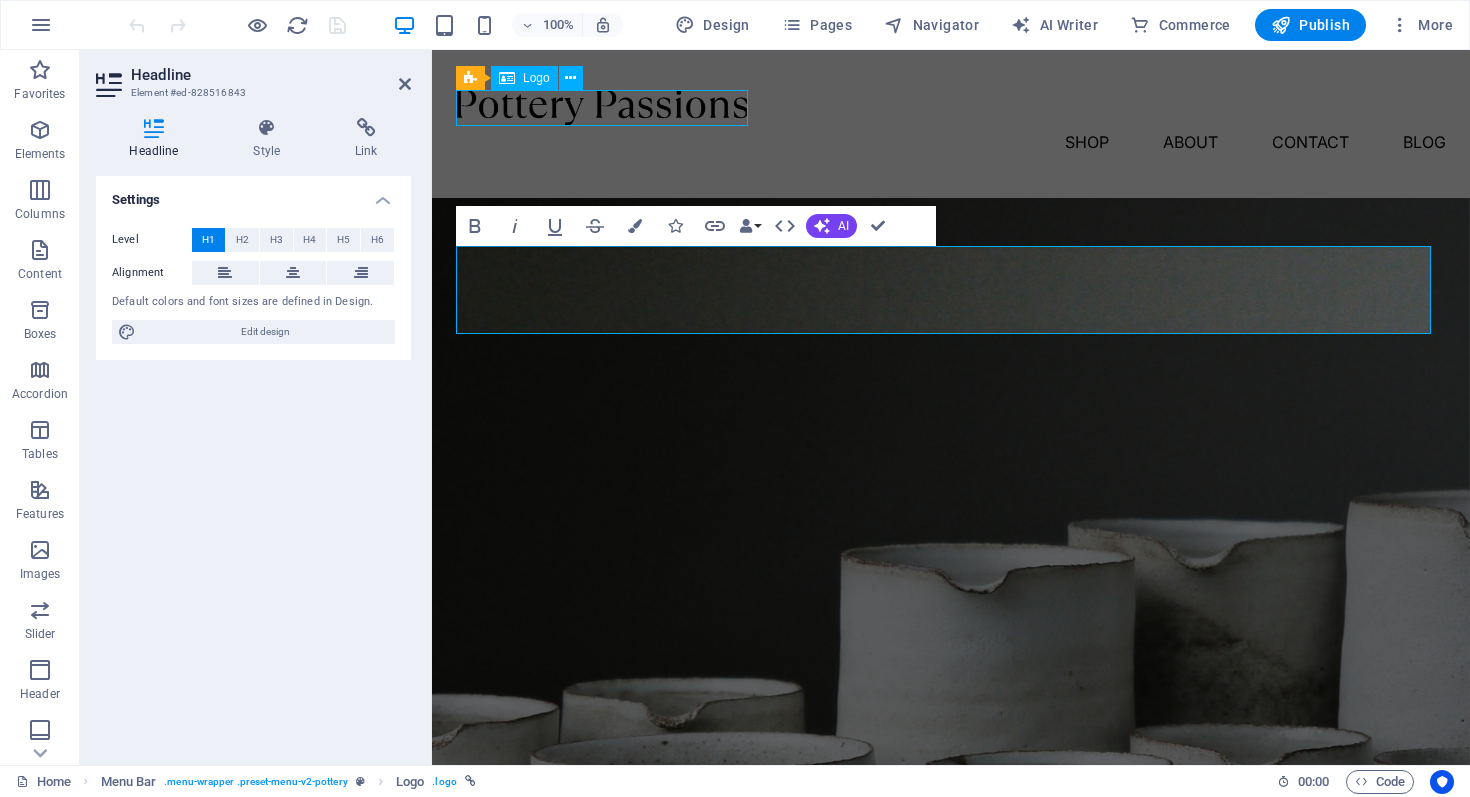 click at bounding box center (951, 108) 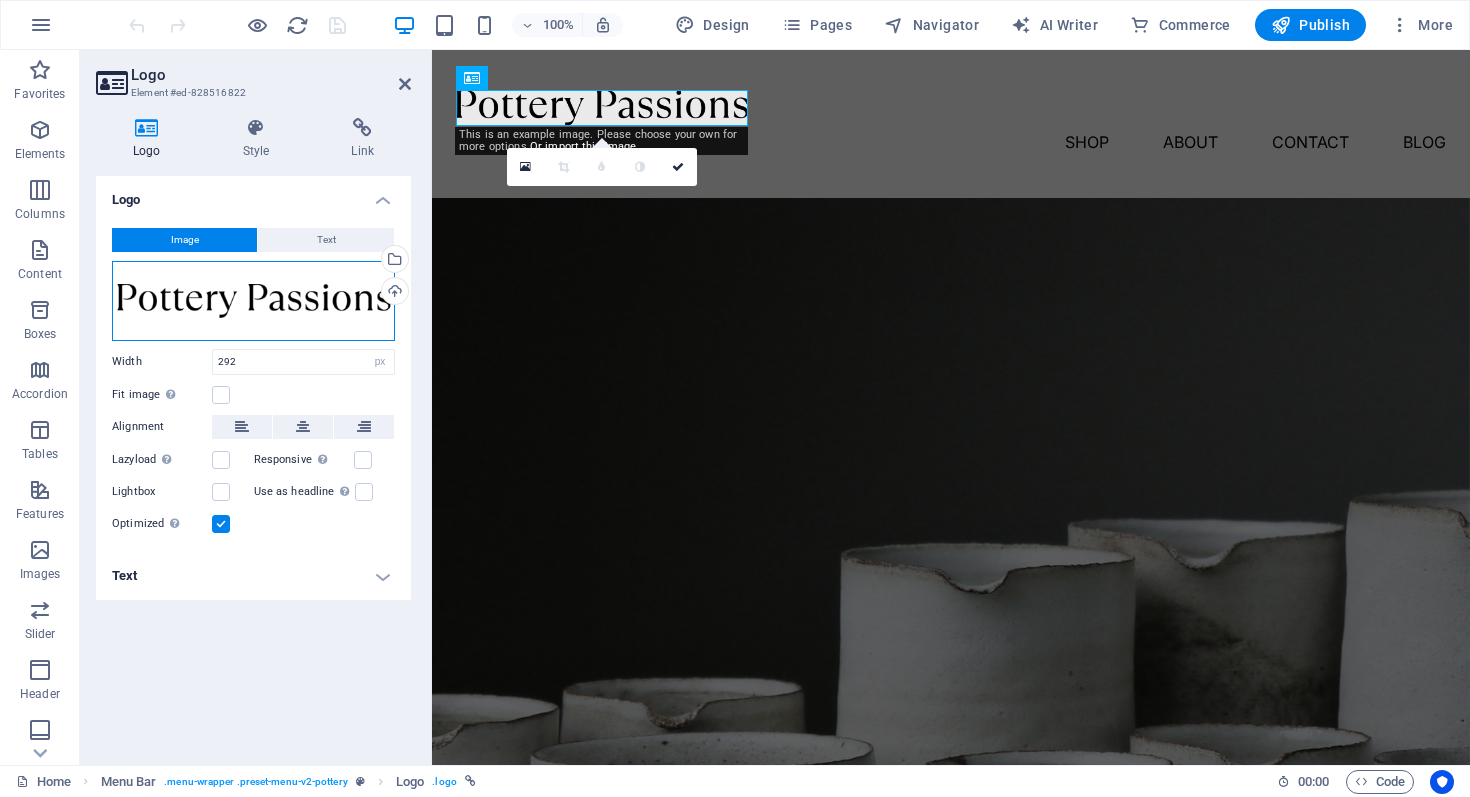 click on "Drag files here, click to choose files or select files from Files or our free stock photos & videos" at bounding box center [253, 301] 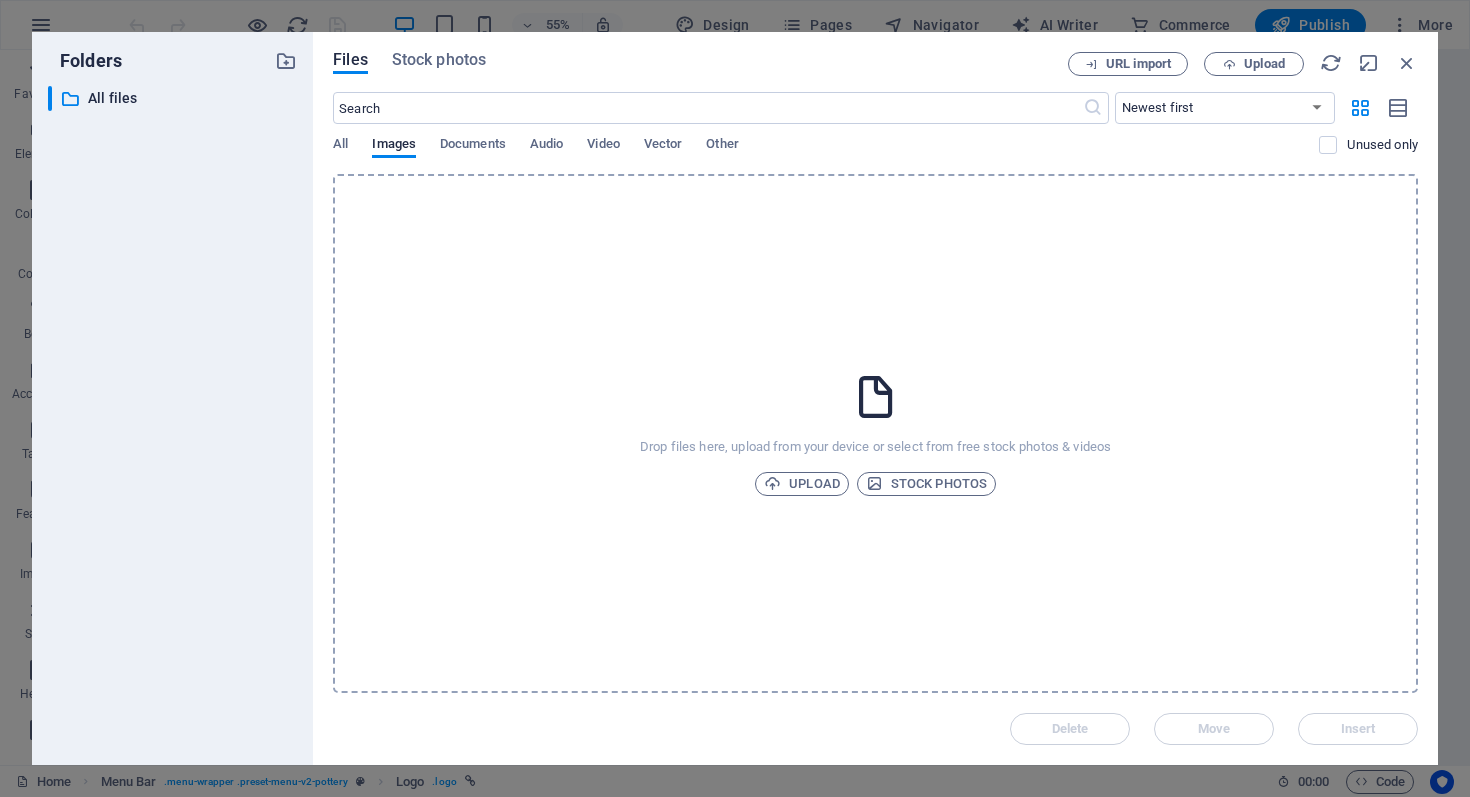 click on "Files Stock photos URL import Upload ​ Newest first Oldest first Name (A-Z) Name (Z-A) Size (0-9) Size (9-0) Resolution (0-9) Resolution (9-0) All Images Documents Audio Video Vector Other Unused only Drop files here, upload from your device or select from free stock photos & videos Upload Stock photos Delete Move Insert" at bounding box center [875, 398] 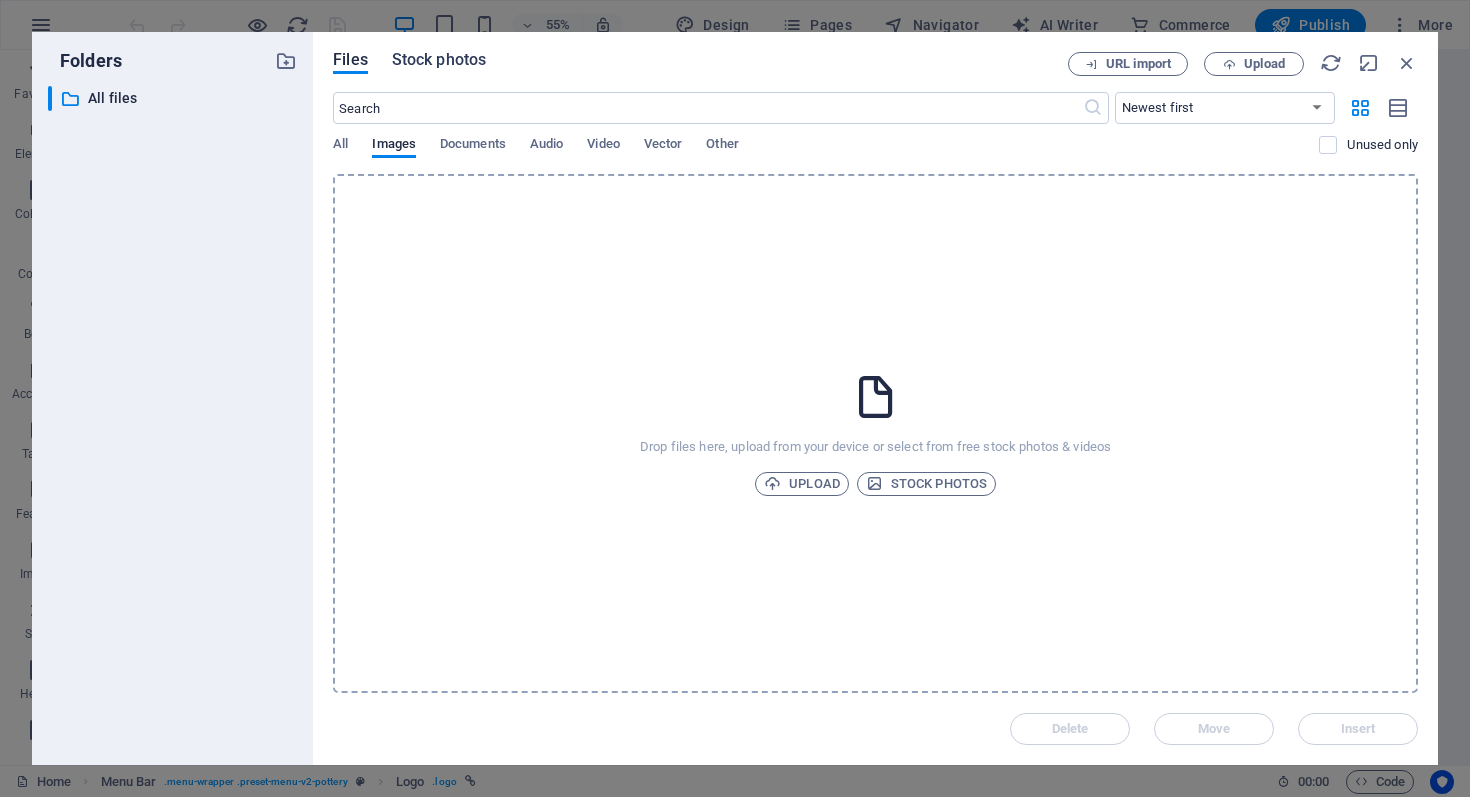 click on "Stock photos" at bounding box center (439, 60) 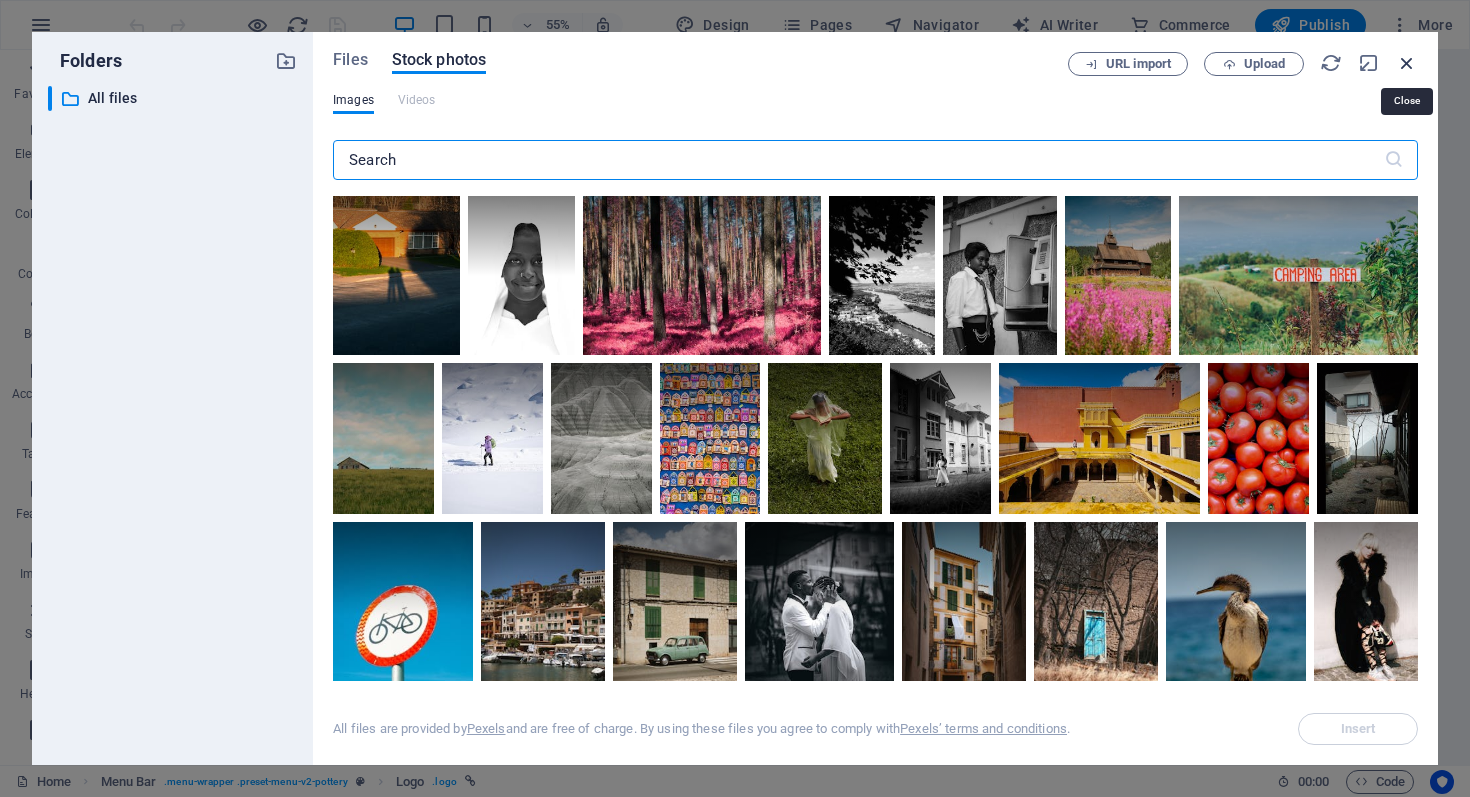 drag, startPoint x: 1398, startPoint y: 62, endPoint x: 966, endPoint y: 12, distance: 434.88388 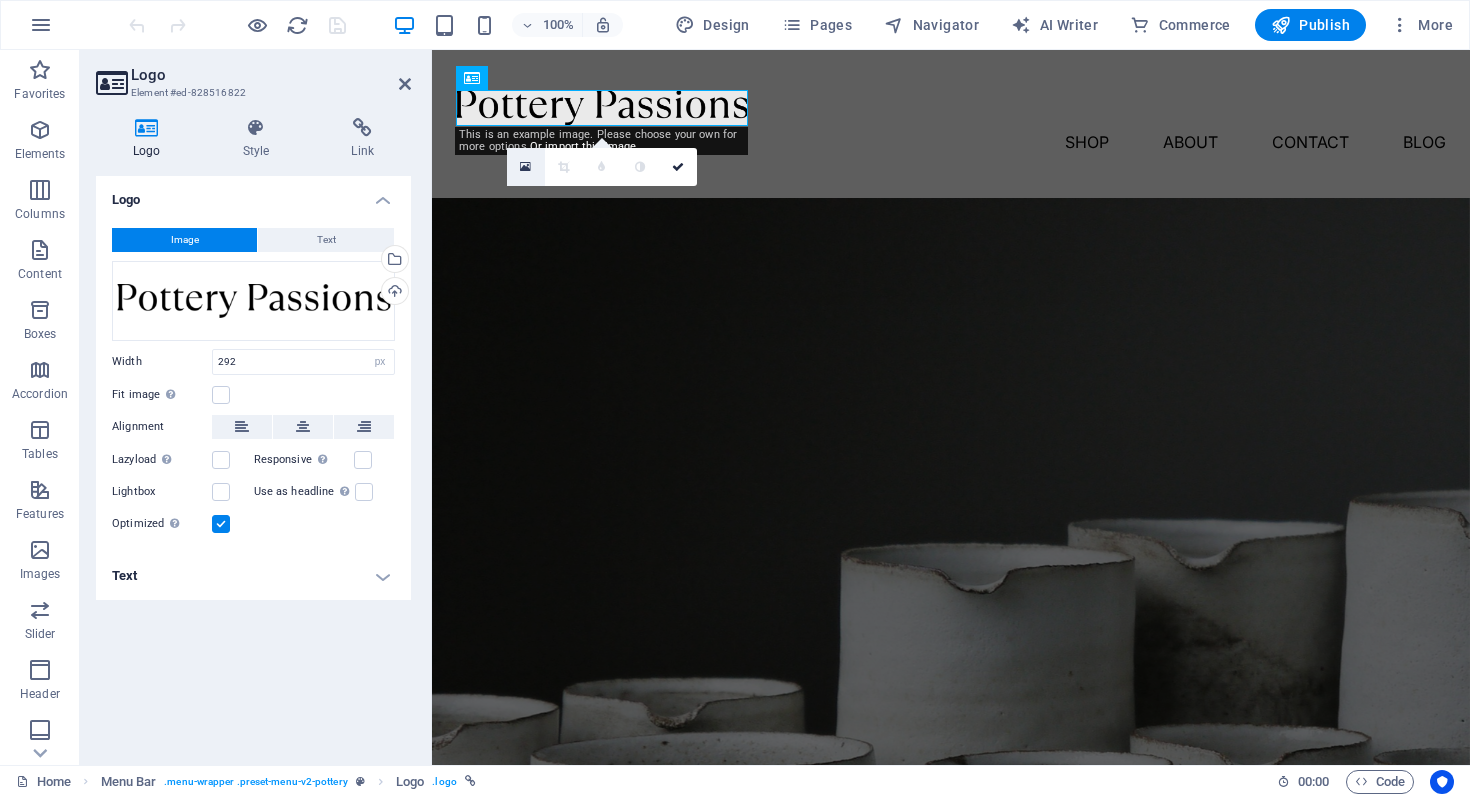 click at bounding box center [526, 167] 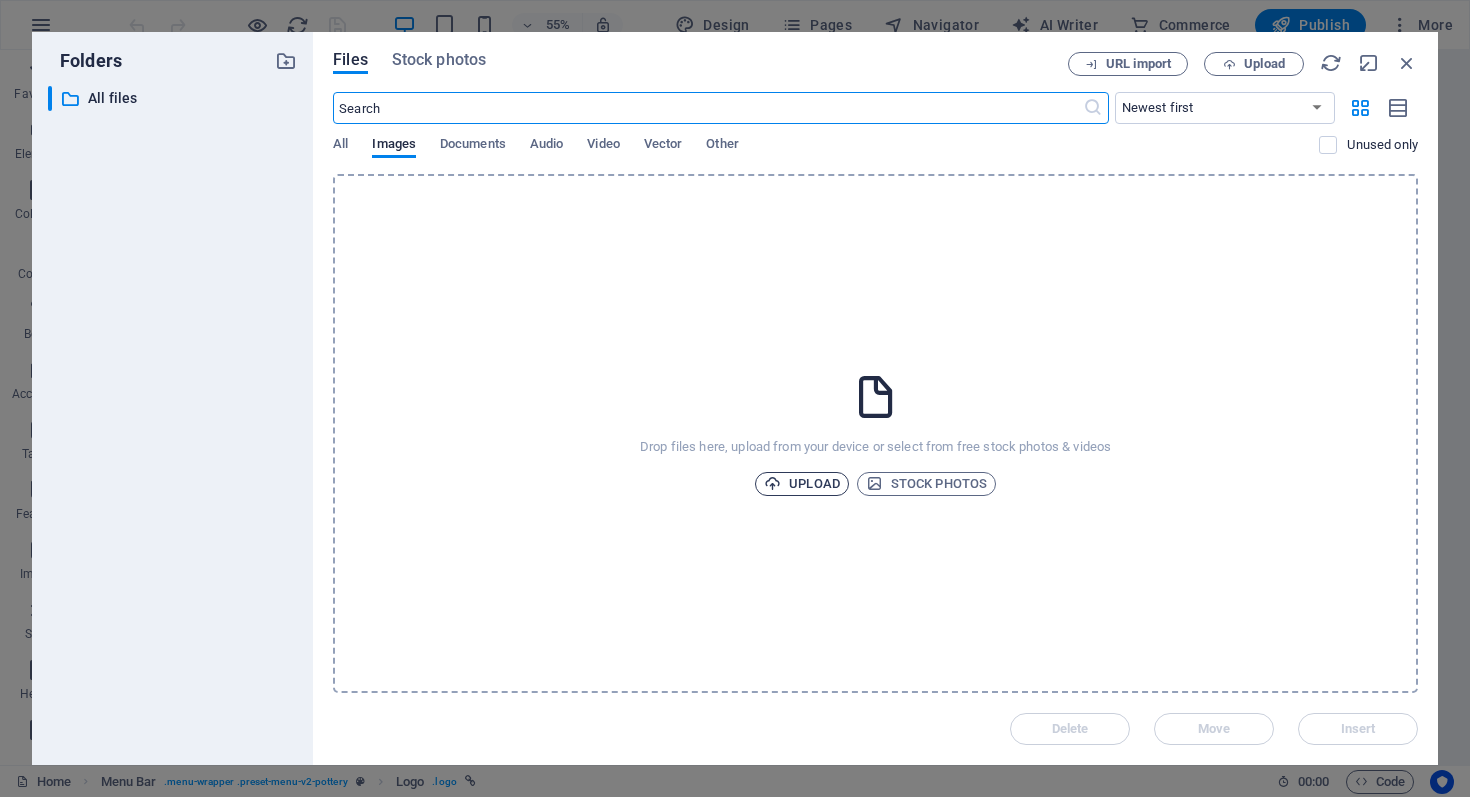 click on "Upload" at bounding box center (802, 484) 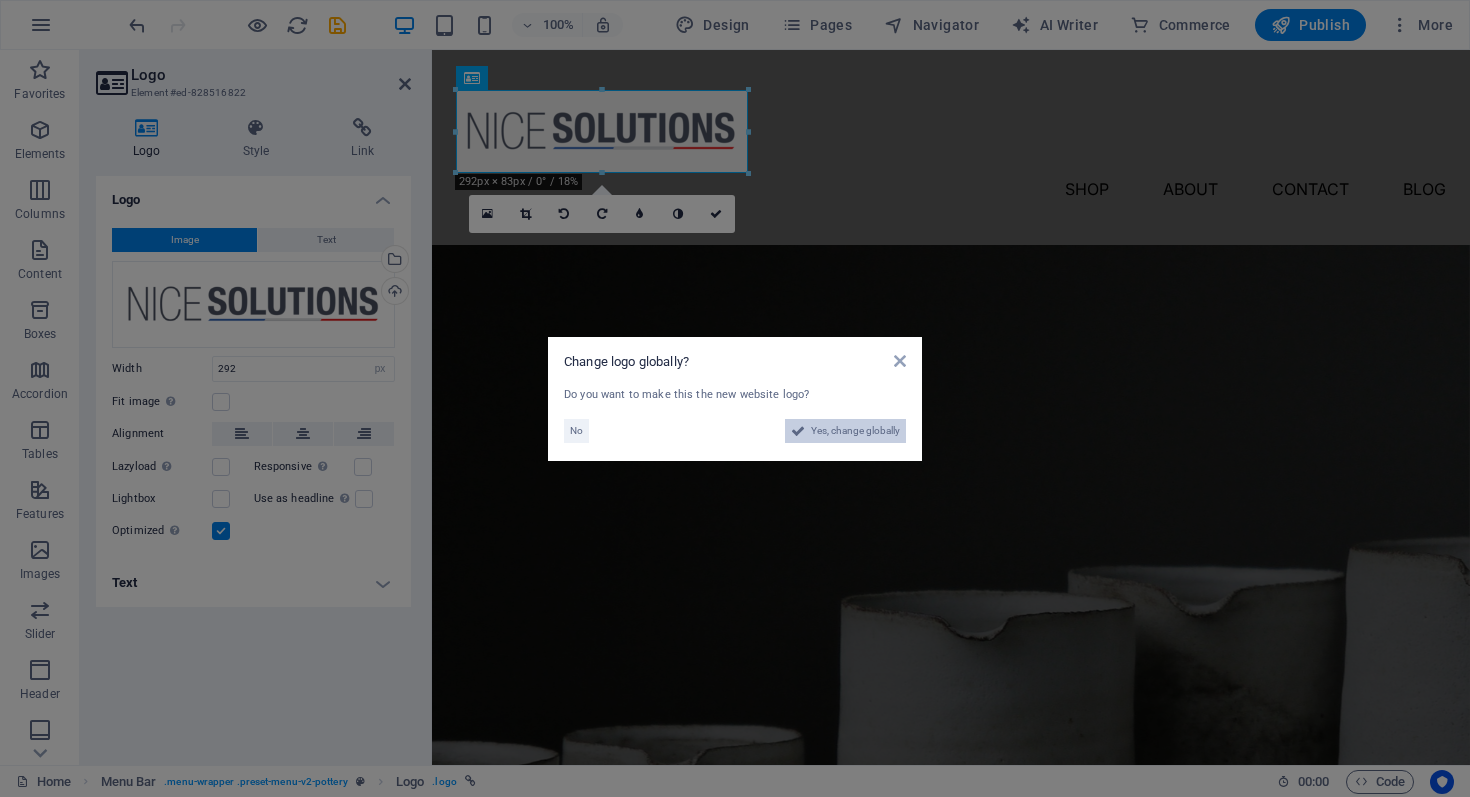 click on "Yes, change globally" at bounding box center [855, 431] 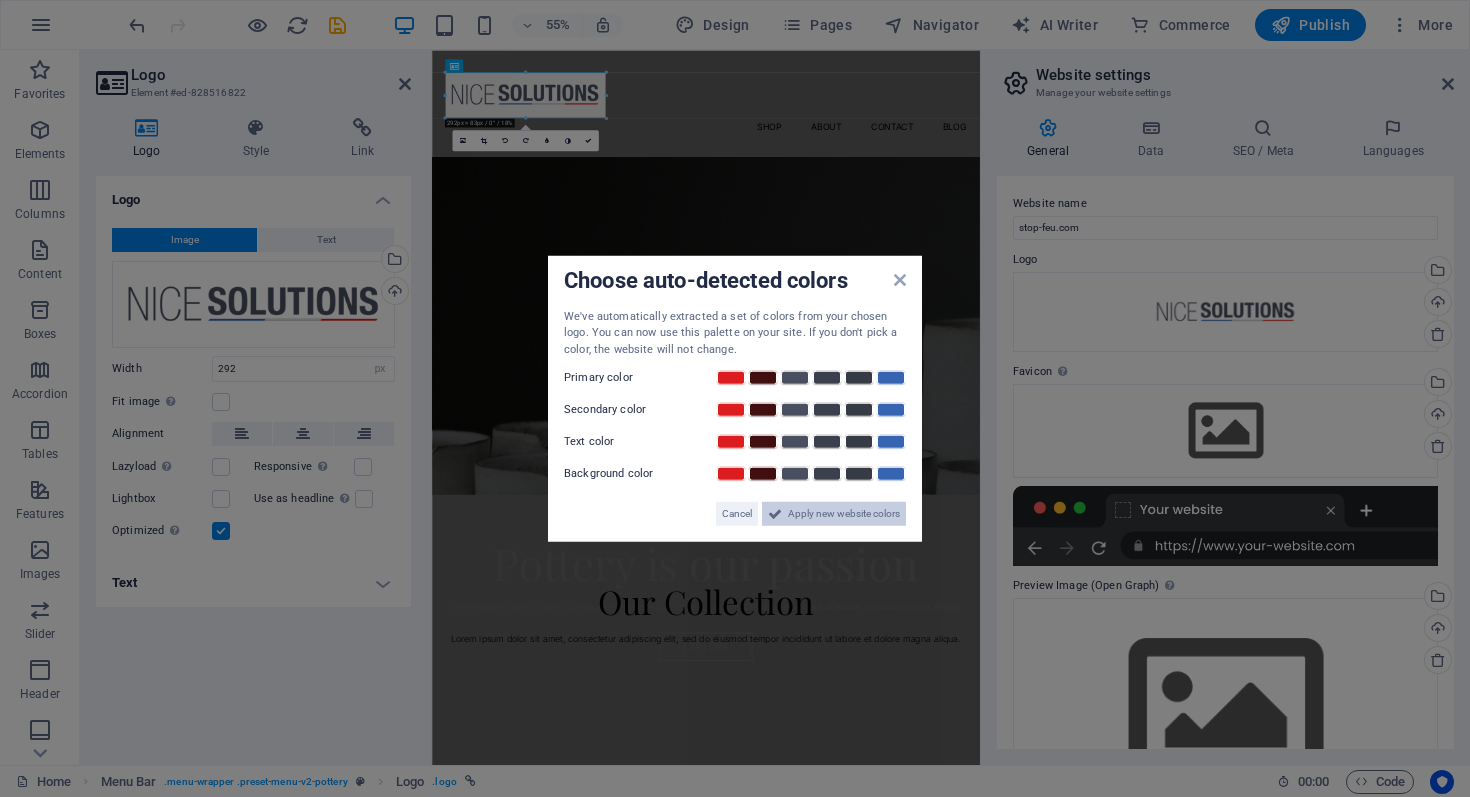 click on "Apply new website colors" at bounding box center (844, 514) 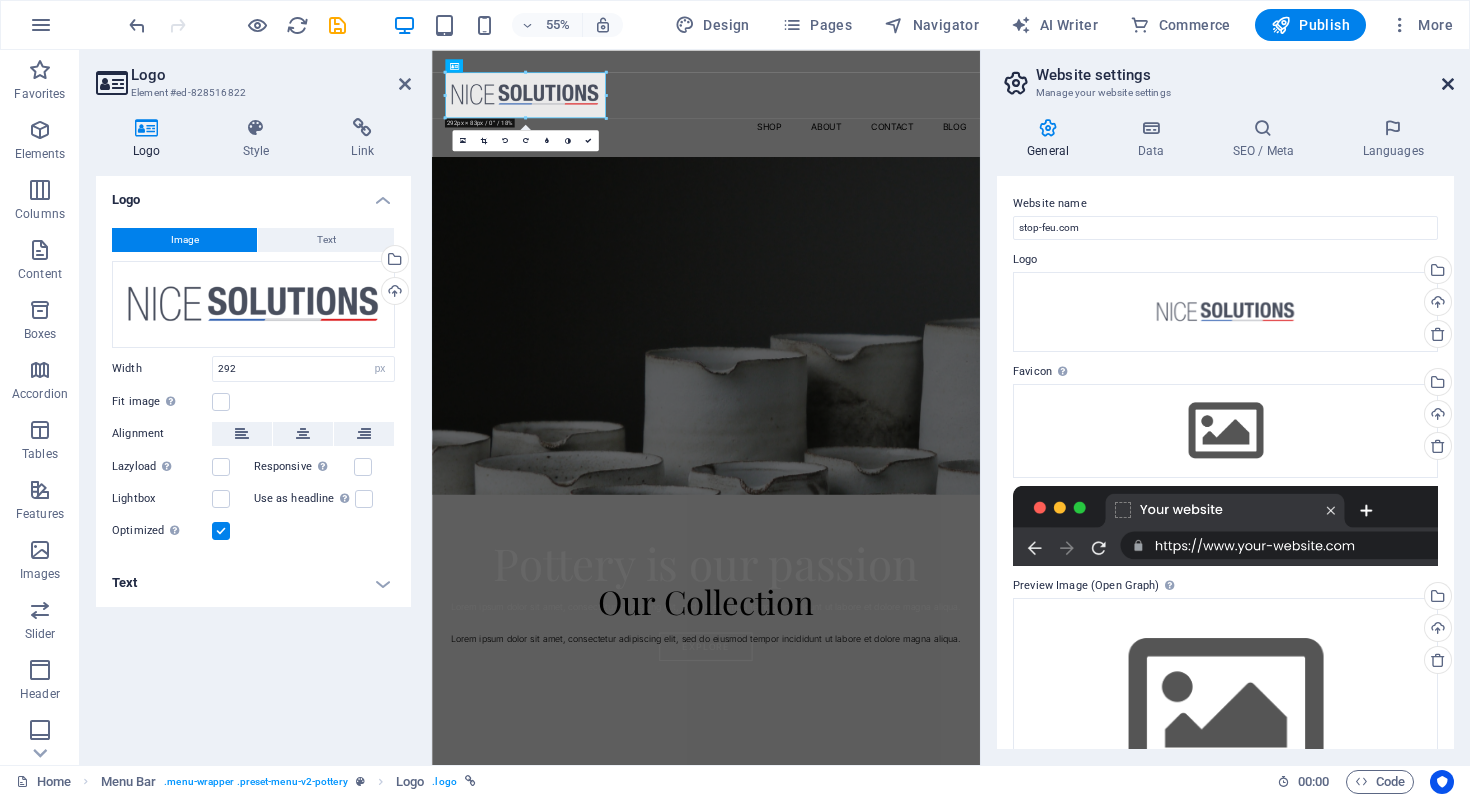 click at bounding box center [1448, 84] 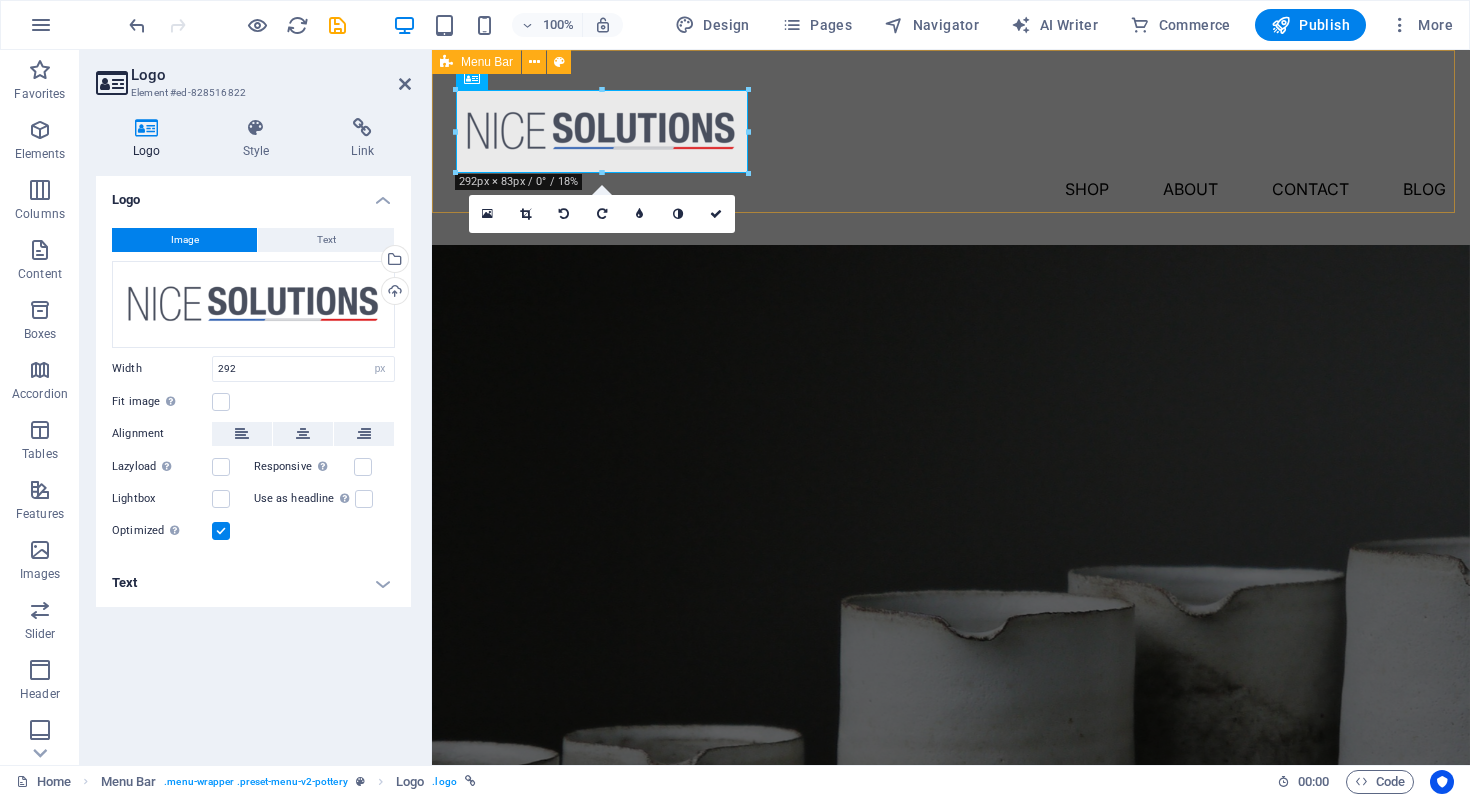 click on "Shop About Contact Blog" at bounding box center [951, 147] 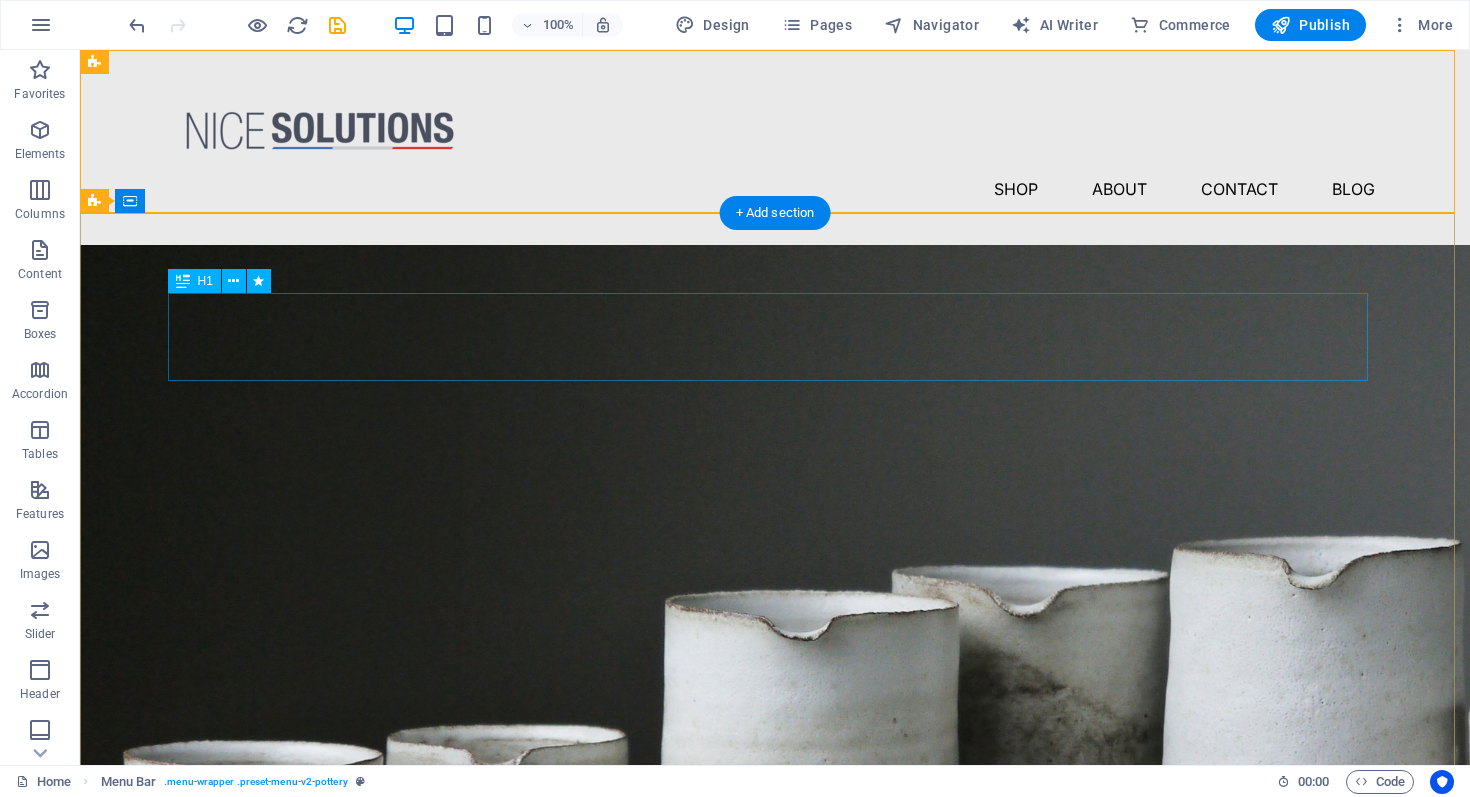 click on "Pottery is our passion" at bounding box center (775, 983) 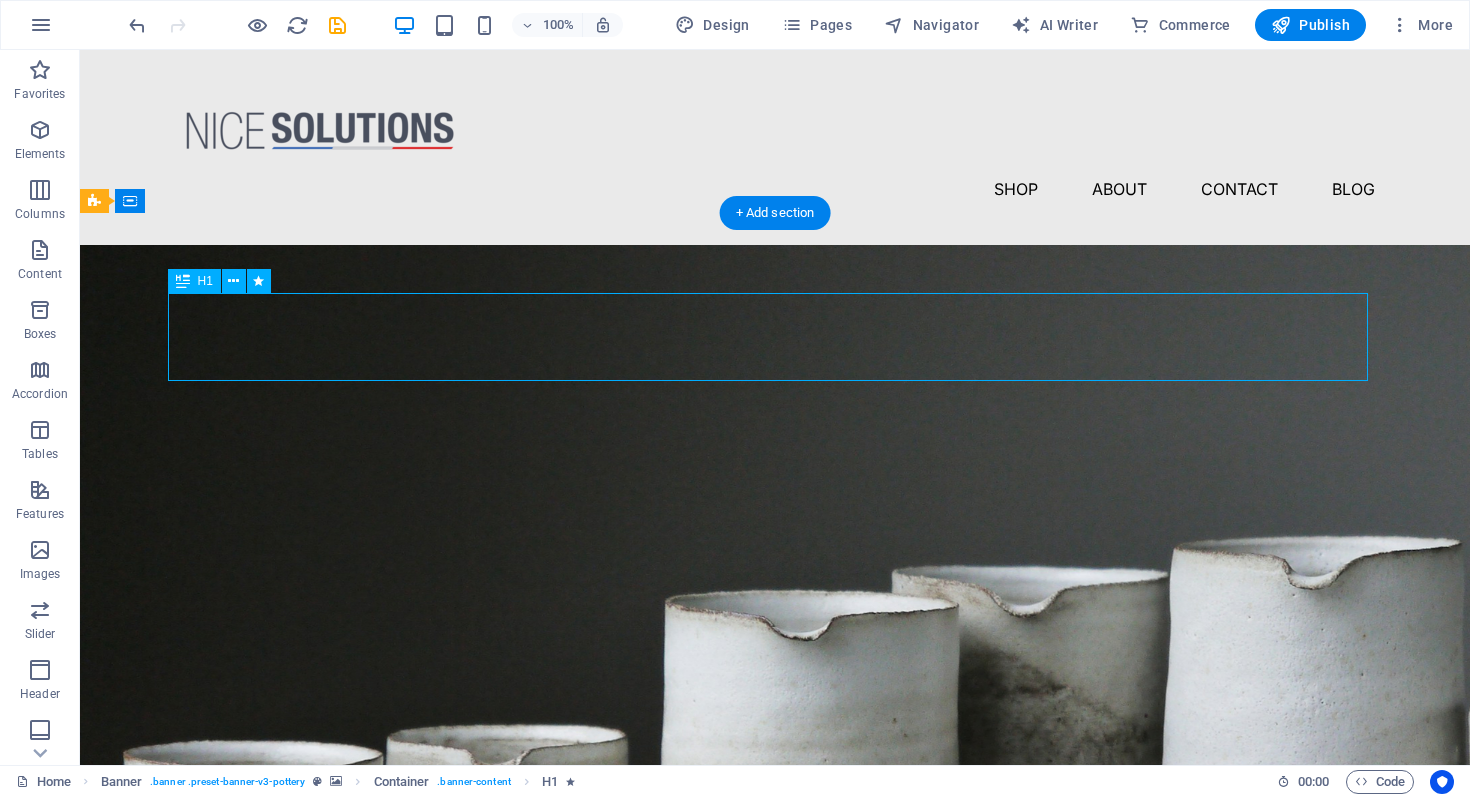 click on "Pottery is our passion" at bounding box center (775, 983) 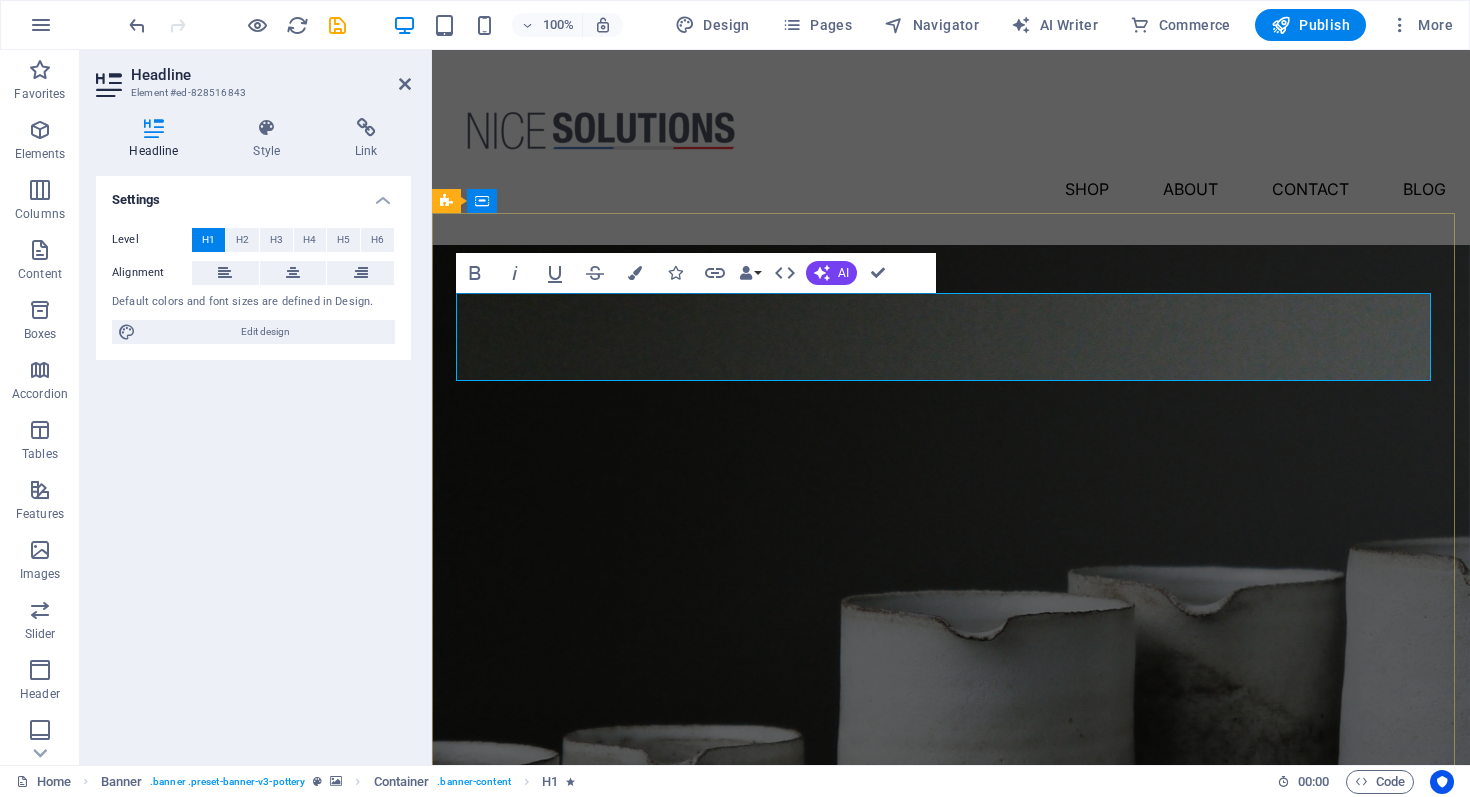 type 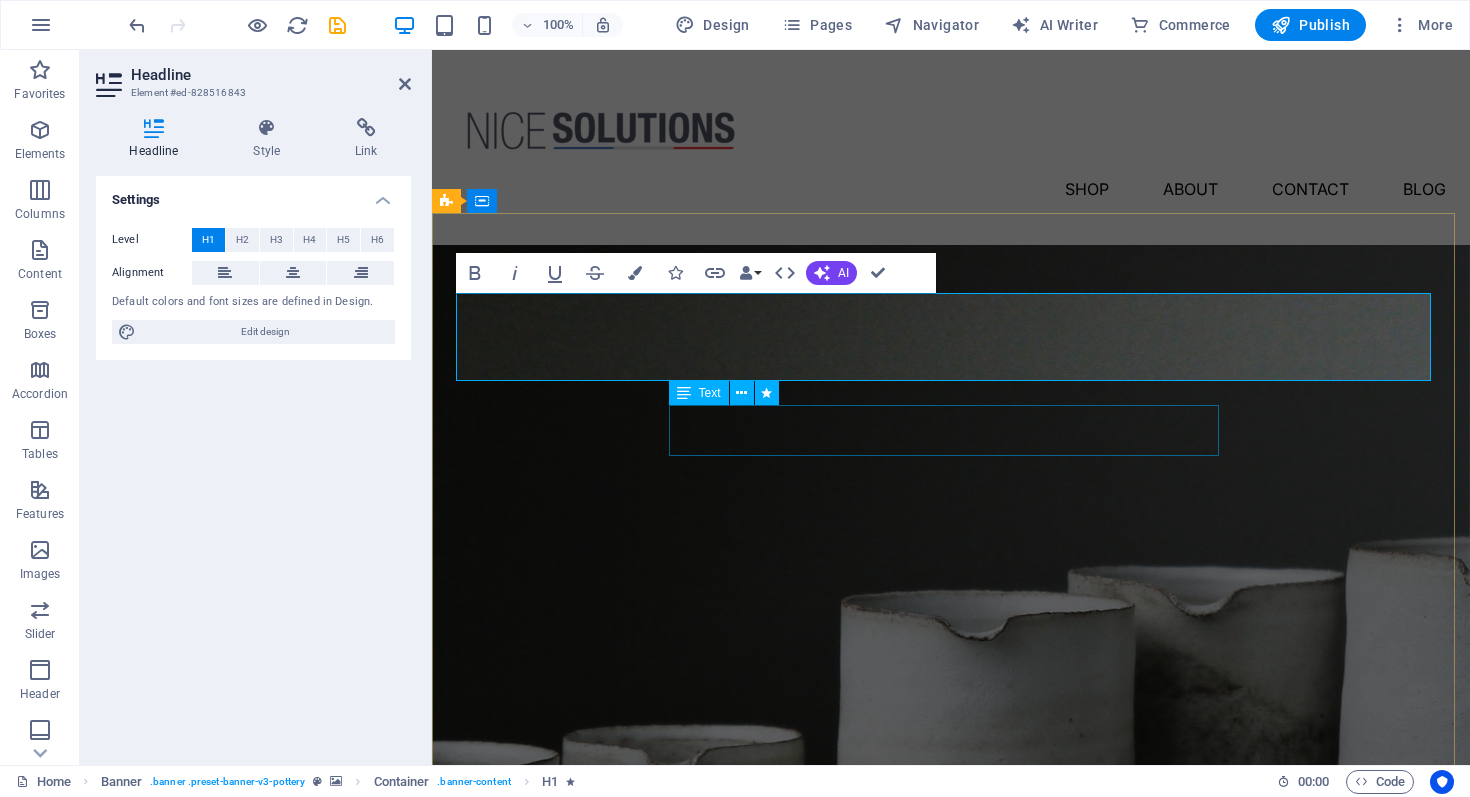 click on "Lorem ipsum dolor sit amet, consectetur adipiscing elit, sed do eiusmod tempor incididunt ut labore et dolore magna aliqua." at bounding box center (951, 1064) 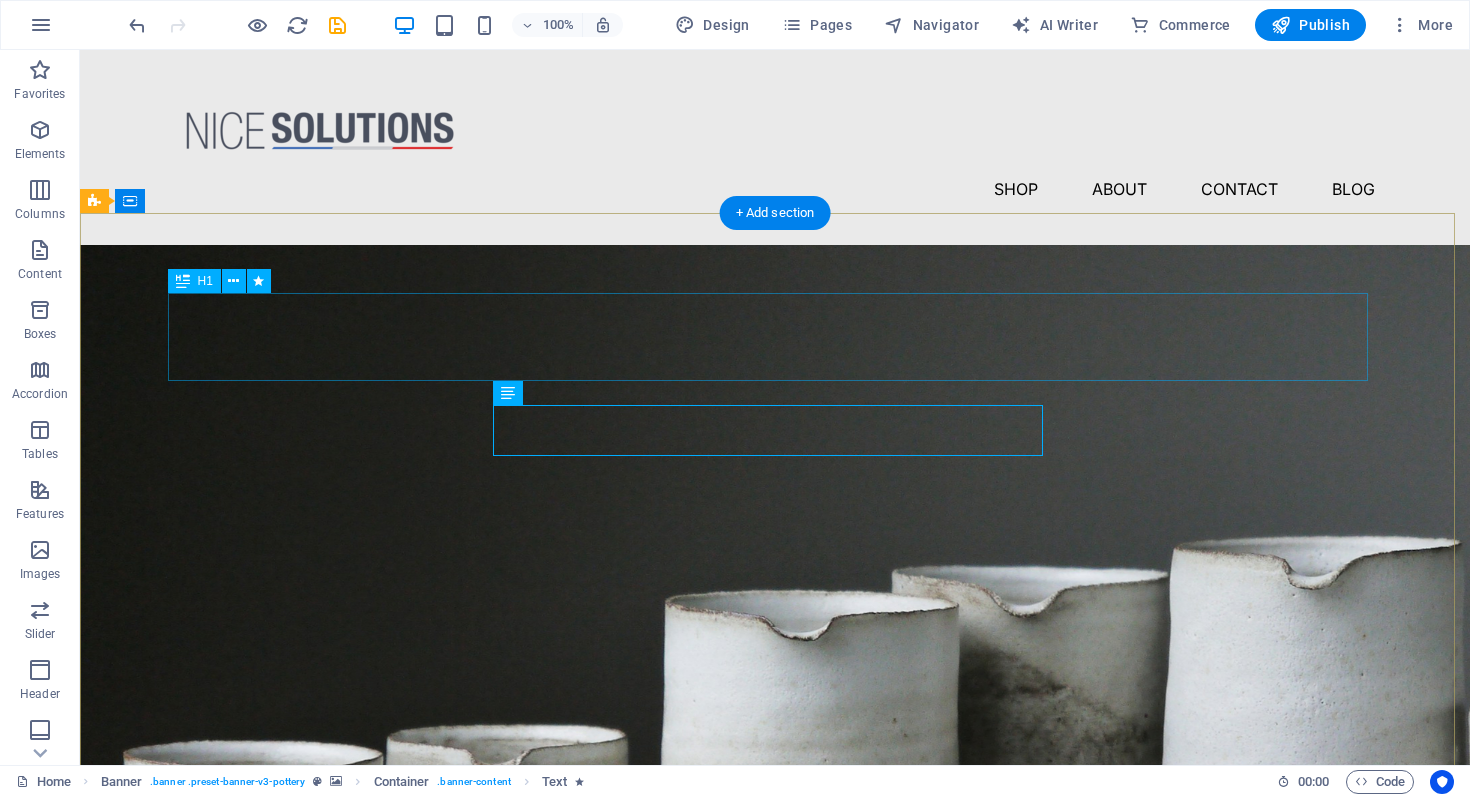 click on "STOP FEU" at bounding box center (775, 983) 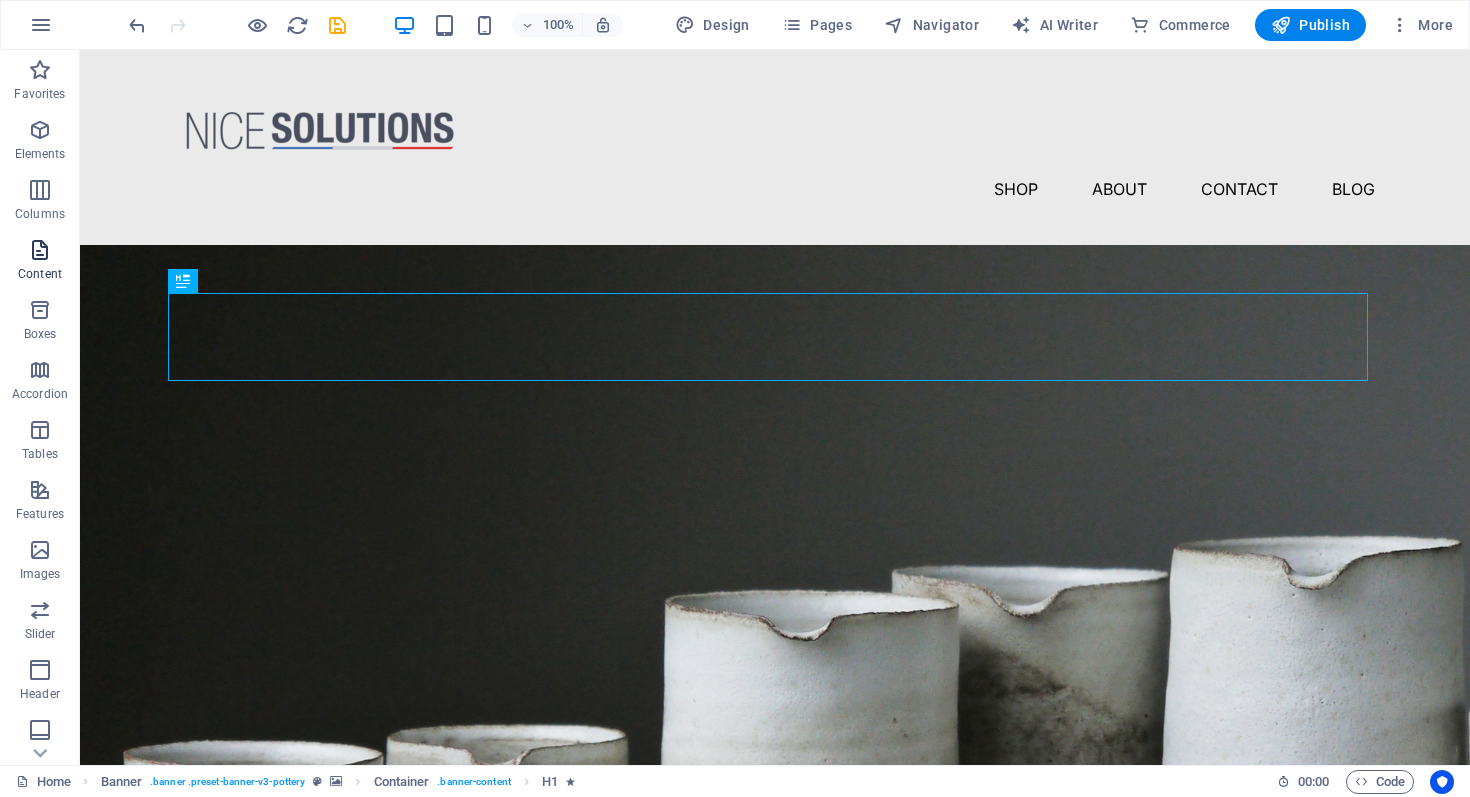 click at bounding box center [40, 250] 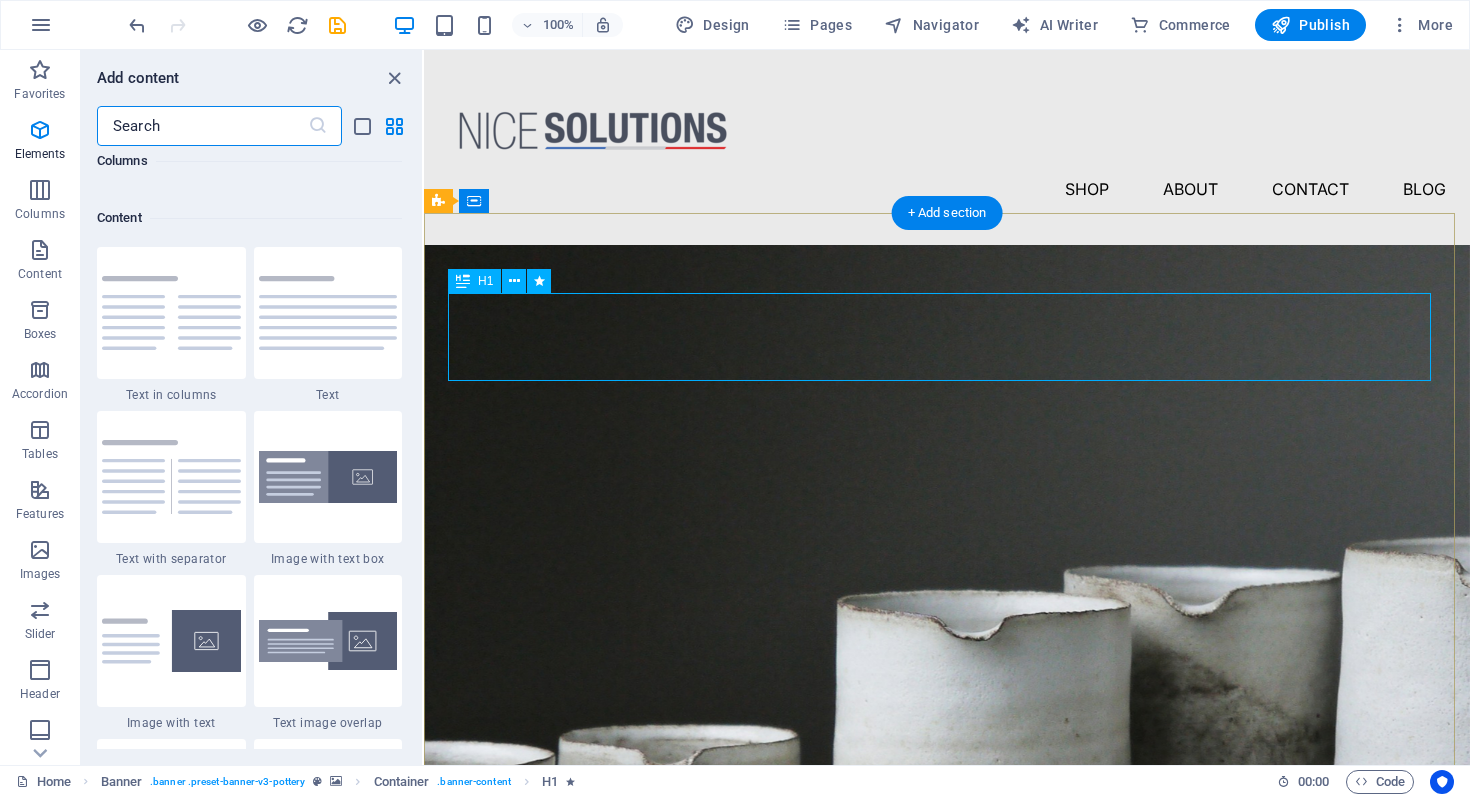 scroll, scrollTop: 3499, scrollLeft: 0, axis: vertical 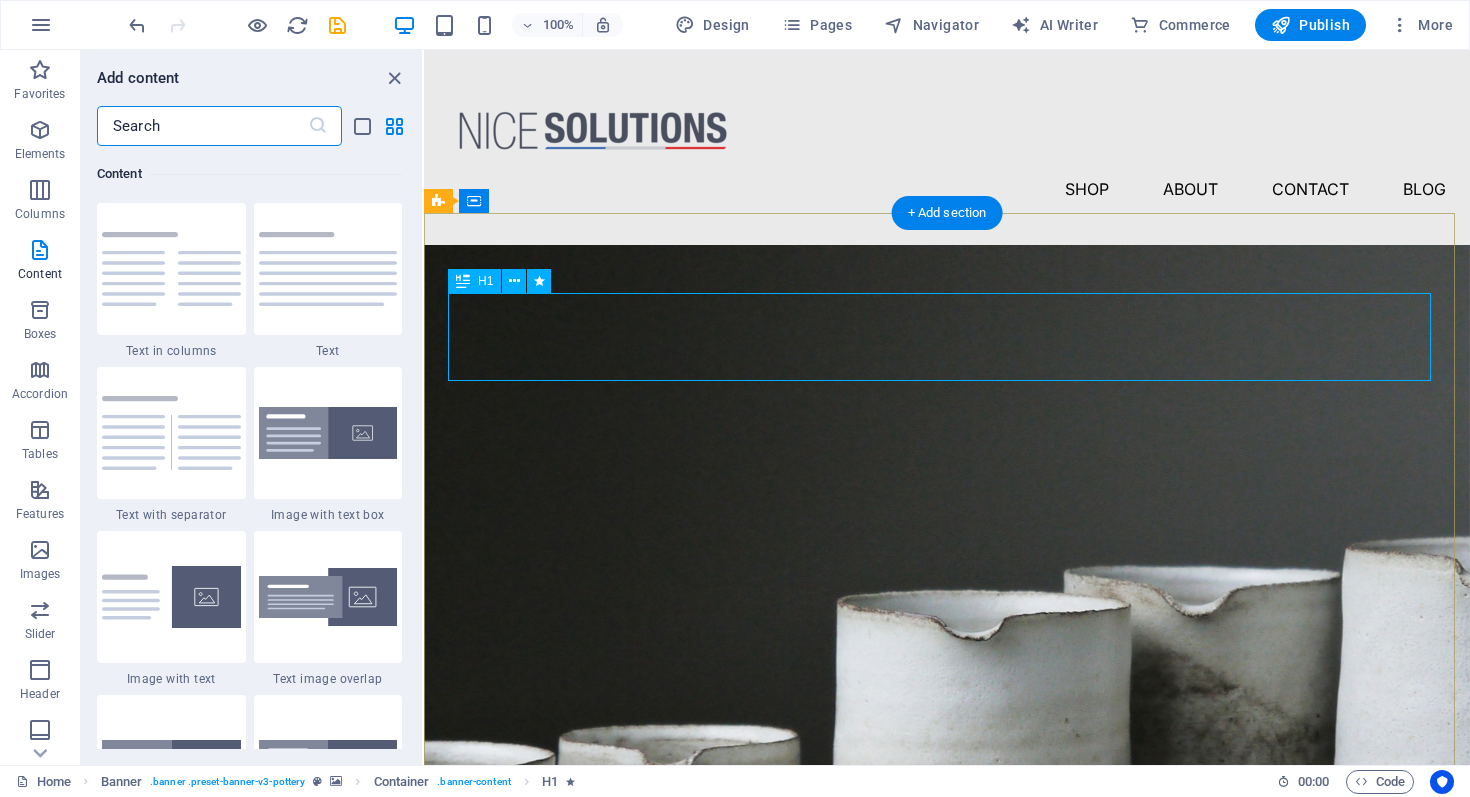 click on "STOP FEU" at bounding box center [947, 983] 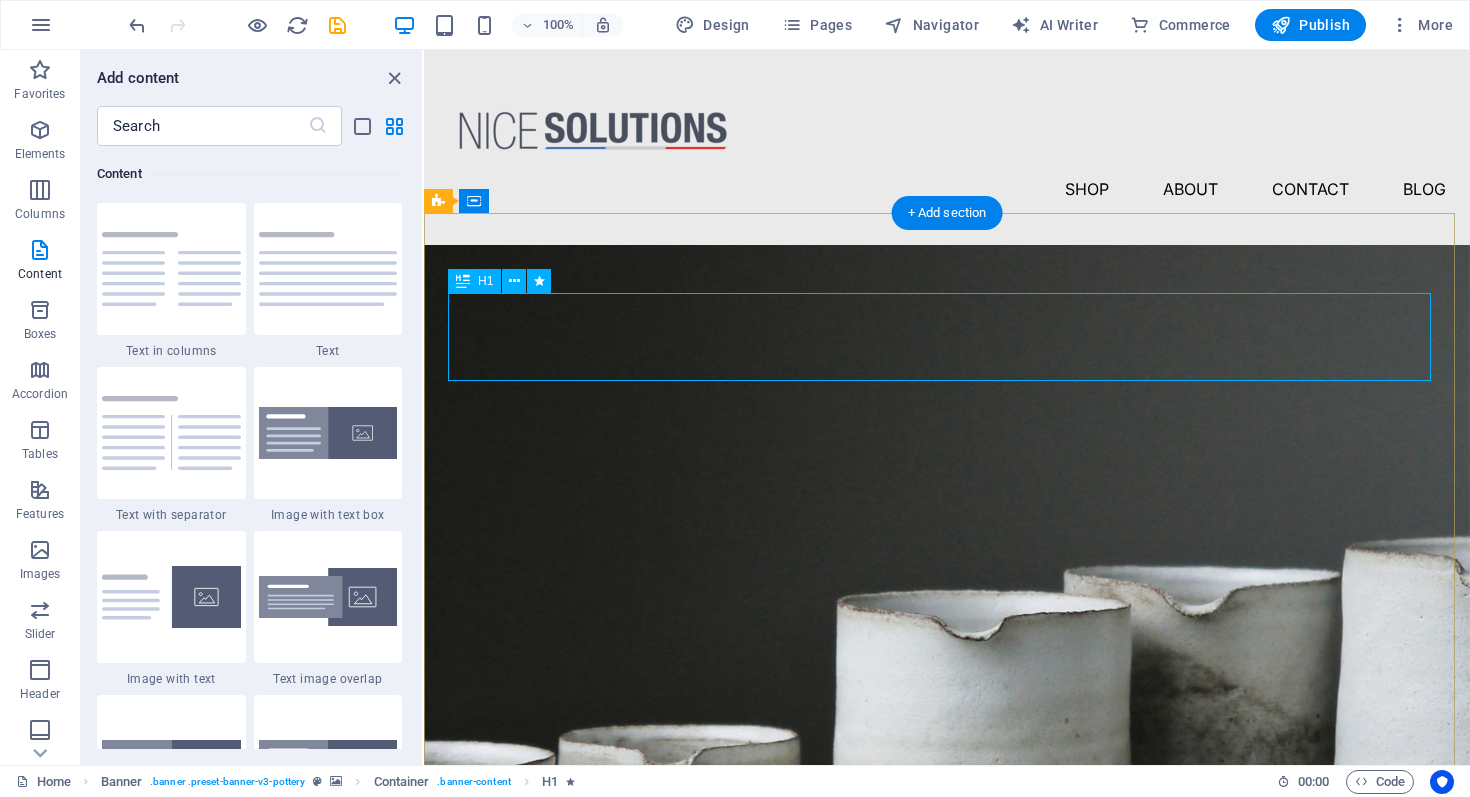 click on "STOP FEU" at bounding box center (947, 983) 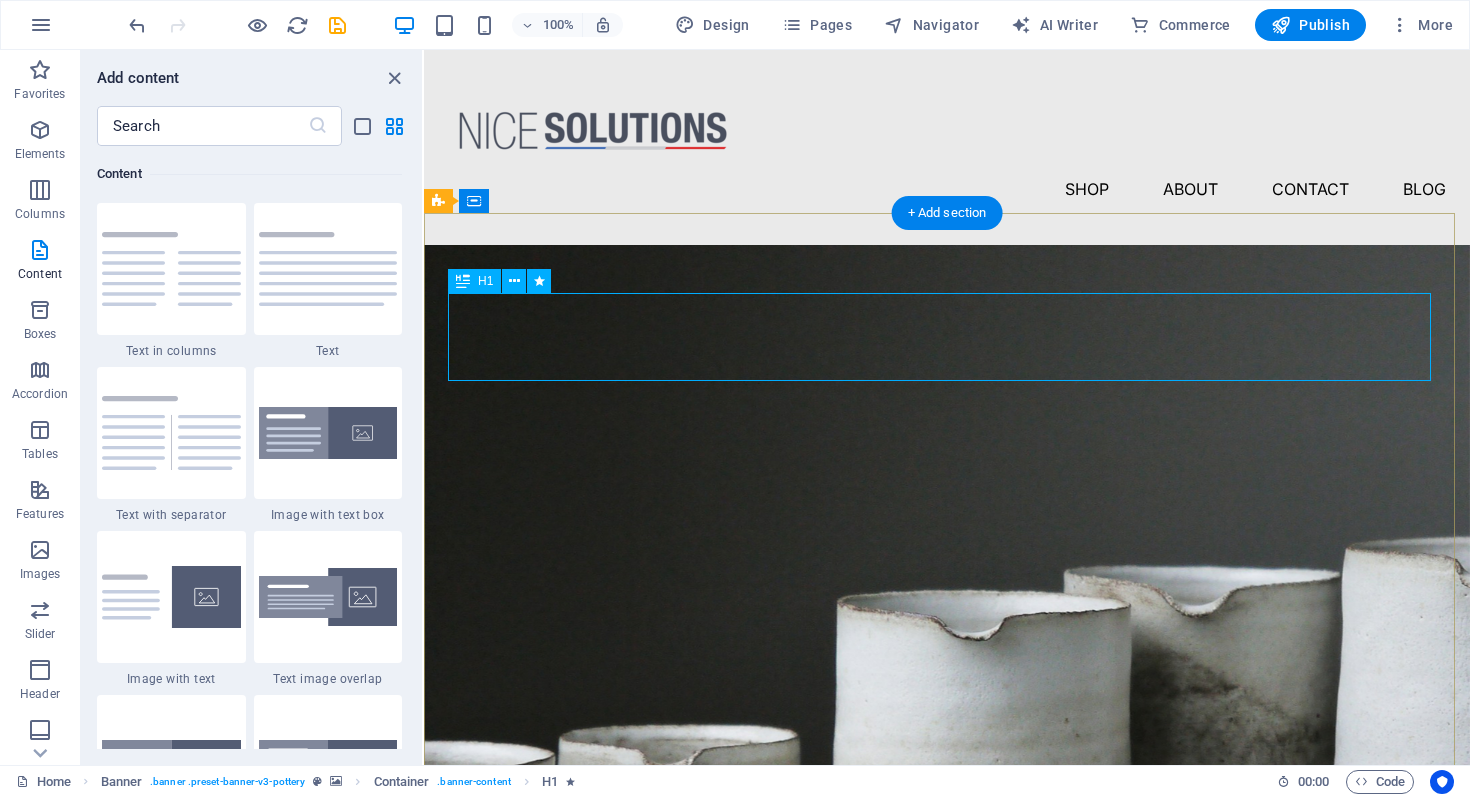 click on "STOP FEU" at bounding box center (947, 983) 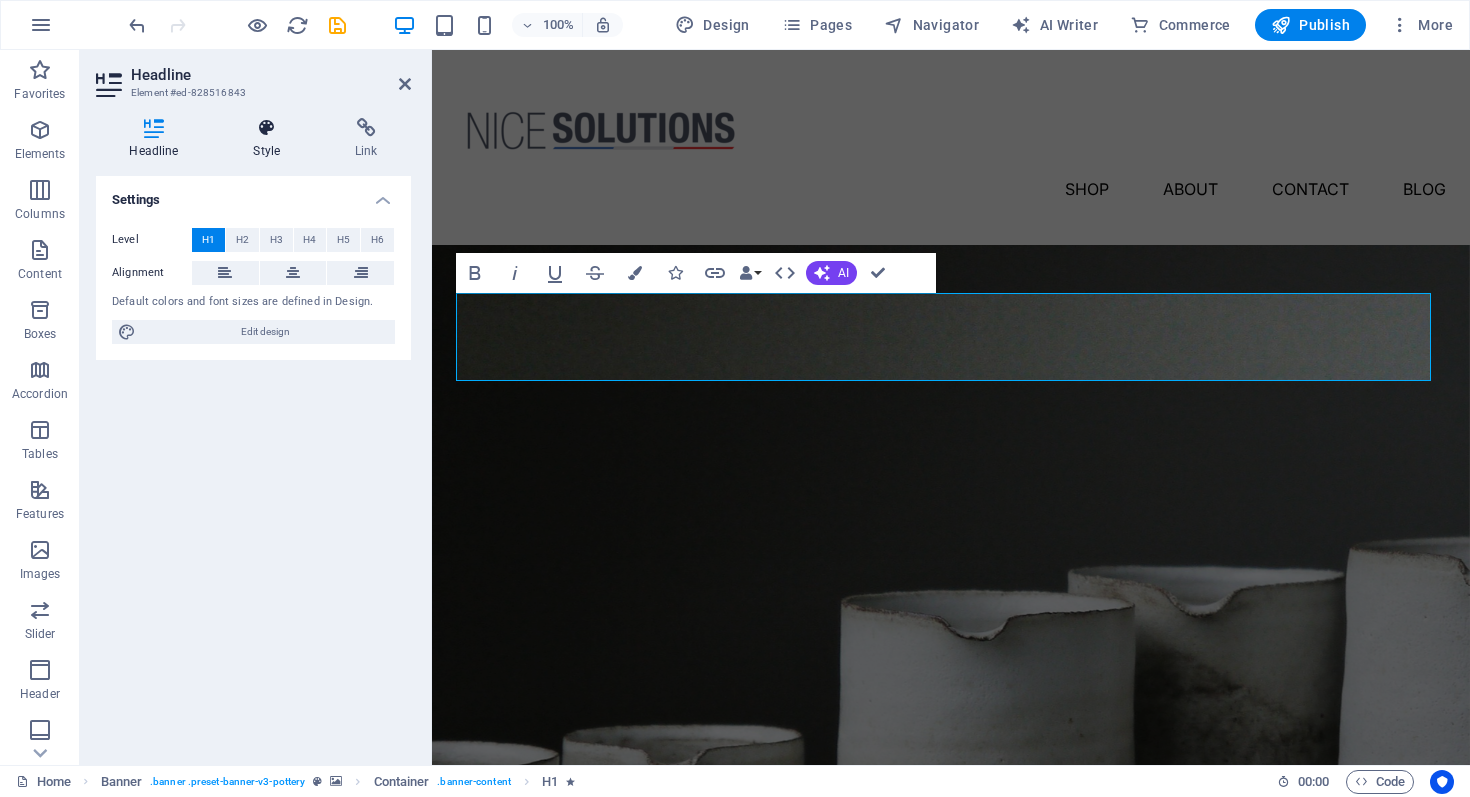 click at bounding box center (267, 128) 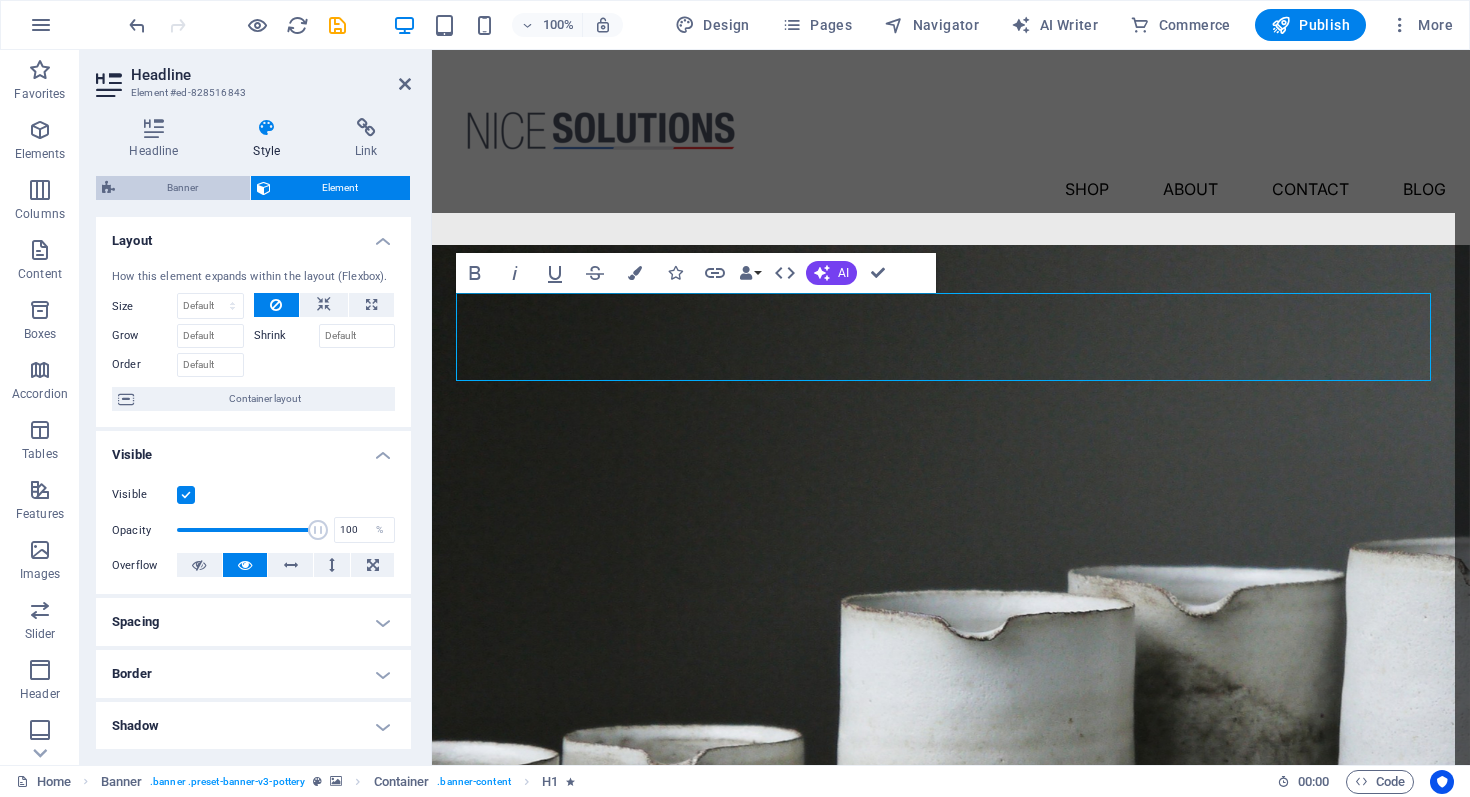 click on "Banner" at bounding box center (182, 188) 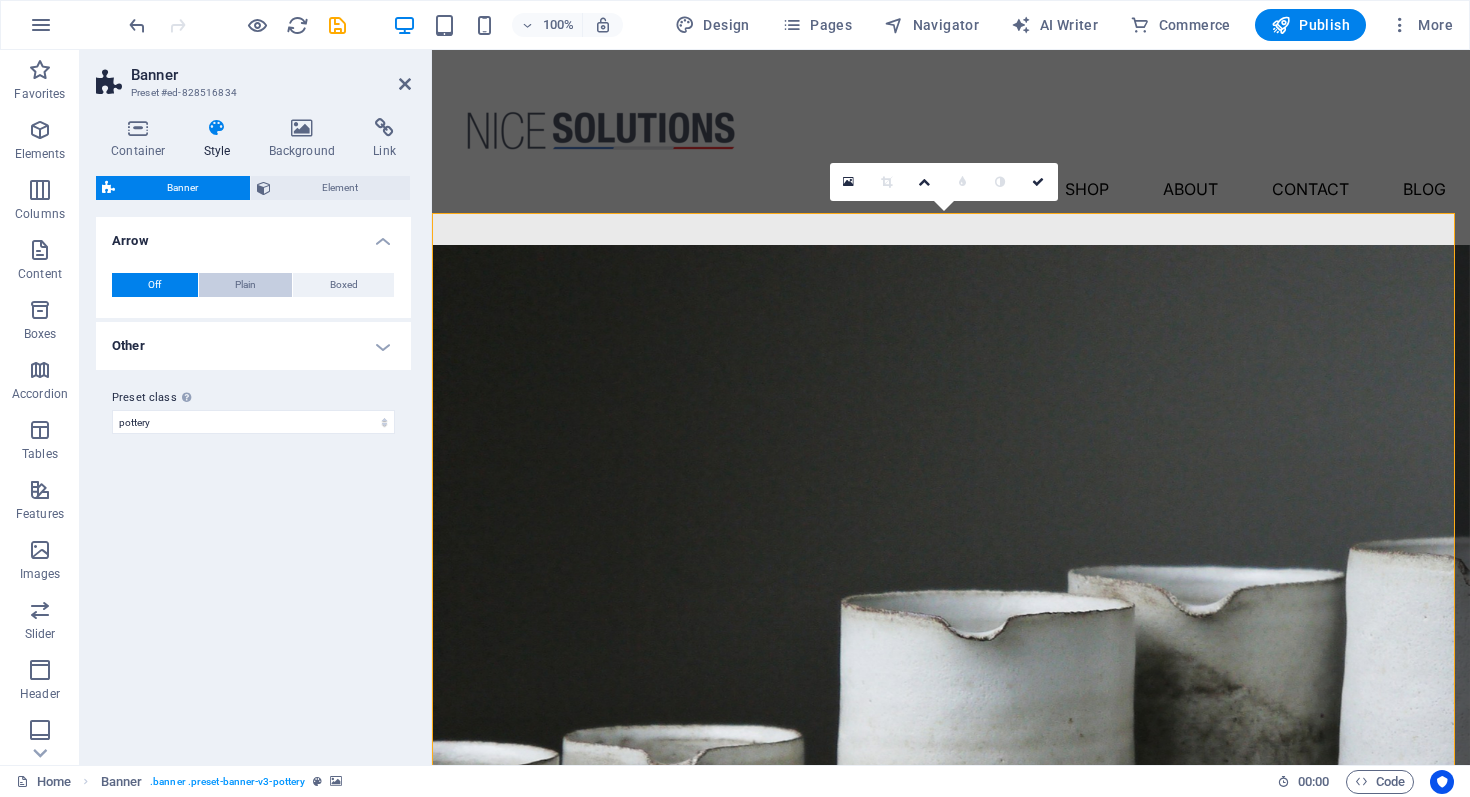 click on "Plain" at bounding box center (246, 285) 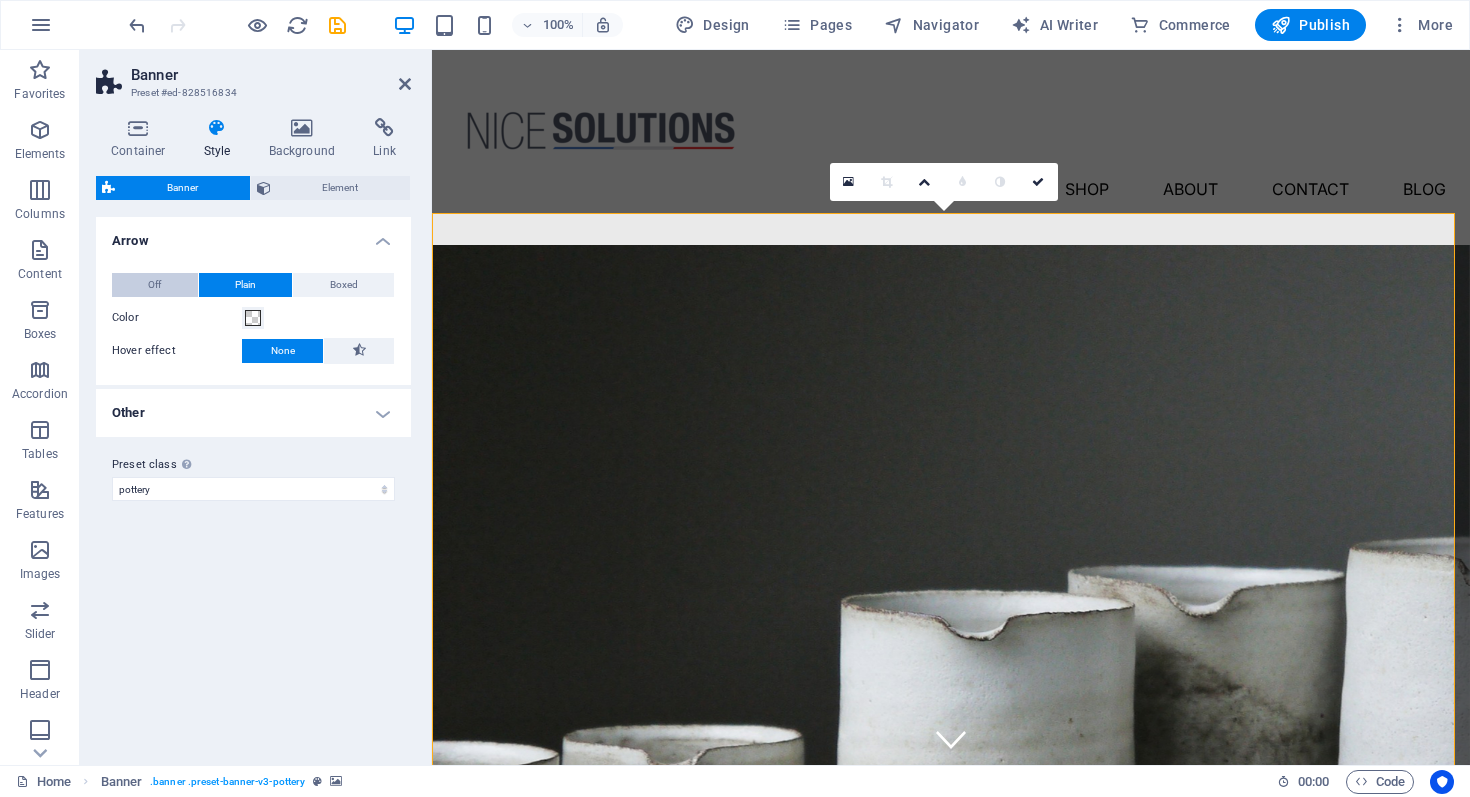 click on "Off" at bounding box center (155, 285) 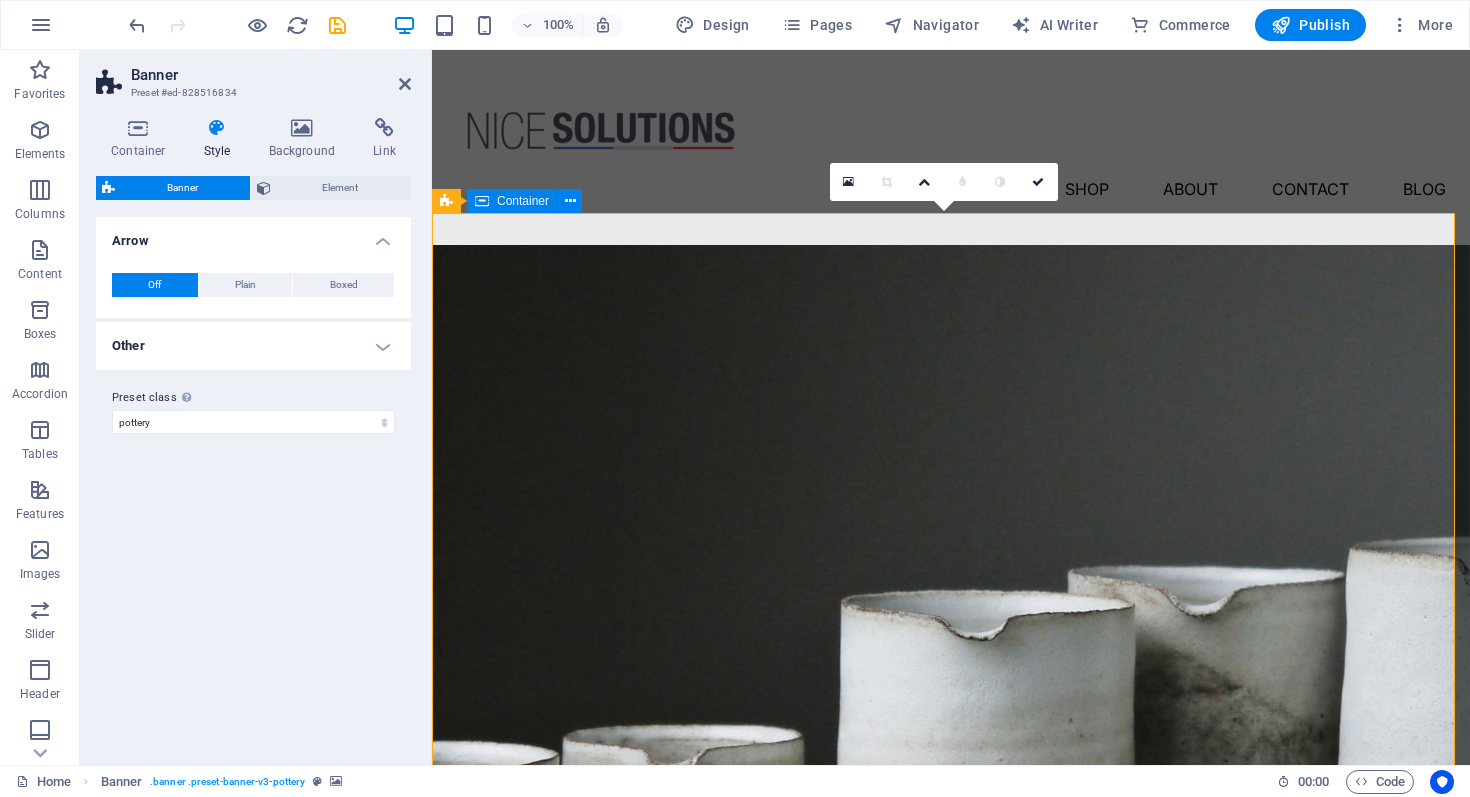 click on "STOP FEU Lorem ipsum dolor sit amet, consectetur adipiscing elit, sed do eiusmod tempor incididunt ut labore et dolore magna aliqua. Explore" at bounding box center (951, 1050) 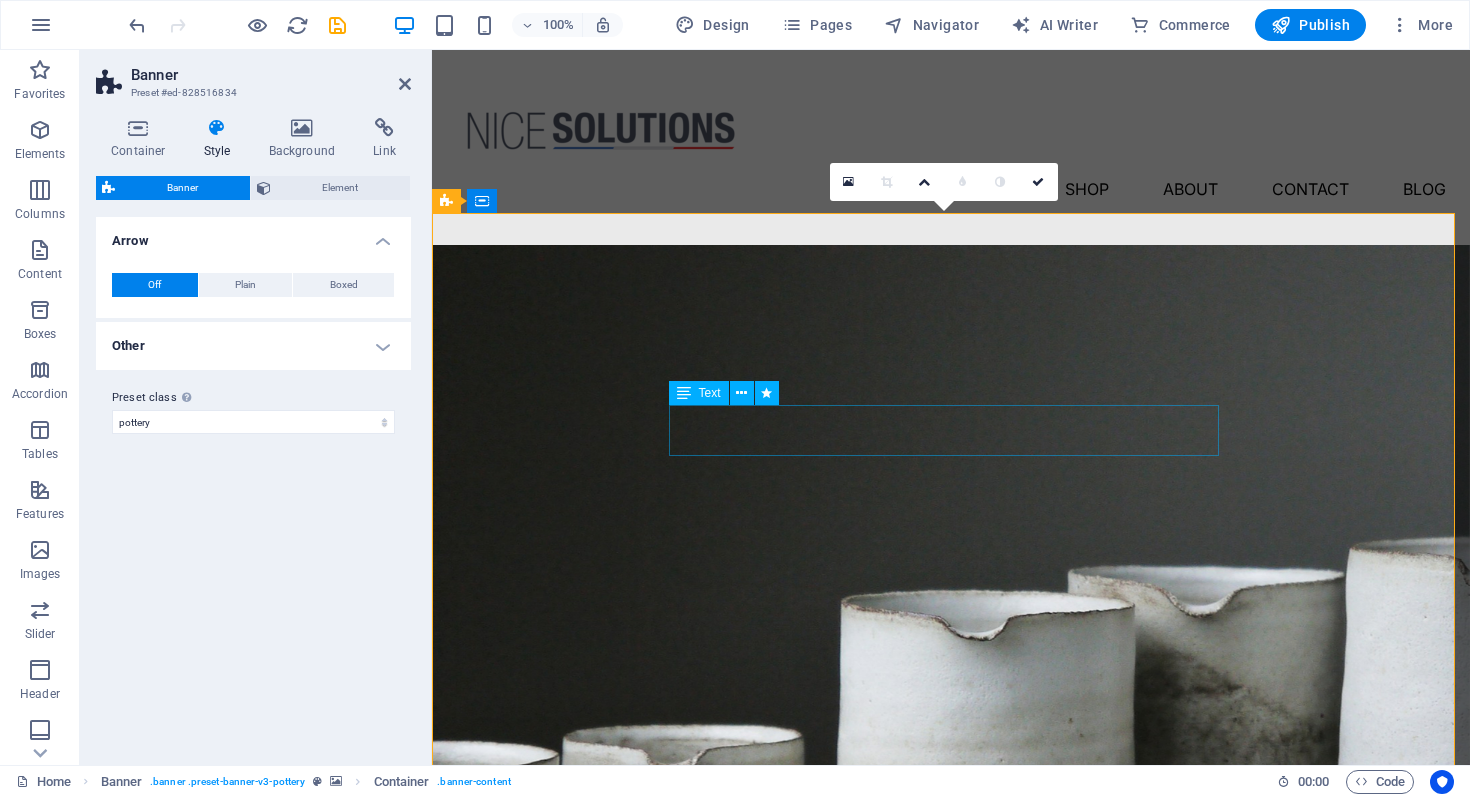click on "Lorem ipsum dolor sit amet, consectetur adipiscing elit, sed do eiusmod tempor incididunt ut labore et dolore magna aliqua." at bounding box center [951, 1064] 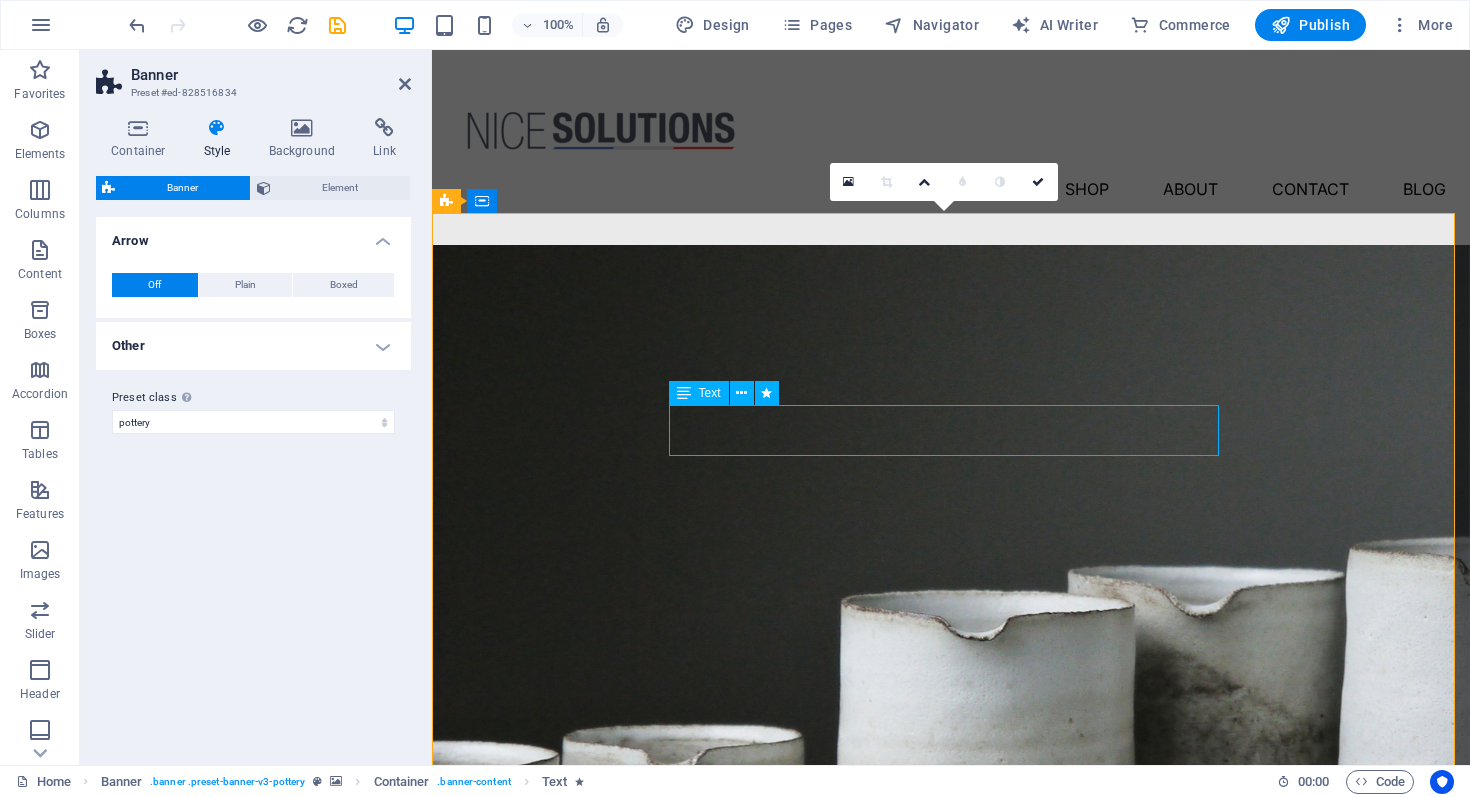 click on "Lorem ipsum dolor sit amet, consectetur adipiscing elit, sed do eiusmod tempor incididunt ut labore et dolore magna aliqua." at bounding box center [951, 1064] 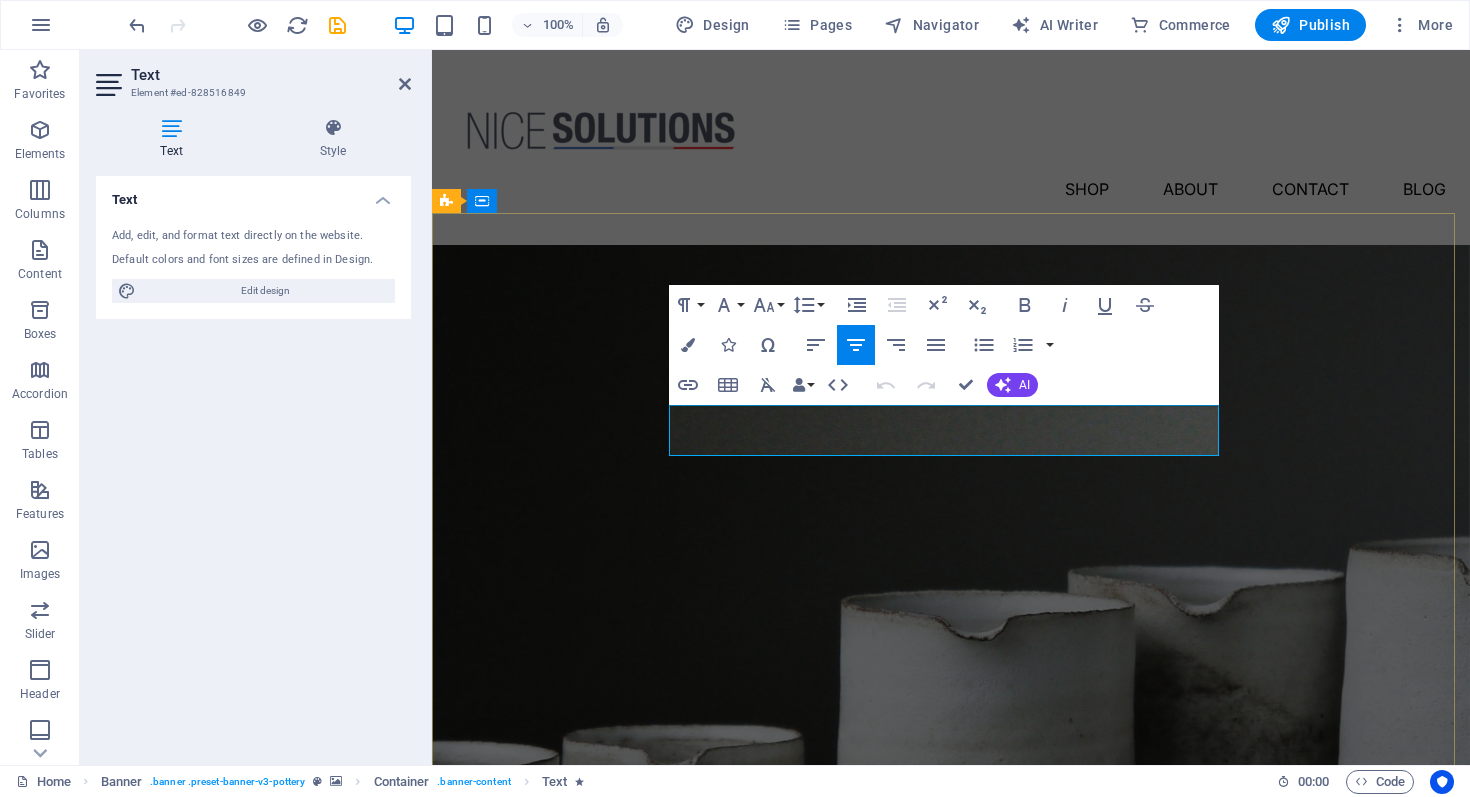 click on "Lorem ipsum dolor sit amet, consectetur adipiscing elit, sed do eiusmod tempor incididunt ut labore et dolore magna aliqua." at bounding box center (951, 1063) 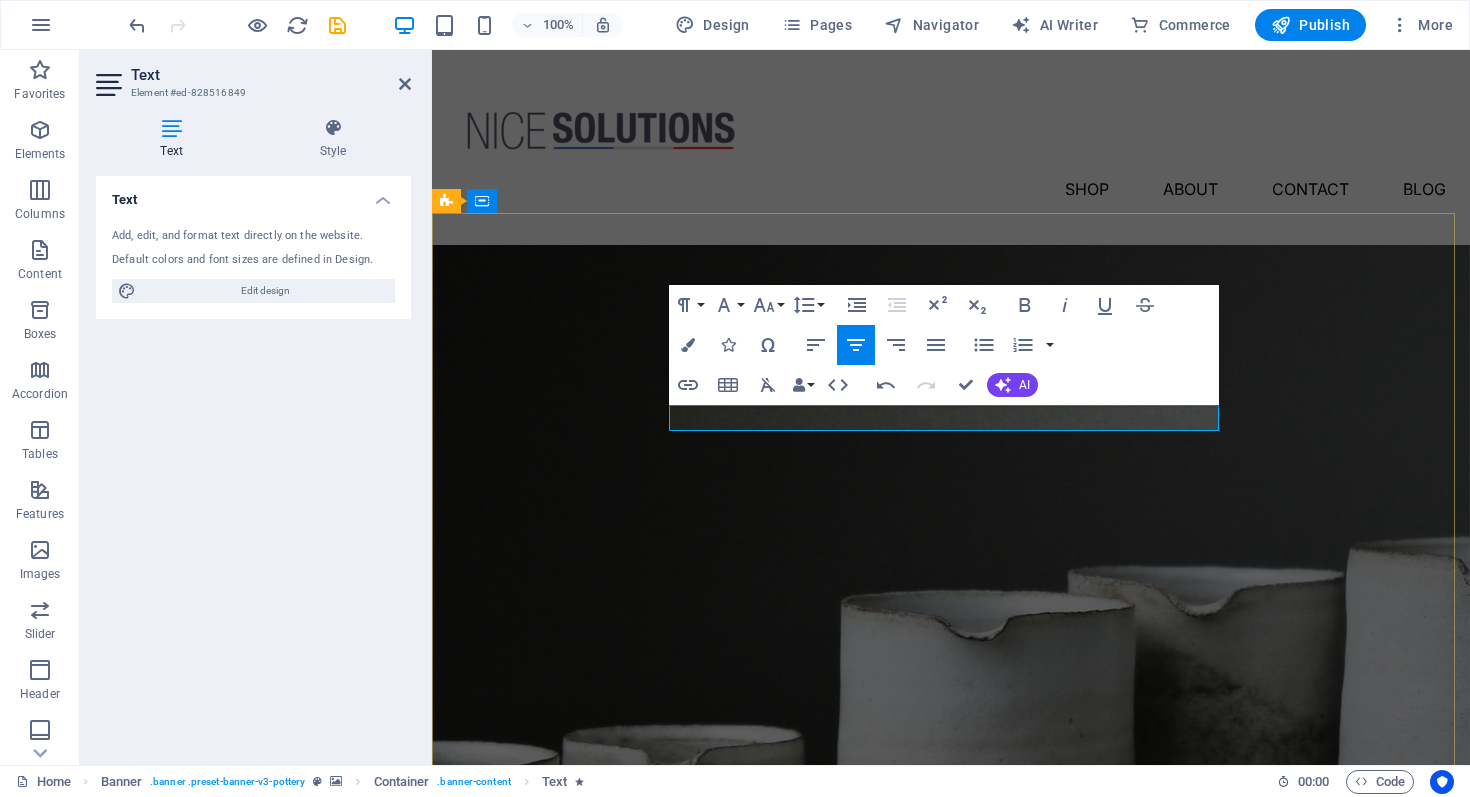click on "STOP FEU – Protection incendie automatique" at bounding box center [951, 1064] 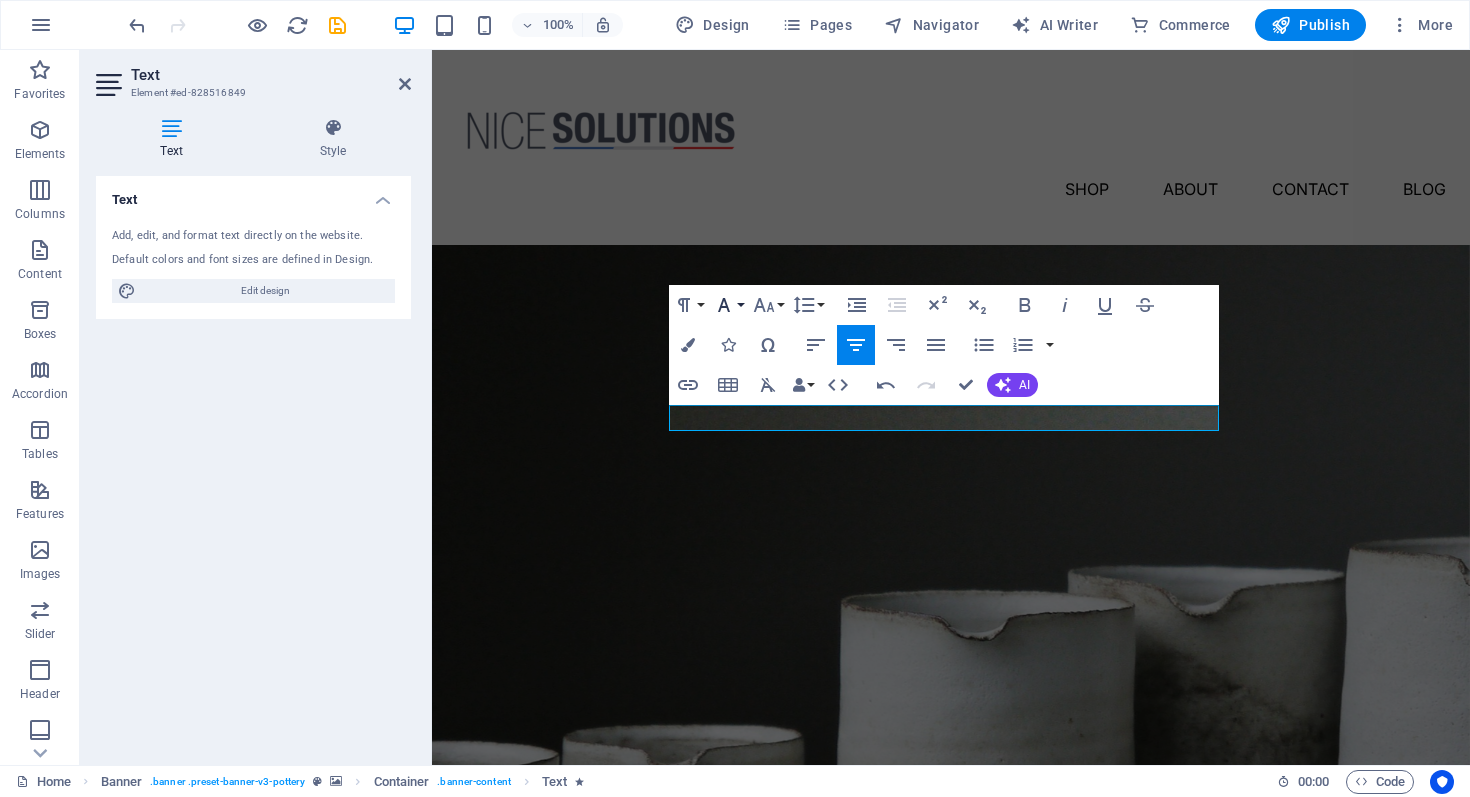 click on "Font Family" at bounding box center (728, 305) 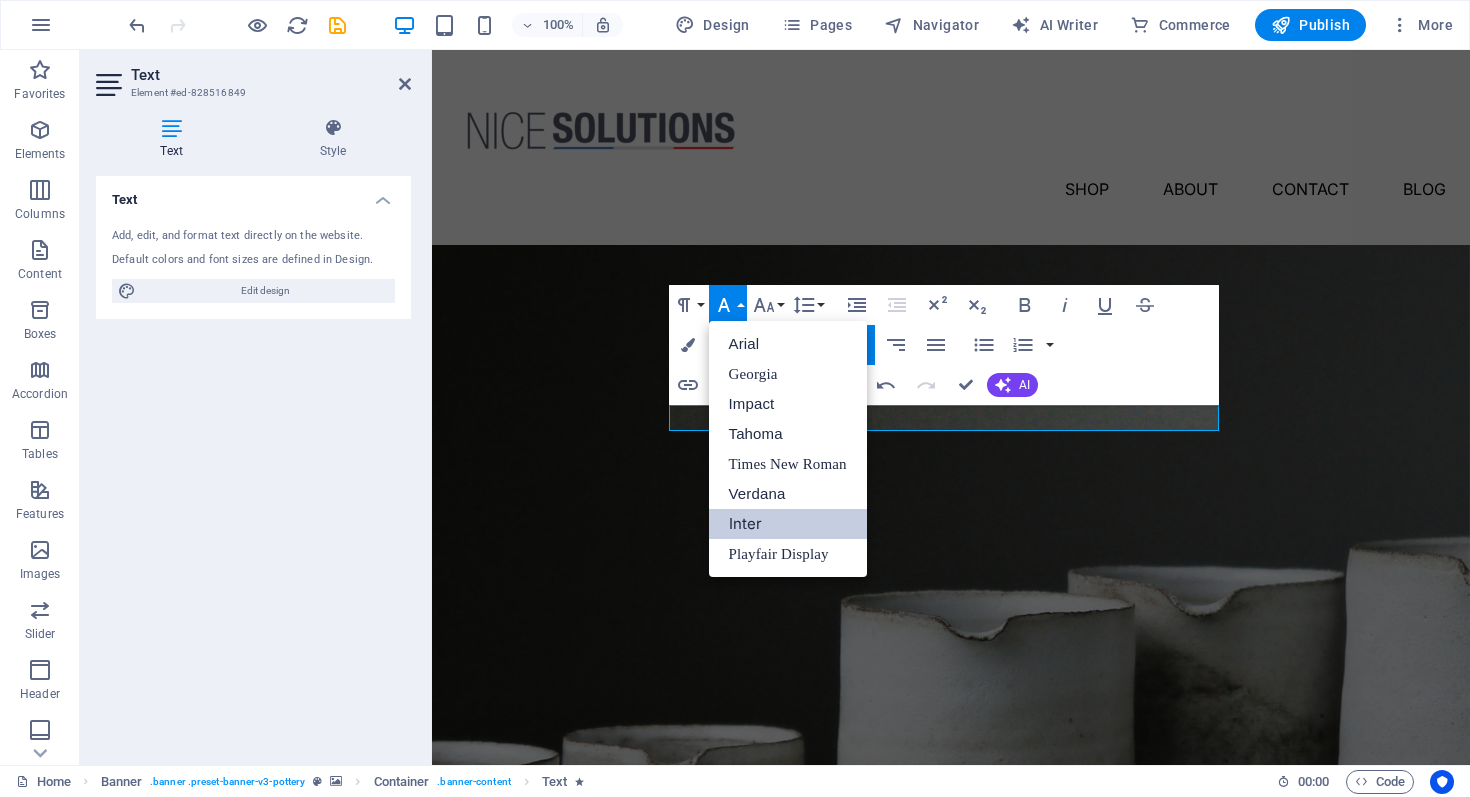 scroll, scrollTop: 0, scrollLeft: 0, axis: both 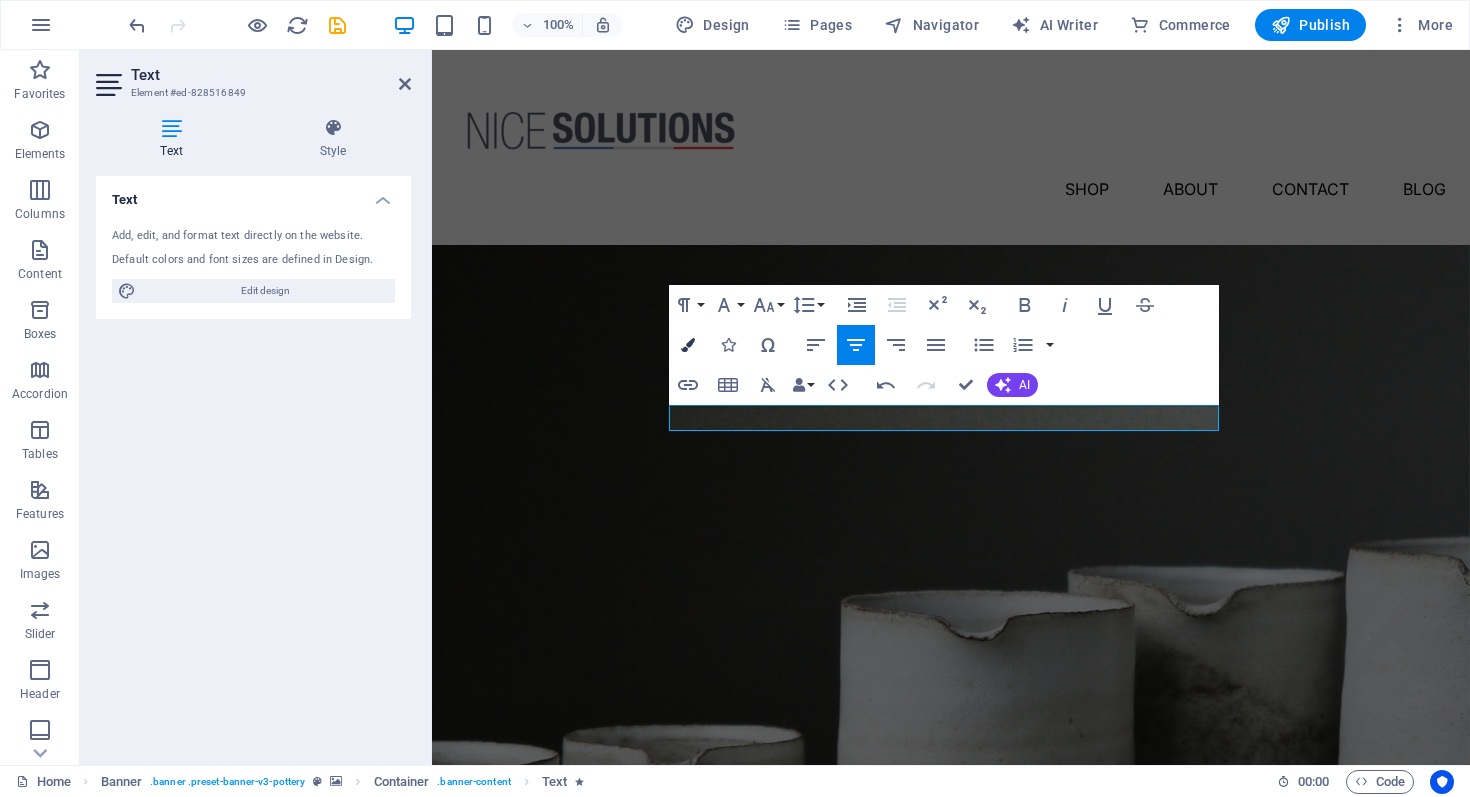 click on "Colors" at bounding box center [688, 345] 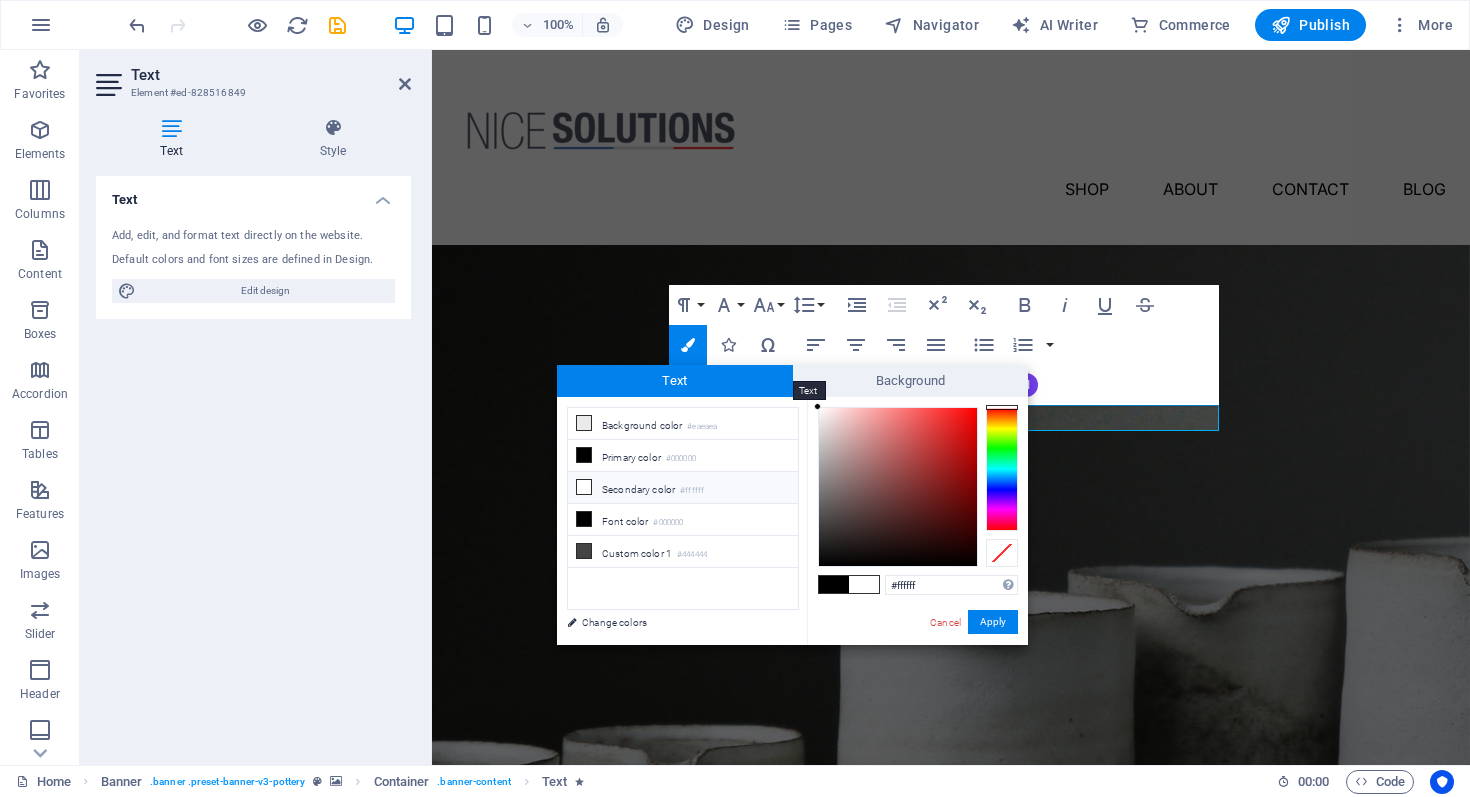 drag, startPoint x: 885, startPoint y: 452, endPoint x: 779, endPoint y: 387, distance: 124.34227 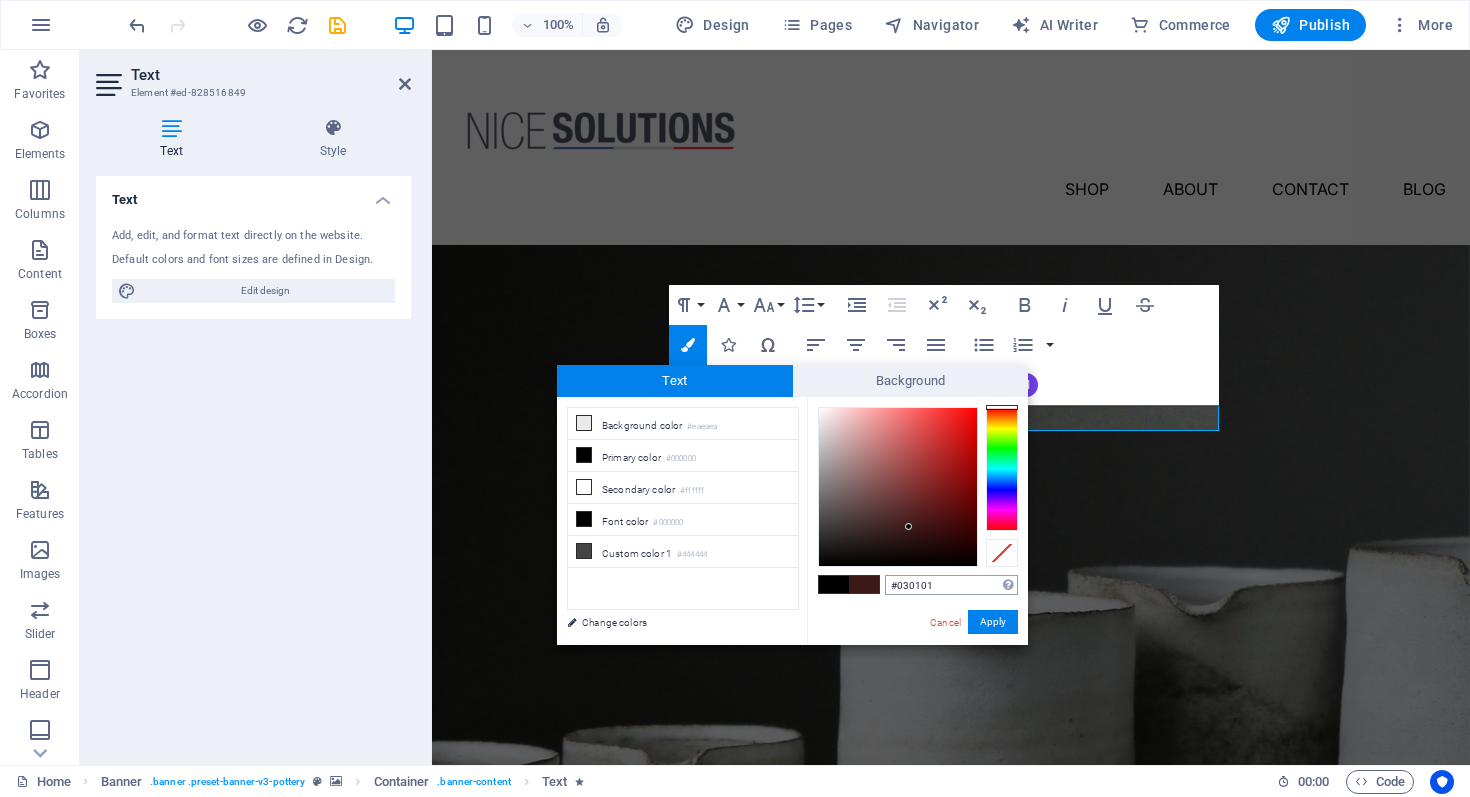 type on "#000000" 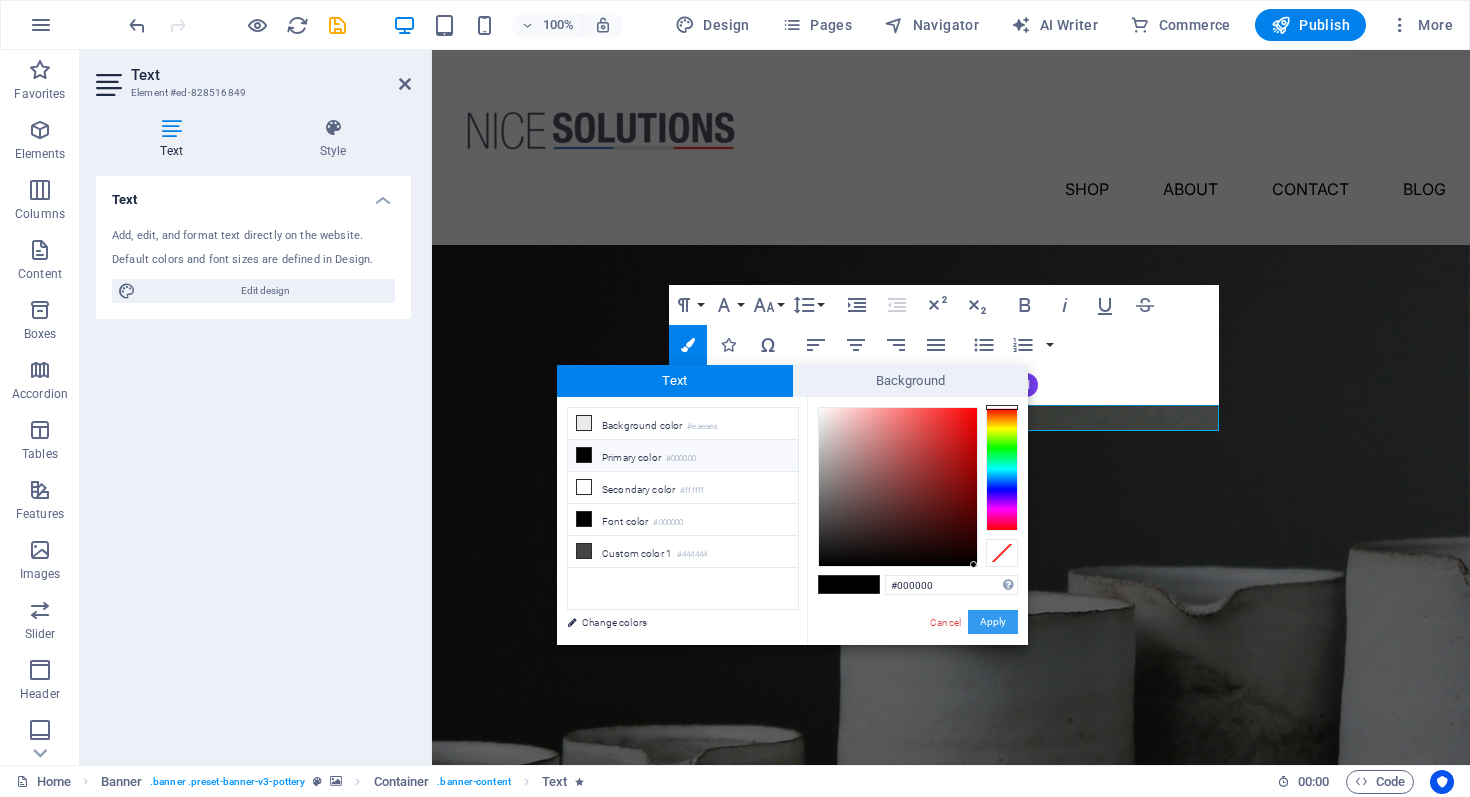 click on "Apply" at bounding box center (993, 622) 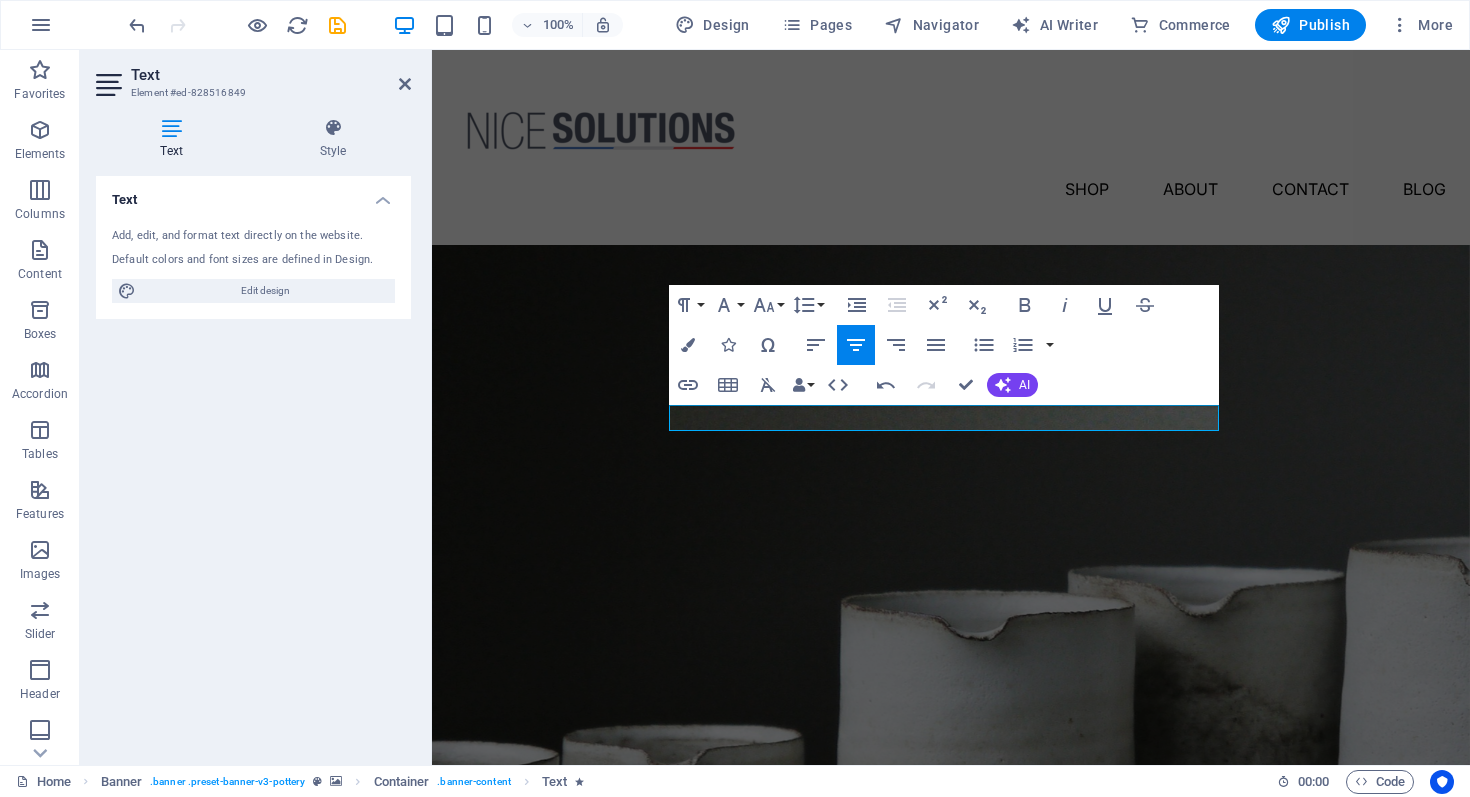 click on "H1   Banner   Banner   Container   Text   Menu Bar   Logo   Menu   Container   Spacer   Spacer Paragraph Format Normal Heading 1 Heading 2 Heading 3 Heading 4 Heading 5 Heading 6 Code Font Family Arial Georgia Impact Tahoma Times New Roman Verdana Inter Playfair Display Font Size 8 9 10 11 12 14 18 24 30 36 48 60 72 96 Line Height Default Single 1.15 1.5 Double Increase Indent Decrease Indent Superscript Subscript Bold Italic Underline Strikethrough Colors Icons Special Characters Align Left Align Center Align Right Align Justify Unordered List   Default Circle Disc Square    Ordered List   Default Lower Alpha Lower Greek Lower Roman Upper Alpha Upper Roman    Insert Link Insert Table Clear Formatting Data Bindings Company [FIRST] [LAST] [STREET] [ZIP] [CITY] [EMAIL] [PHONE] [MOBILE] [FAX] Custom field 1 Custom field 2 Custom field 3 Custom field 4 Custom field 5 Custom field 6 HTML Undo Redo Confirm (⌘+⏎) AI Improve Make shorter Make longer Fix spelling & grammar Translate to English" at bounding box center [951, 407] 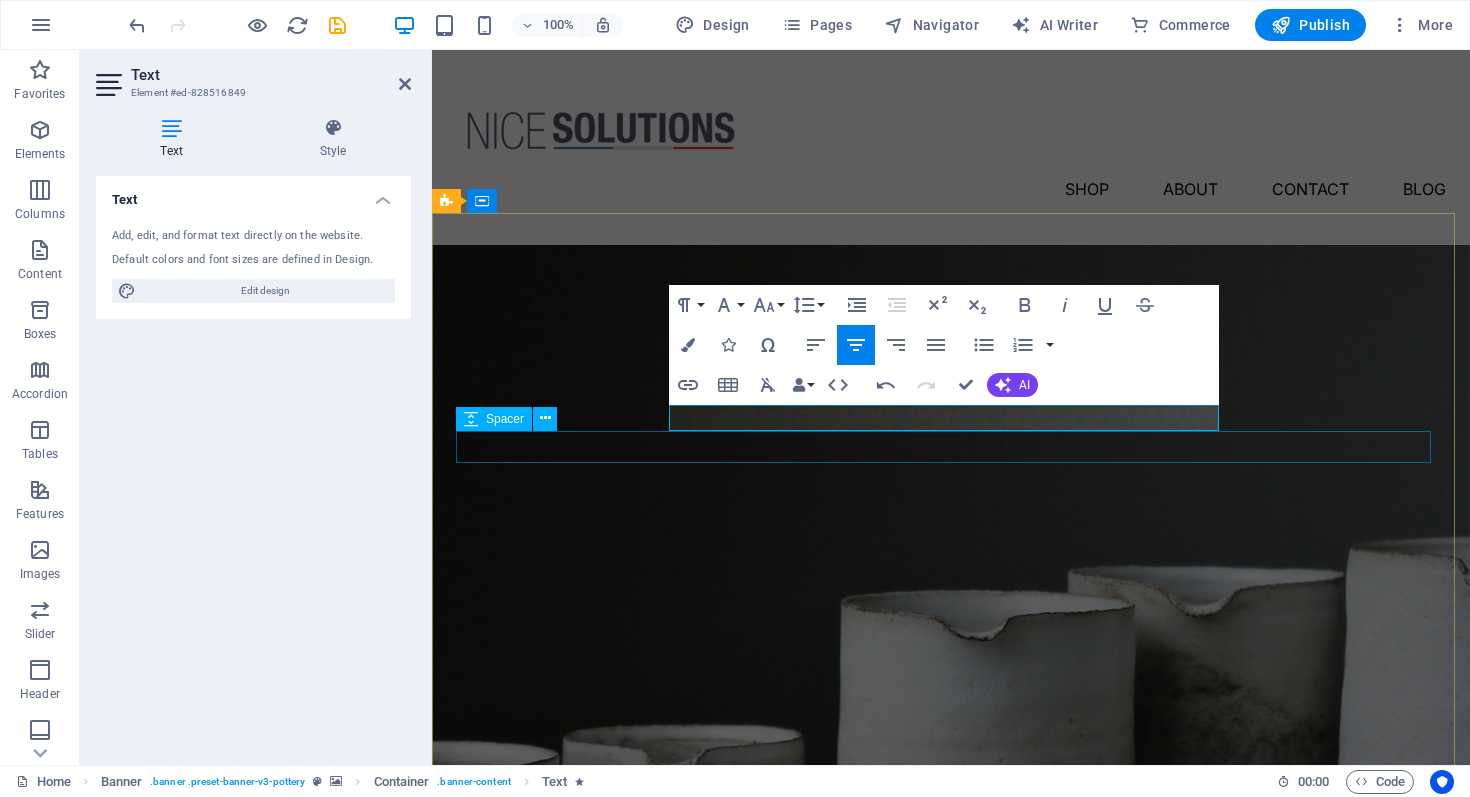 click at bounding box center (951, 1093) 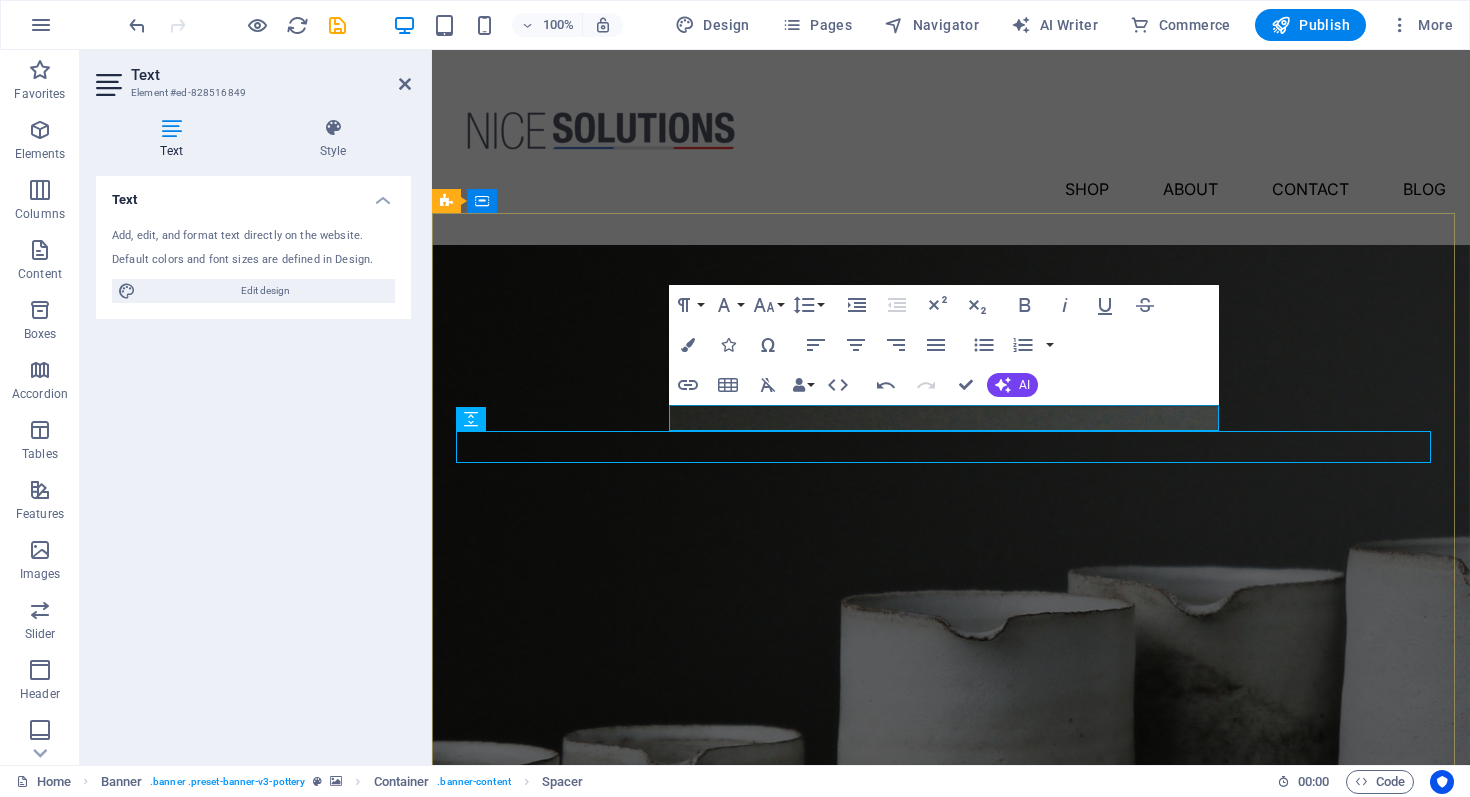 click on "STOP FEU STOP FEU – Protection incendie automatique Explore" at bounding box center [951, 1050] 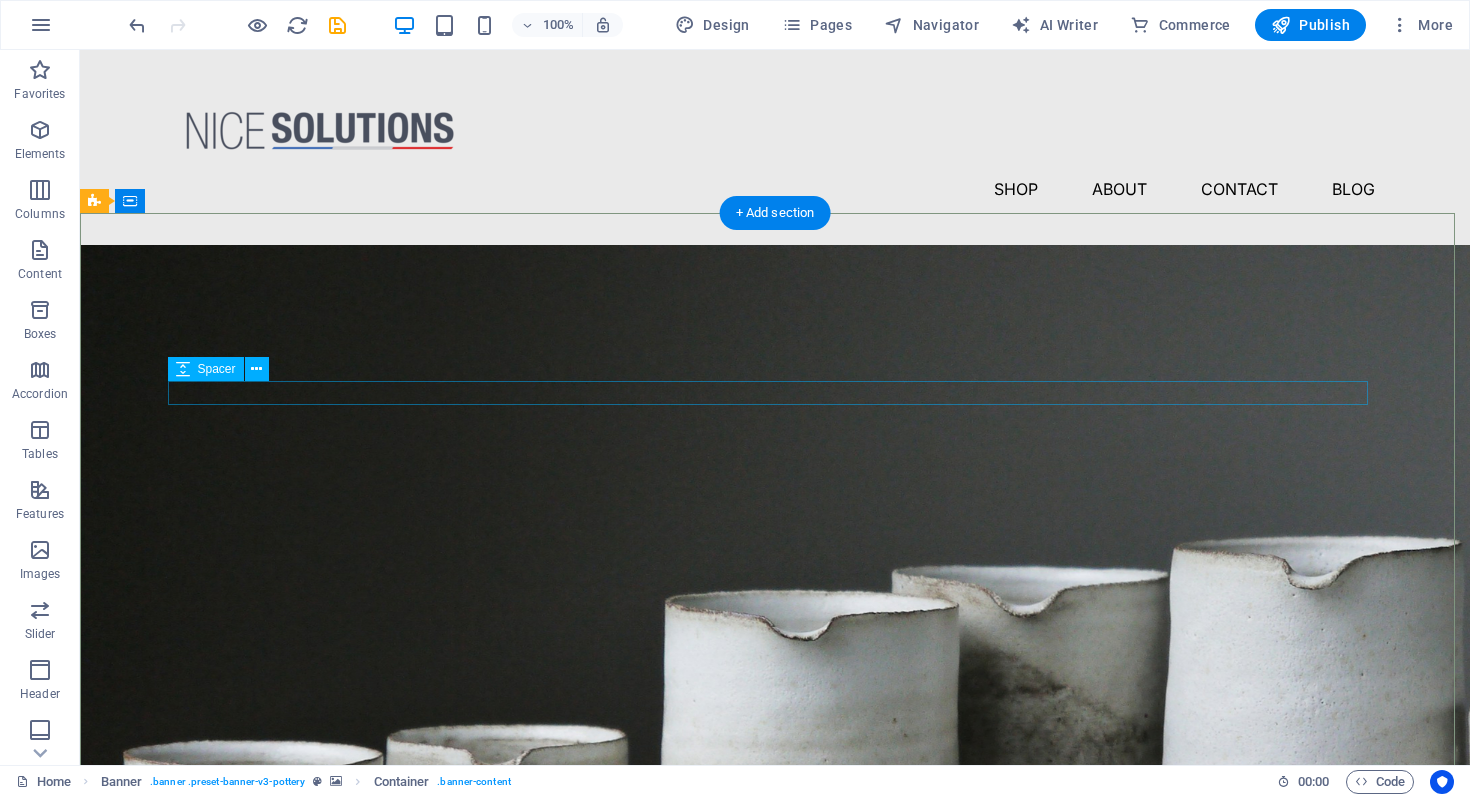 click at bounding box center (775, 1039) 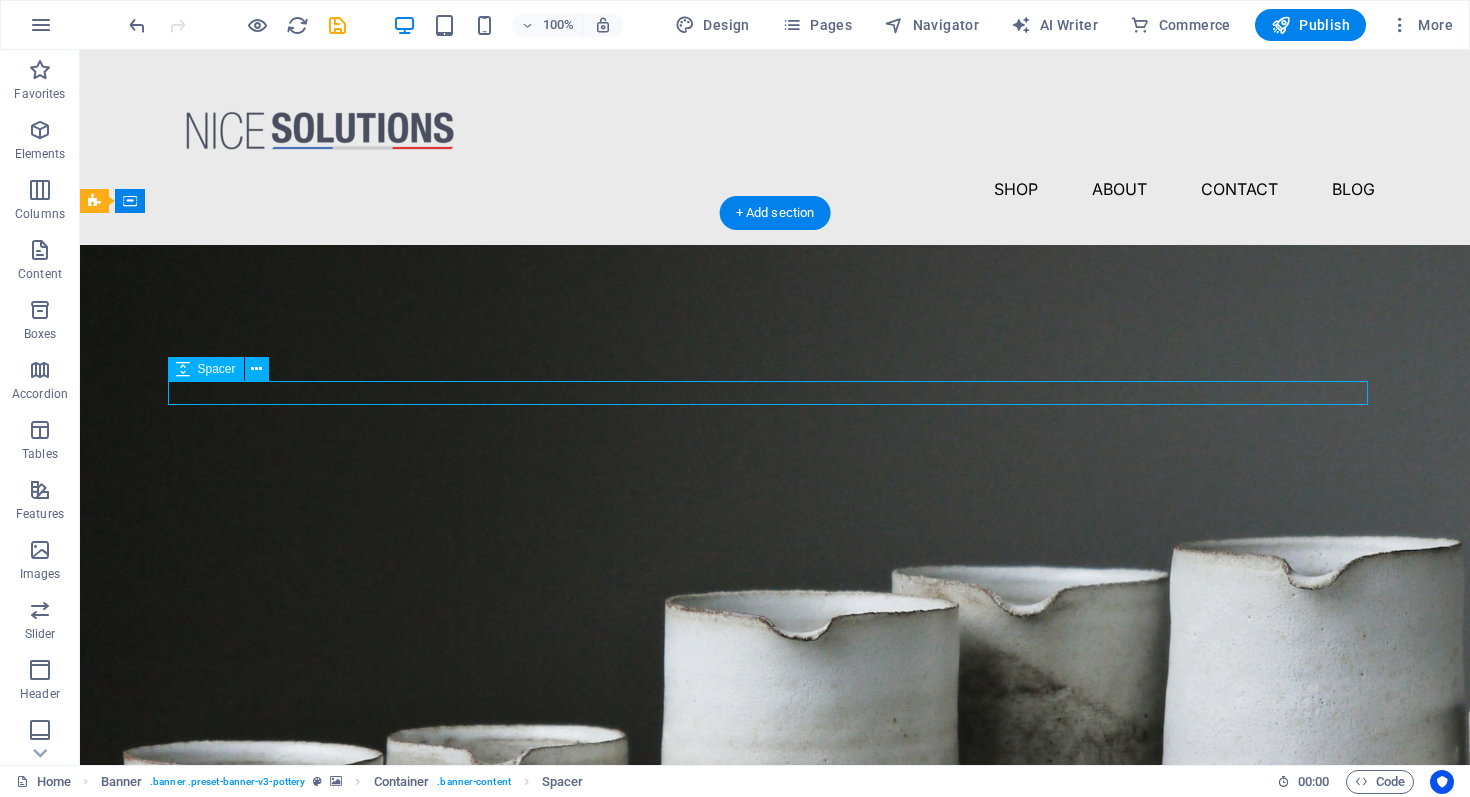 click at bounding box center [775, 1039] 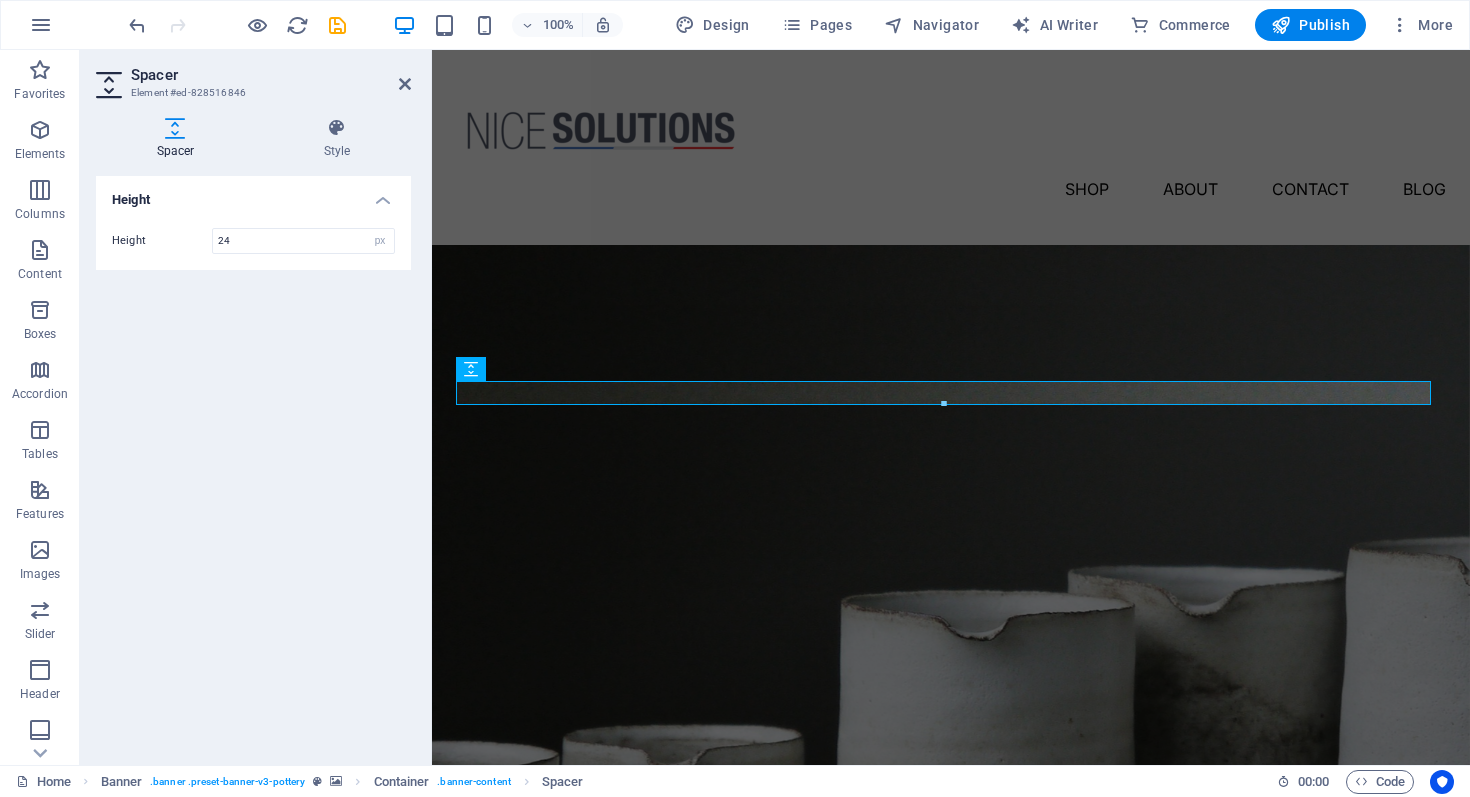 click at bounding box center [943, 404] 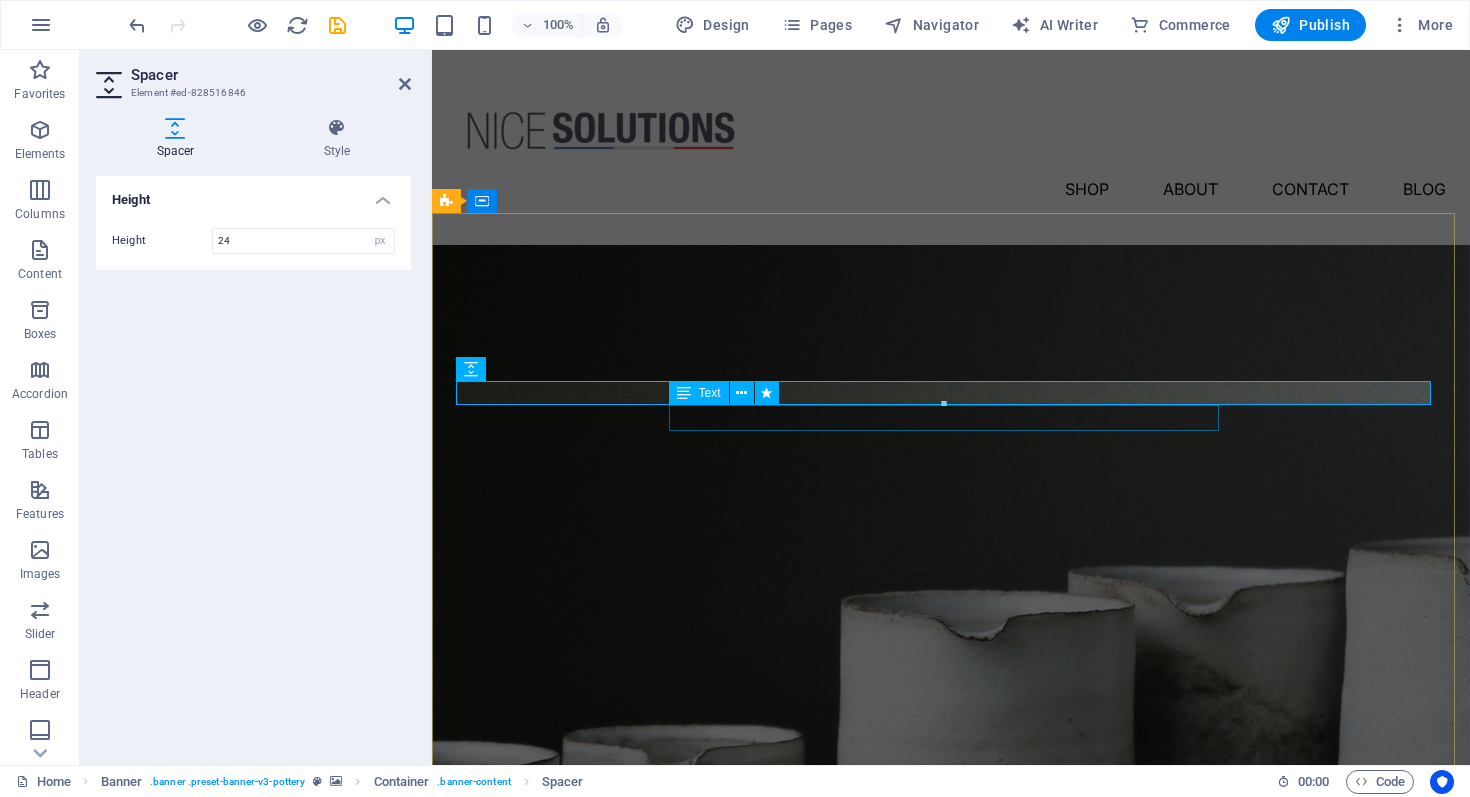 click on "STOP FEU – Protection incendie automatique" at bounding box center [951, 1064] 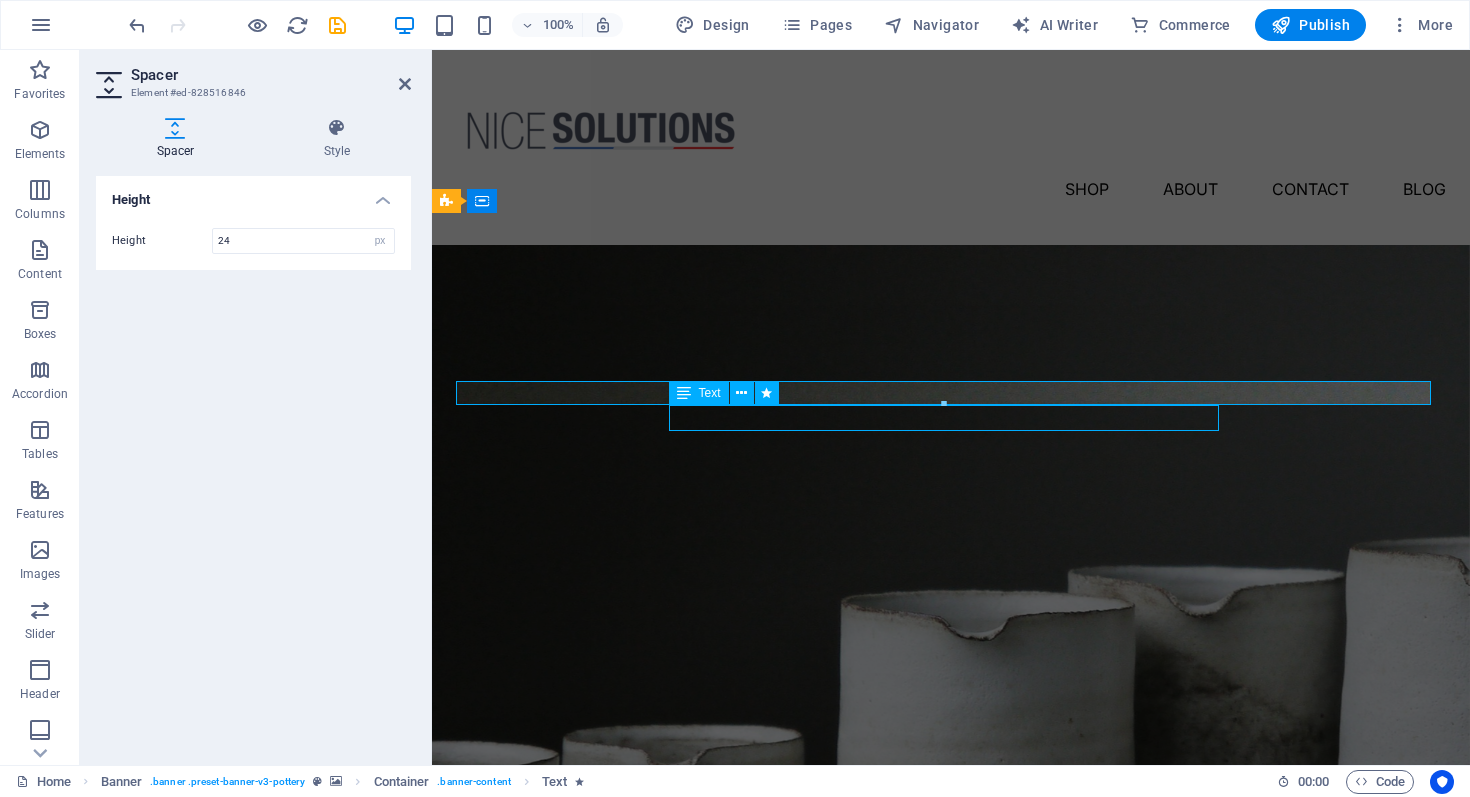 click on "STOP FEU – Protection incendie automatique" at bounding box center [951, 1064] 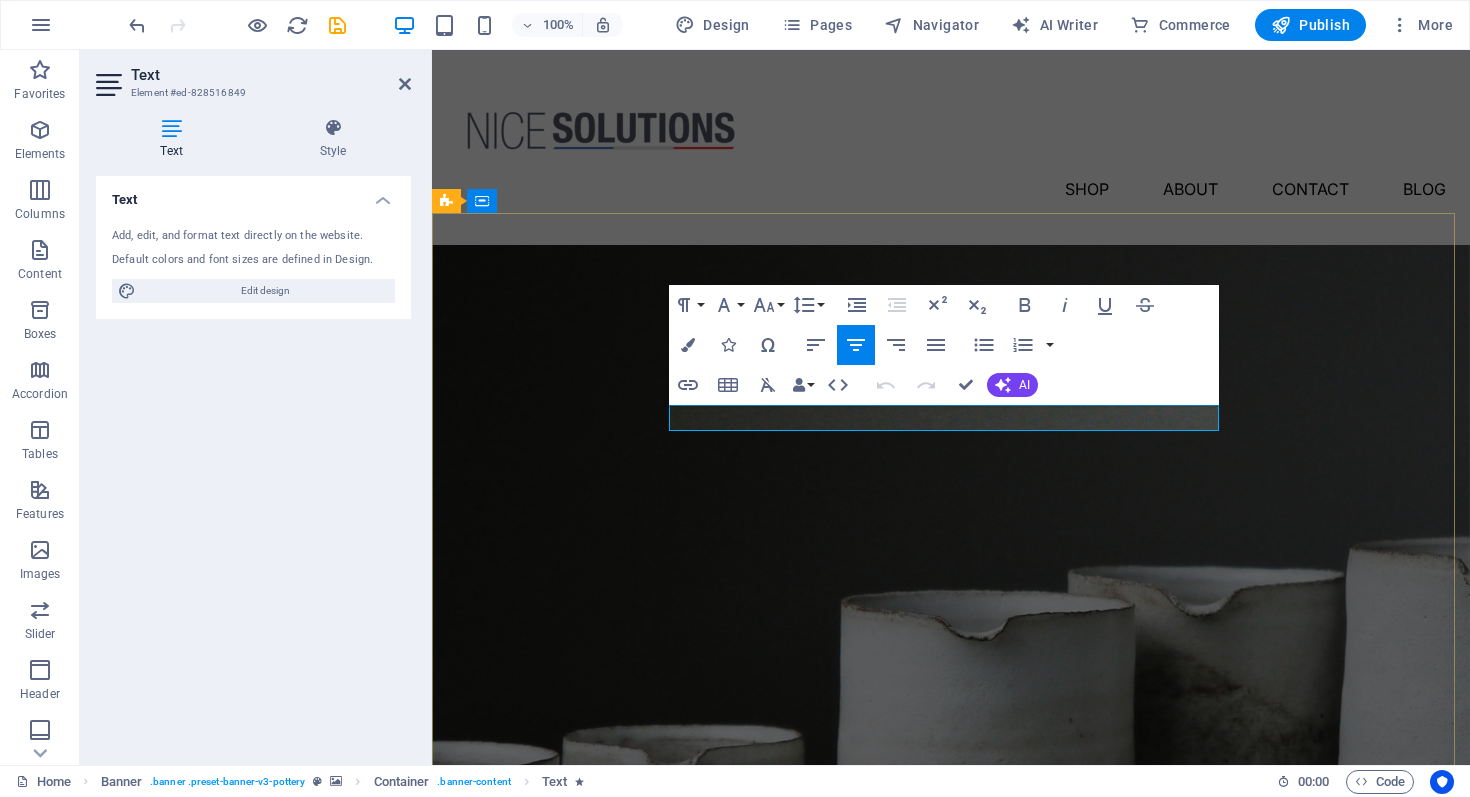 click on "STOP FEU – Protection incendie automatique" at bounding box center [951, 1063] 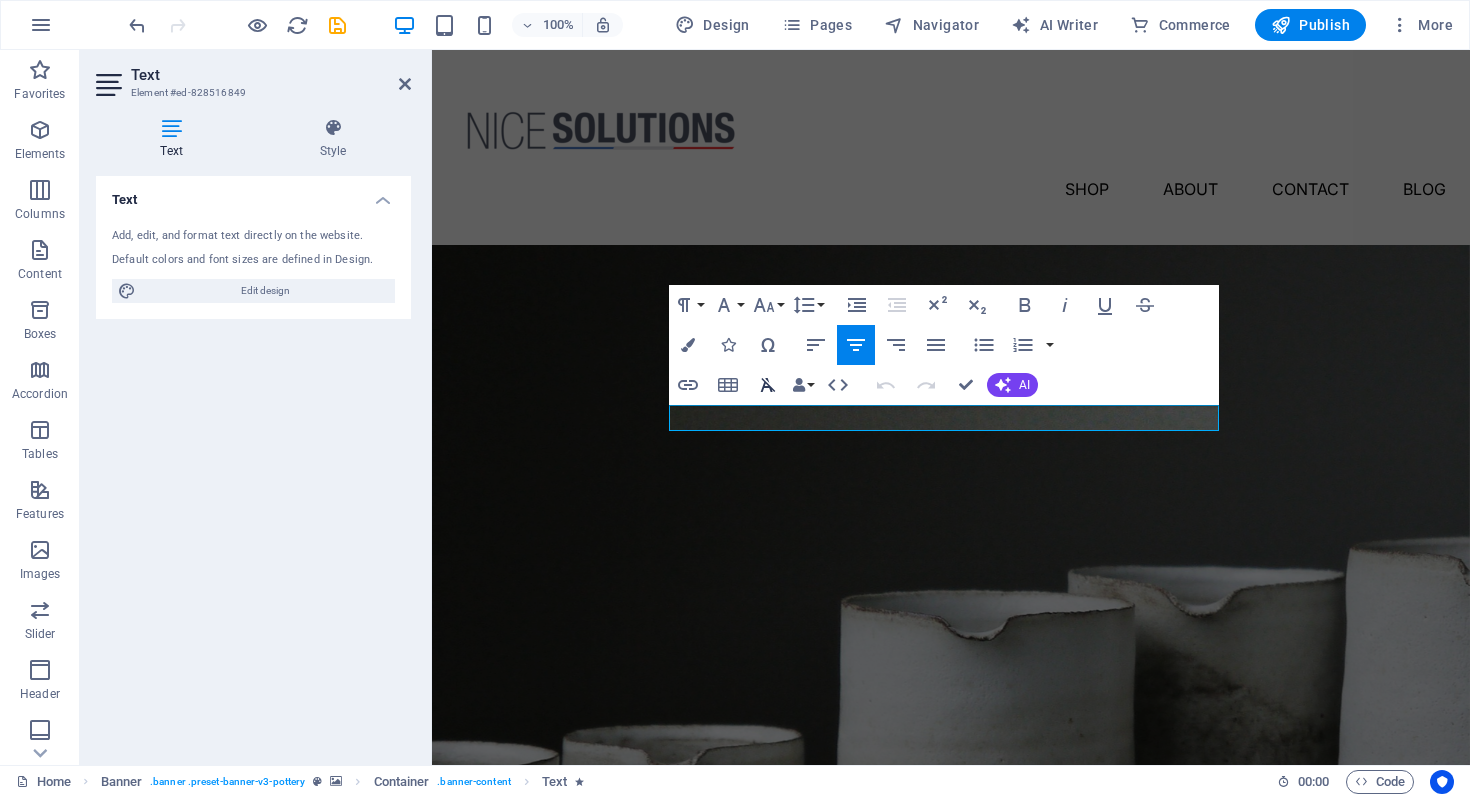click 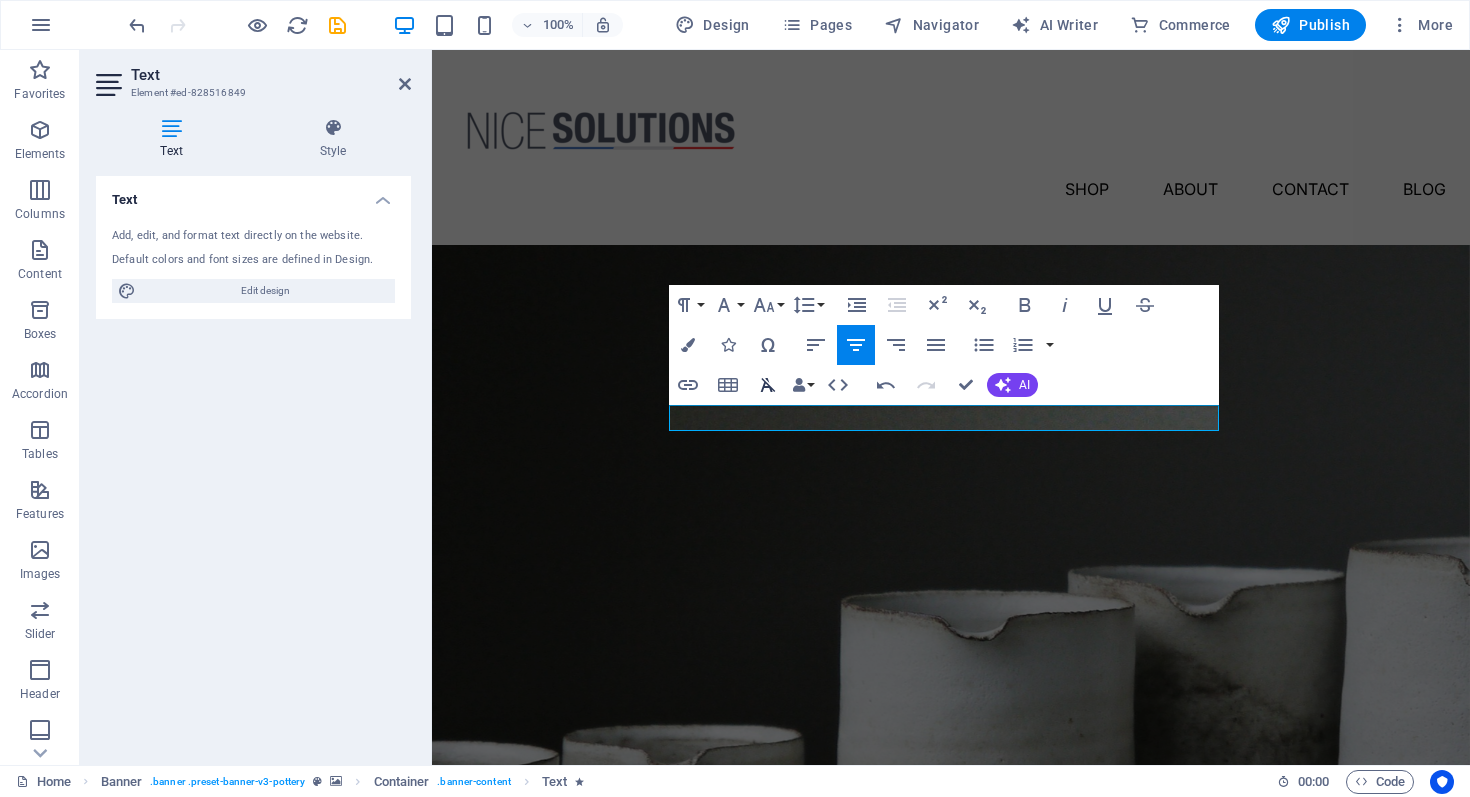 click 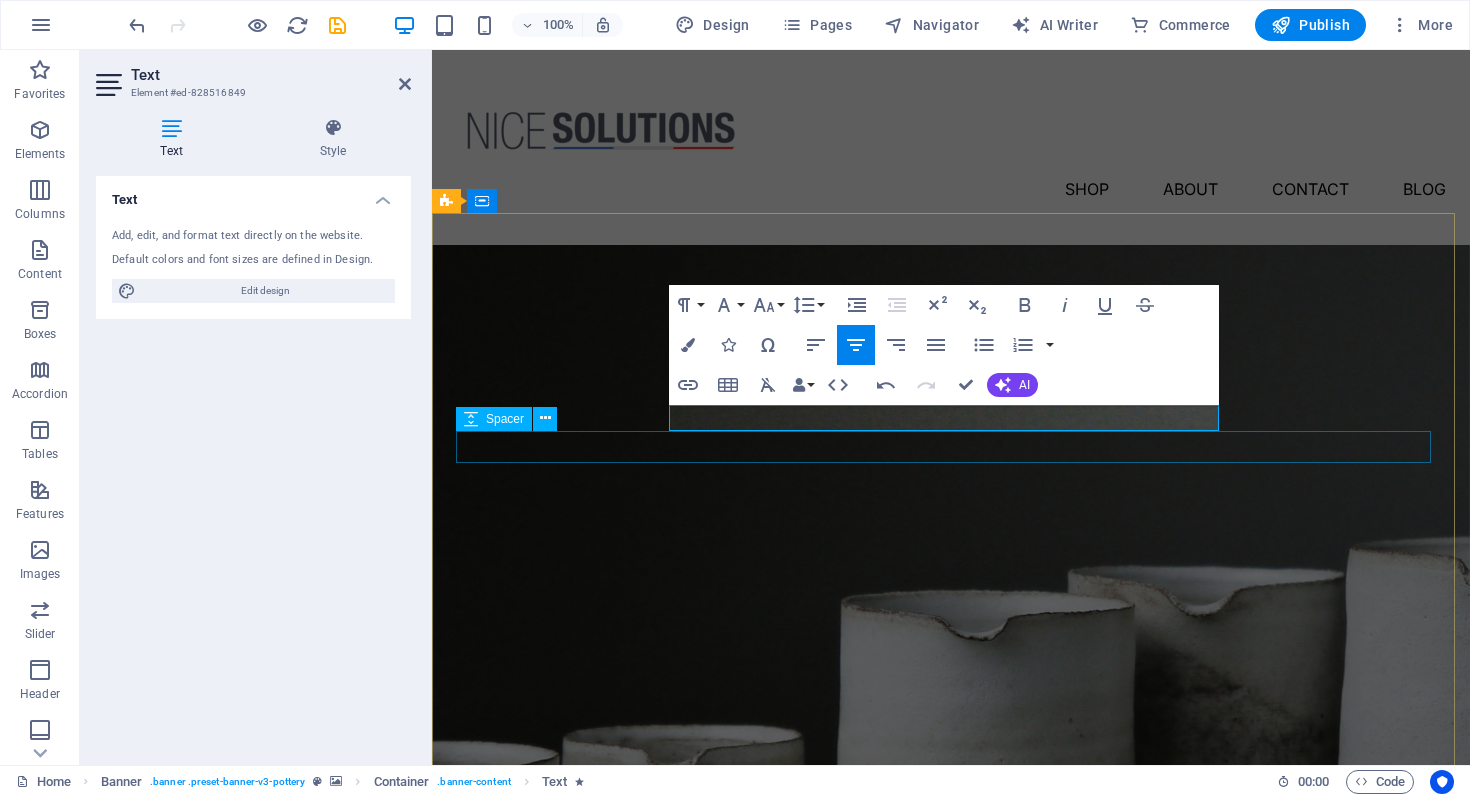 click at bounding box center [951, 1093] 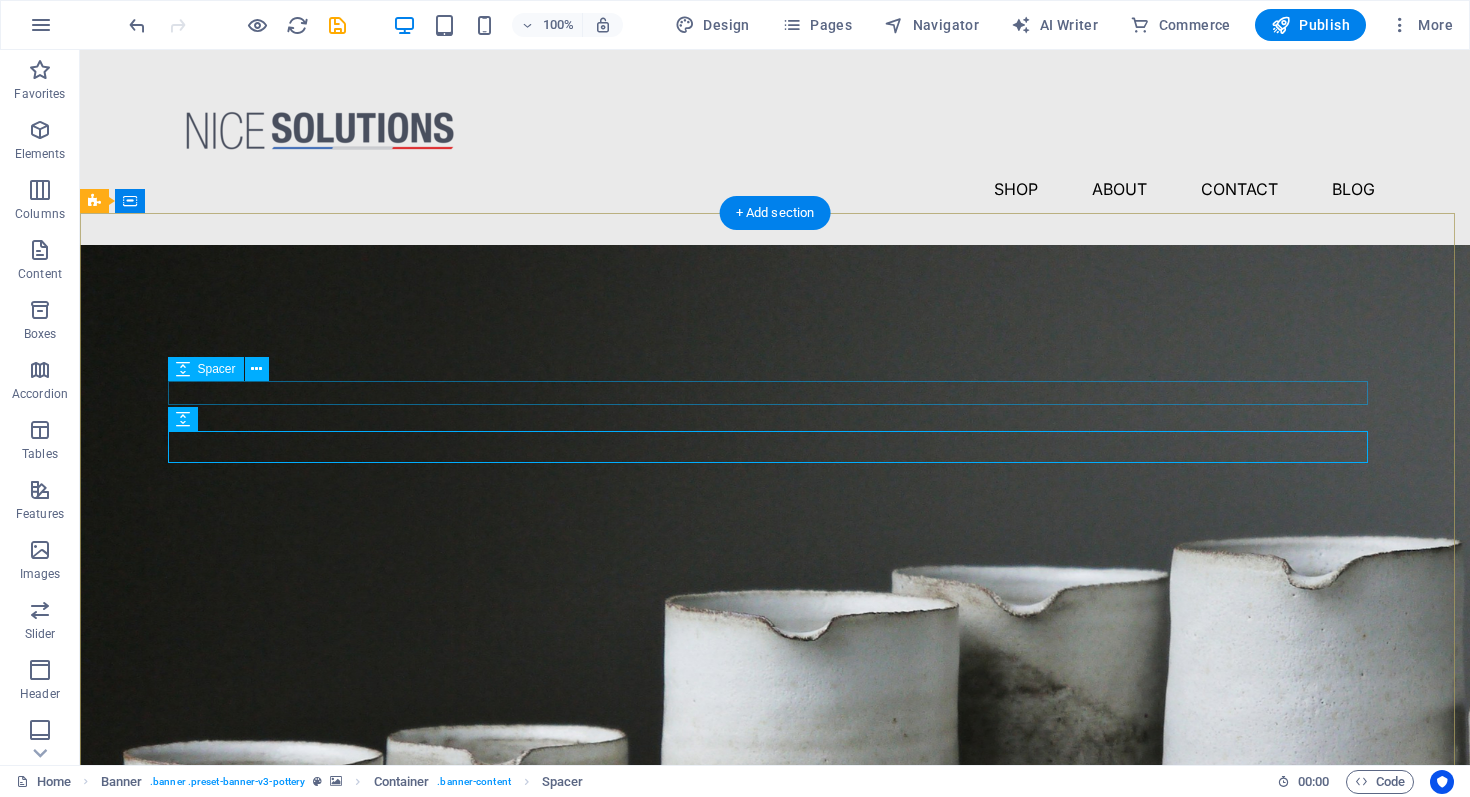click at bounding box center (775, 1039) 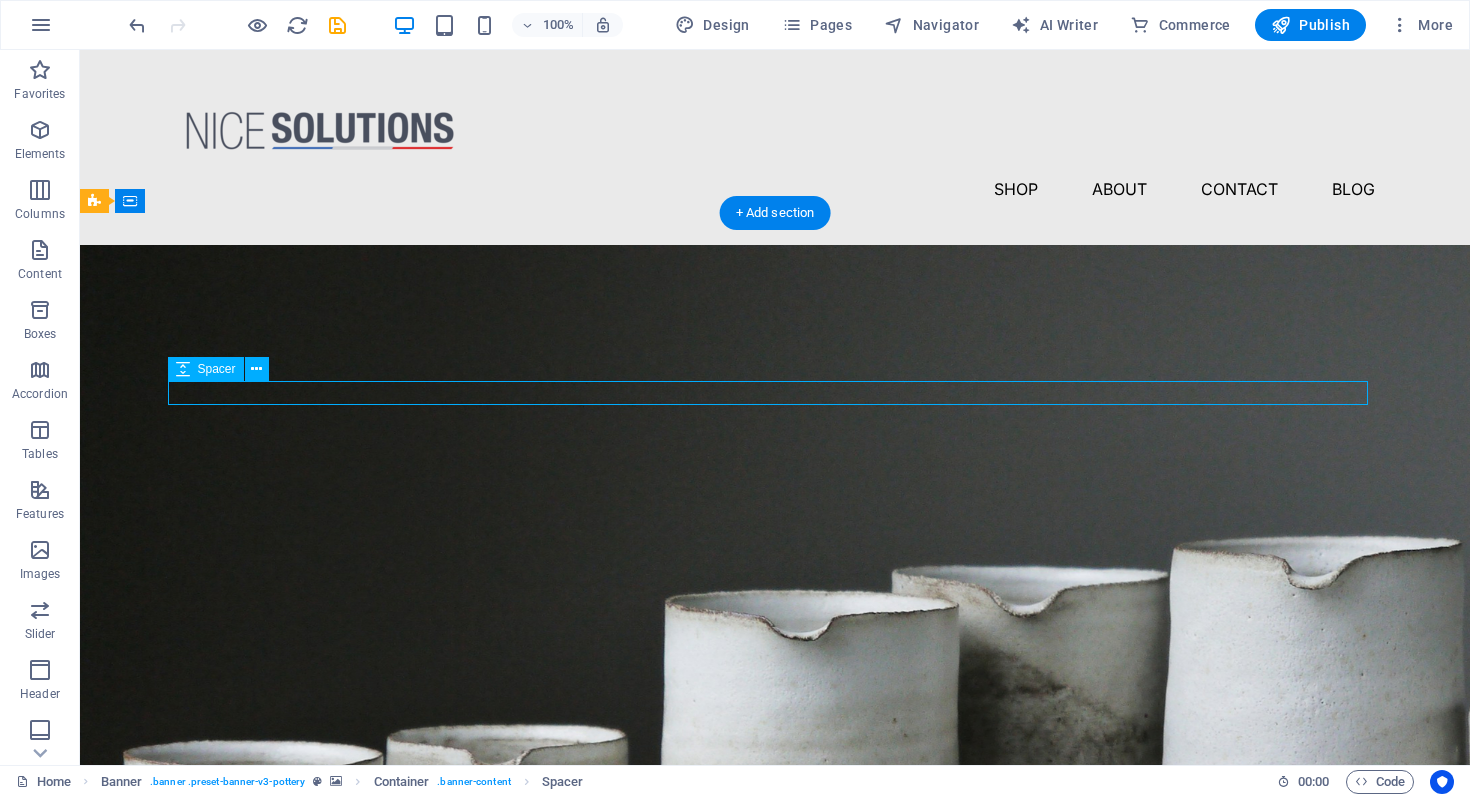 click at bounding box center (775, 1039) 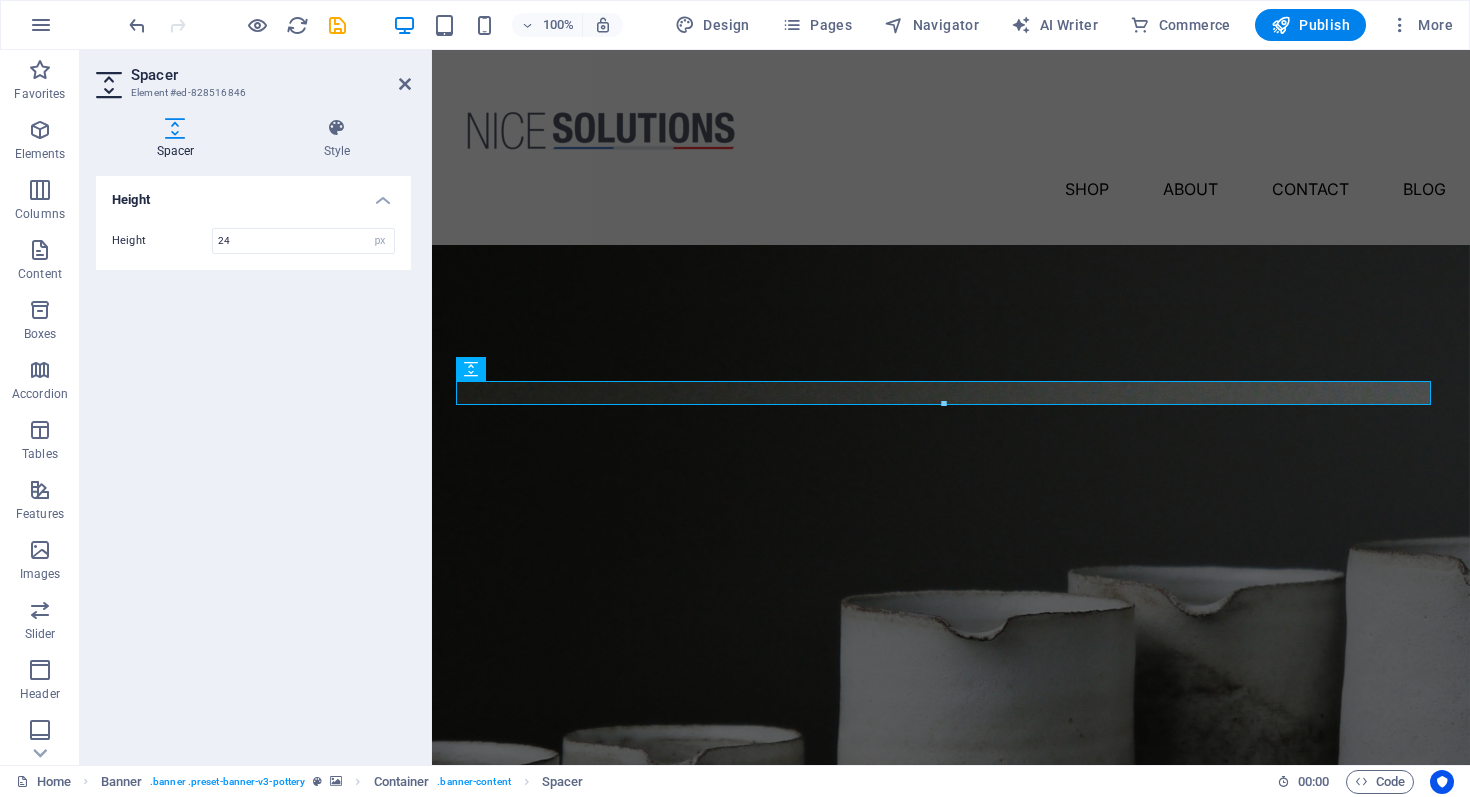 click at bounding box center (943, 404) 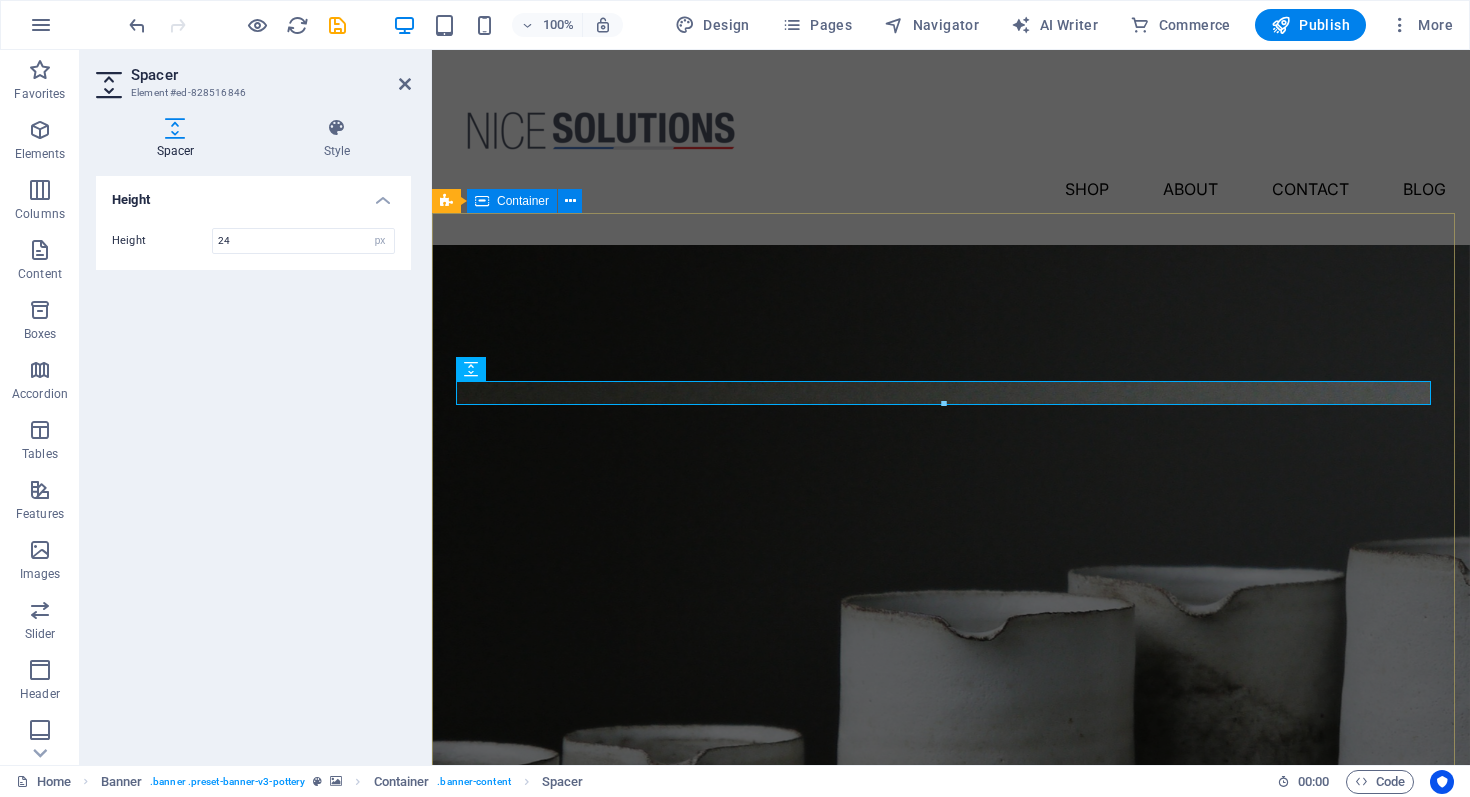 click on "STOP FEU STOP FEU – Protection incendie automatique Explore" at bounding box center (951, 1050) 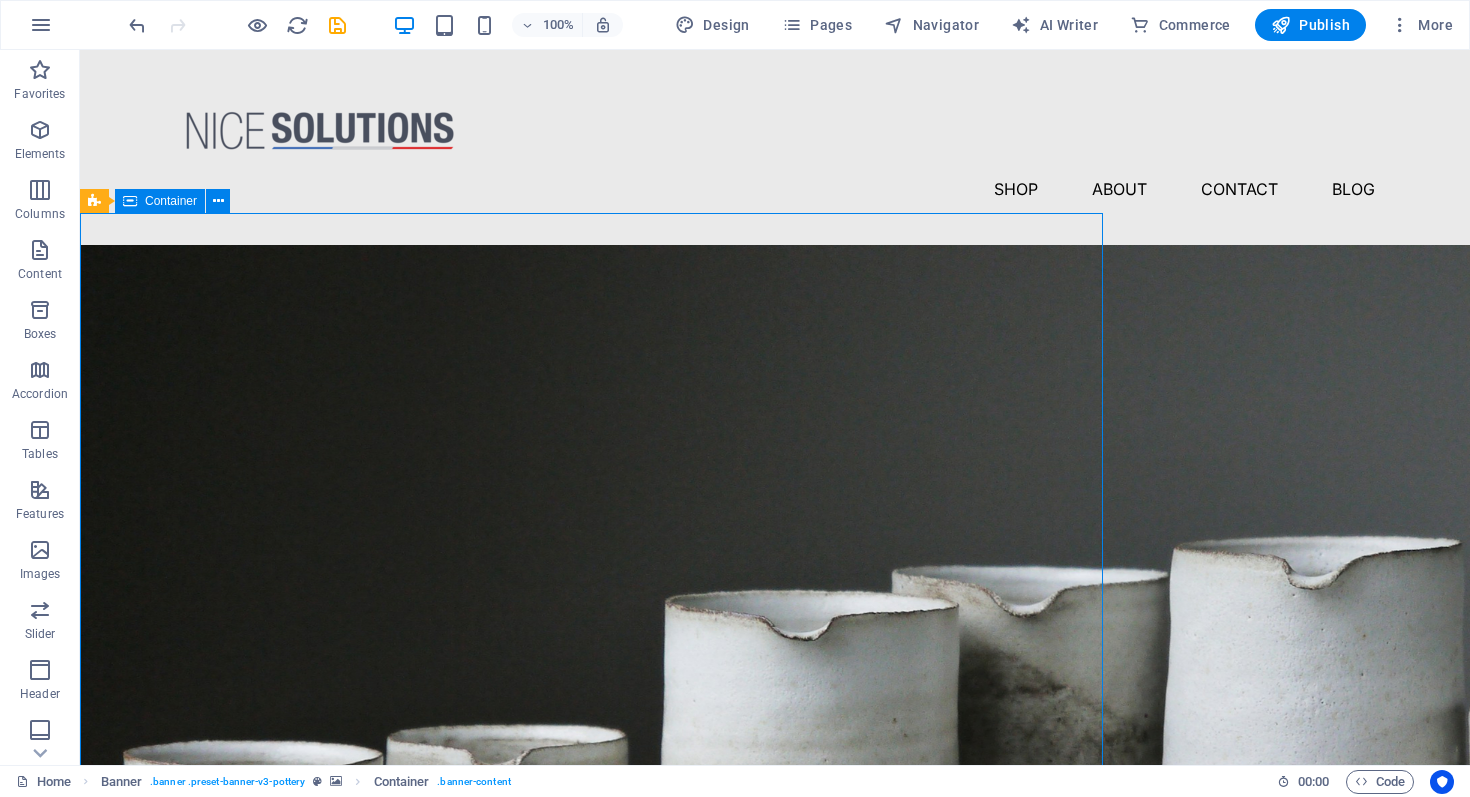 click on "STOP FEU STOP FEU – Protection incendie automatique Explore" at bounding box center [775, 1050] 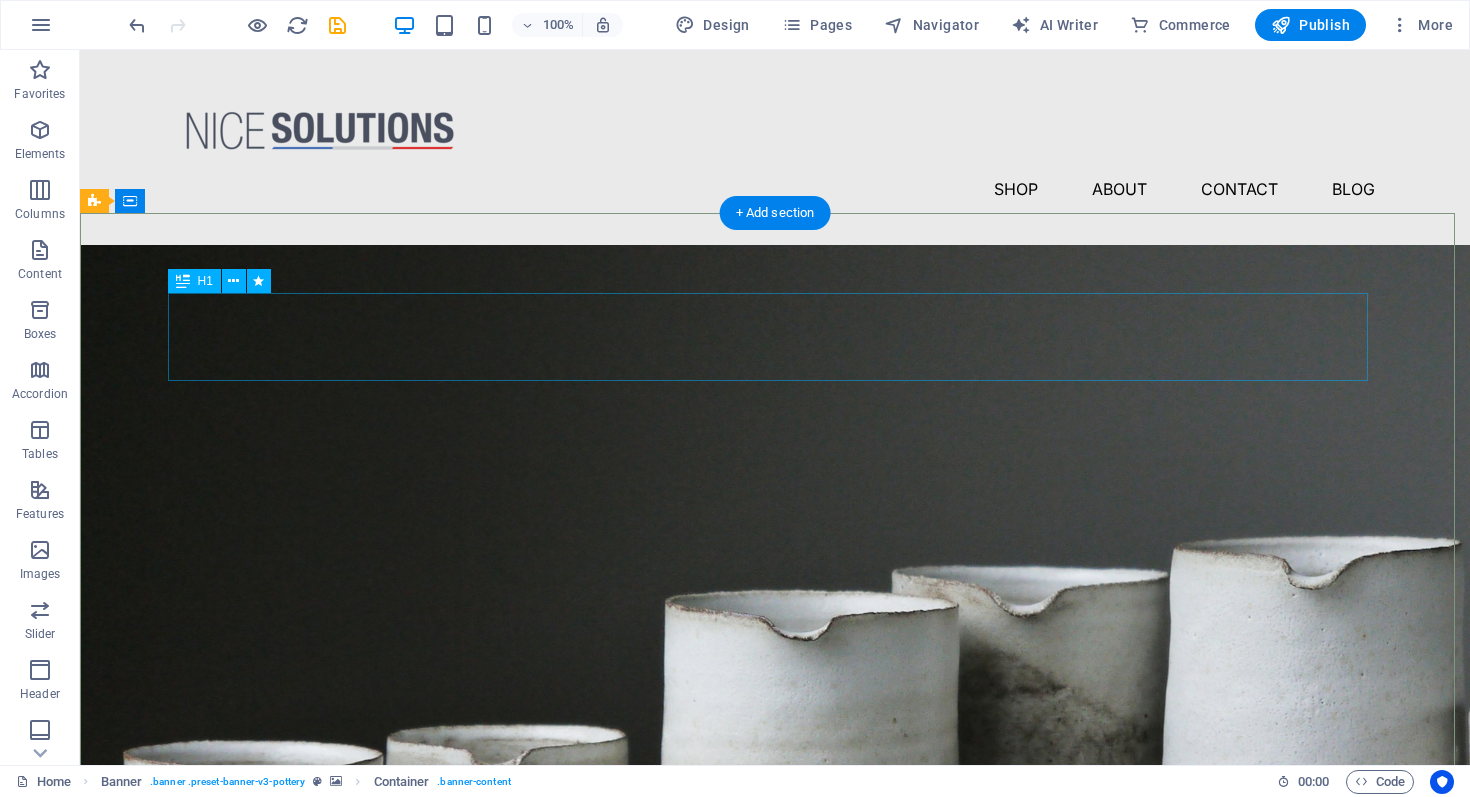 click on "Explore" at bounding box center (775, 1135) 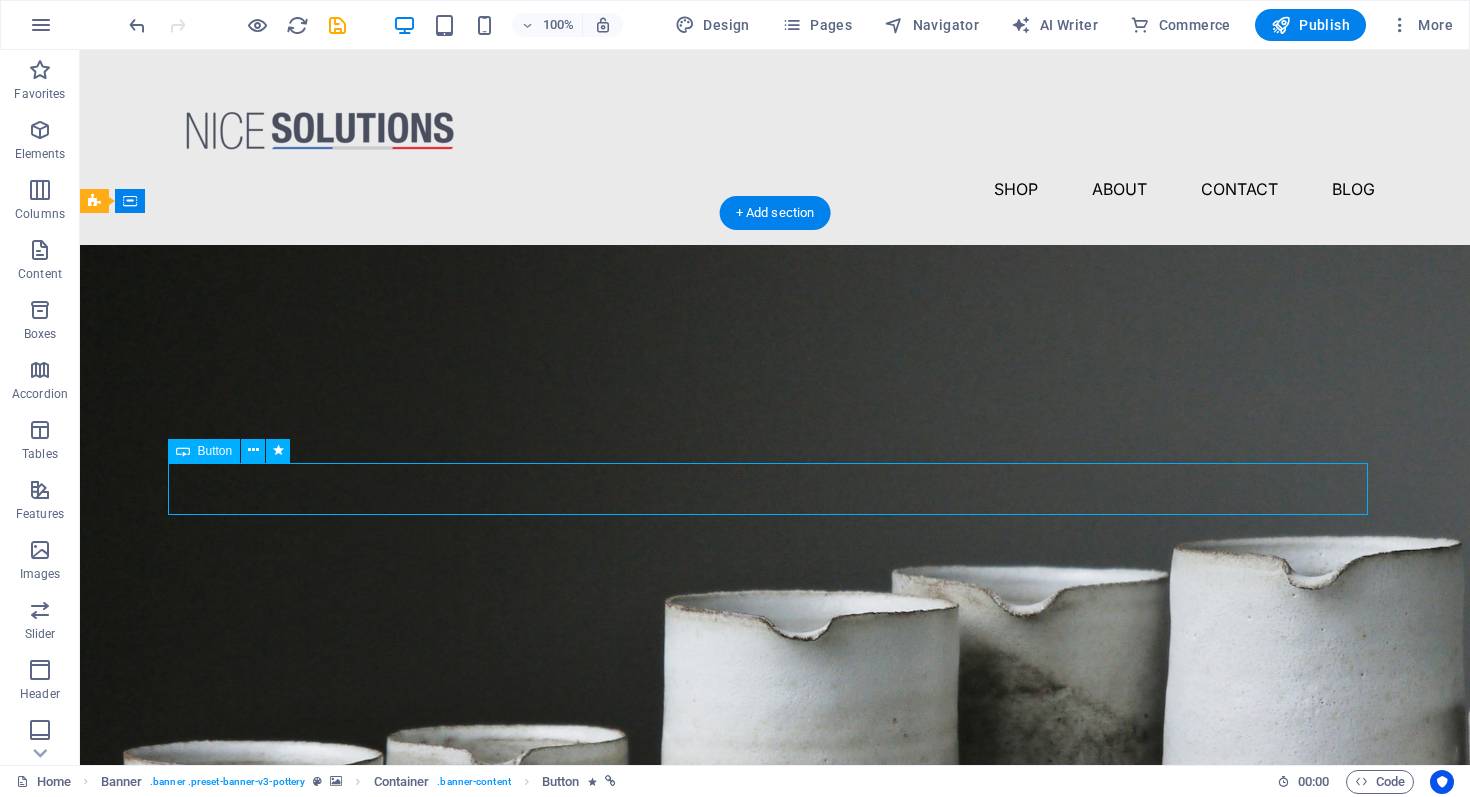 scroll, scrollTop: 209, scrollLeft: 0, axis: vertical 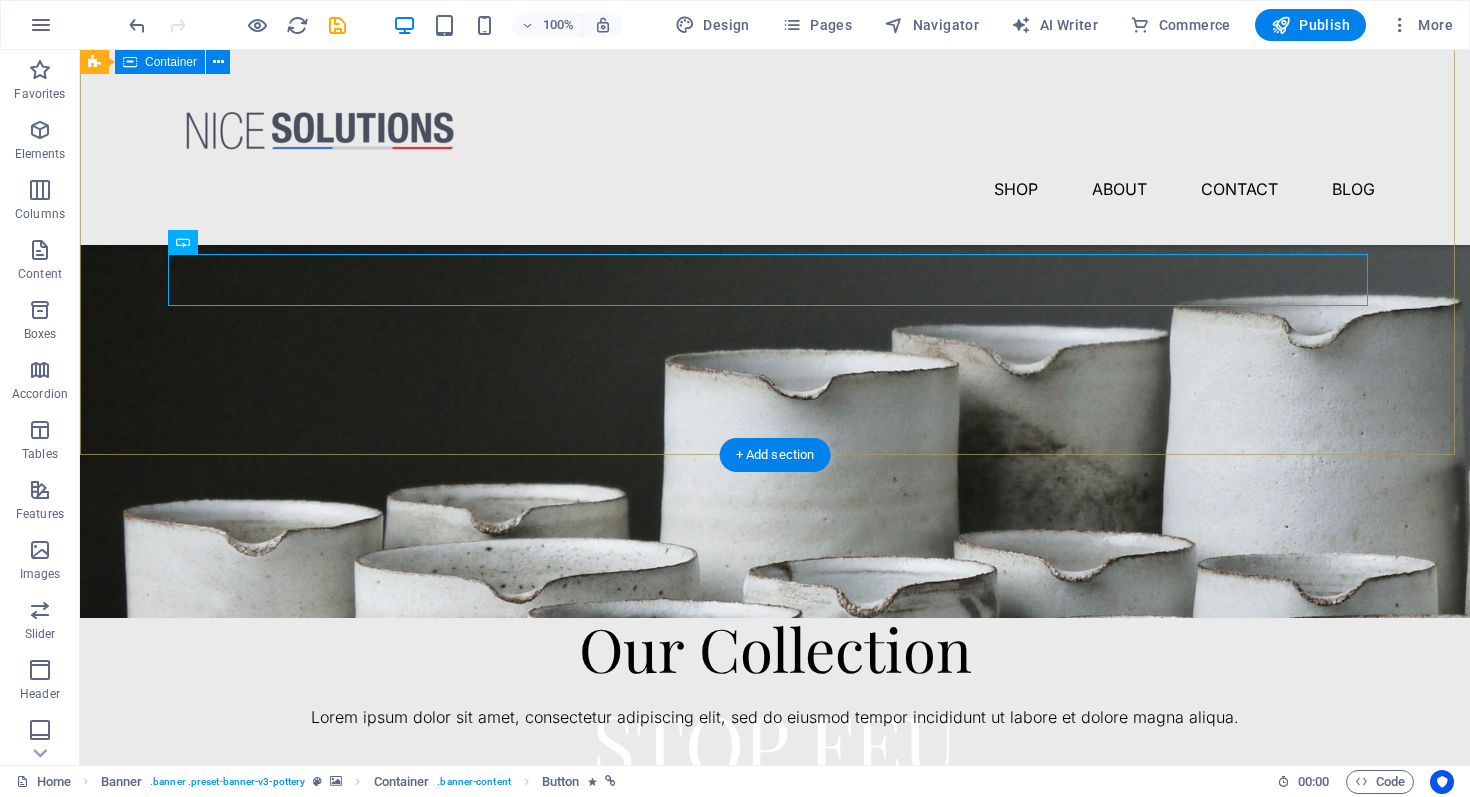 click on "STOP FEU STOP FEU – Protection incendie automatique Explore" at bounding box center [775, 809] 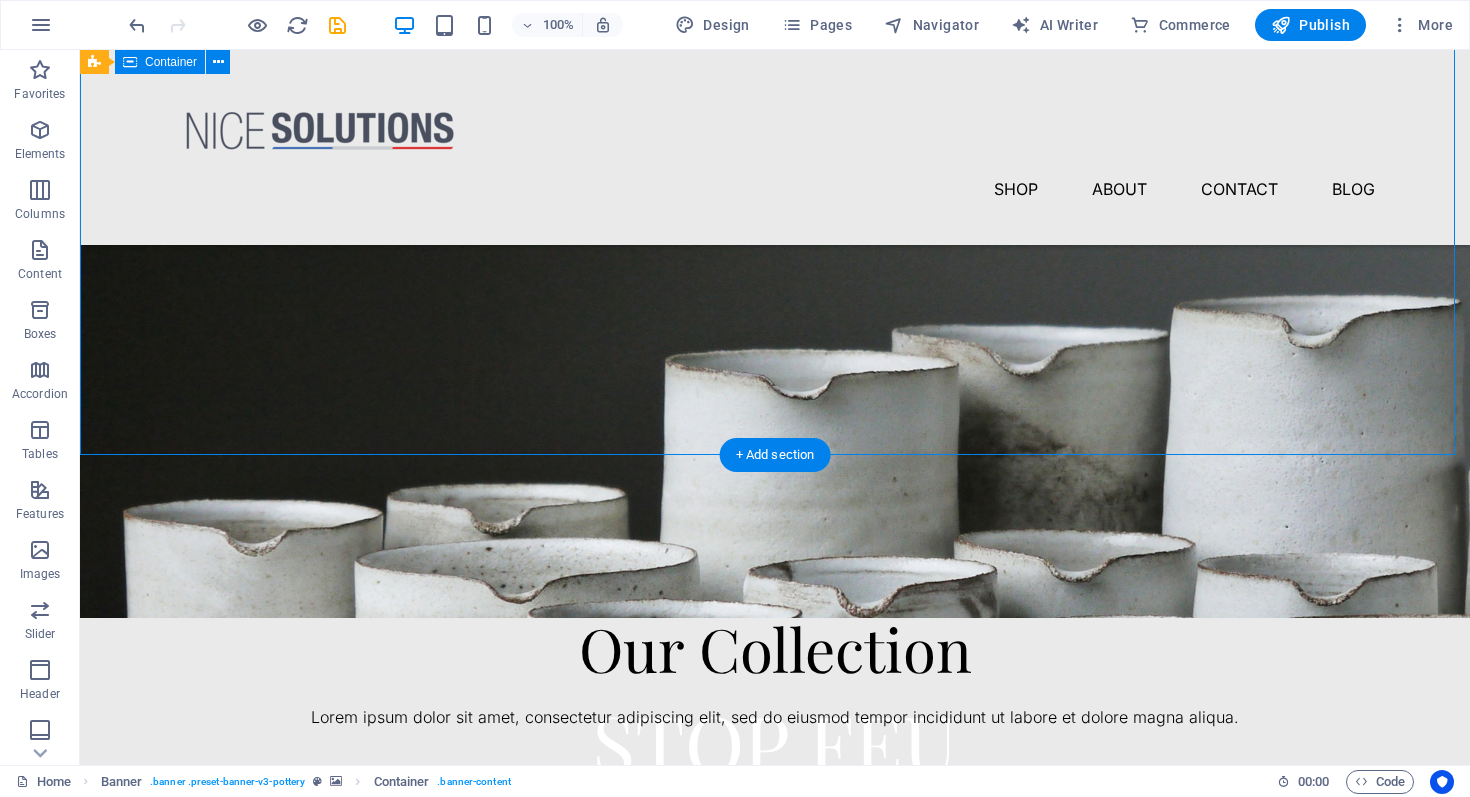 scroll, scrollTop: 0, scrollLeft: 0, axis: both 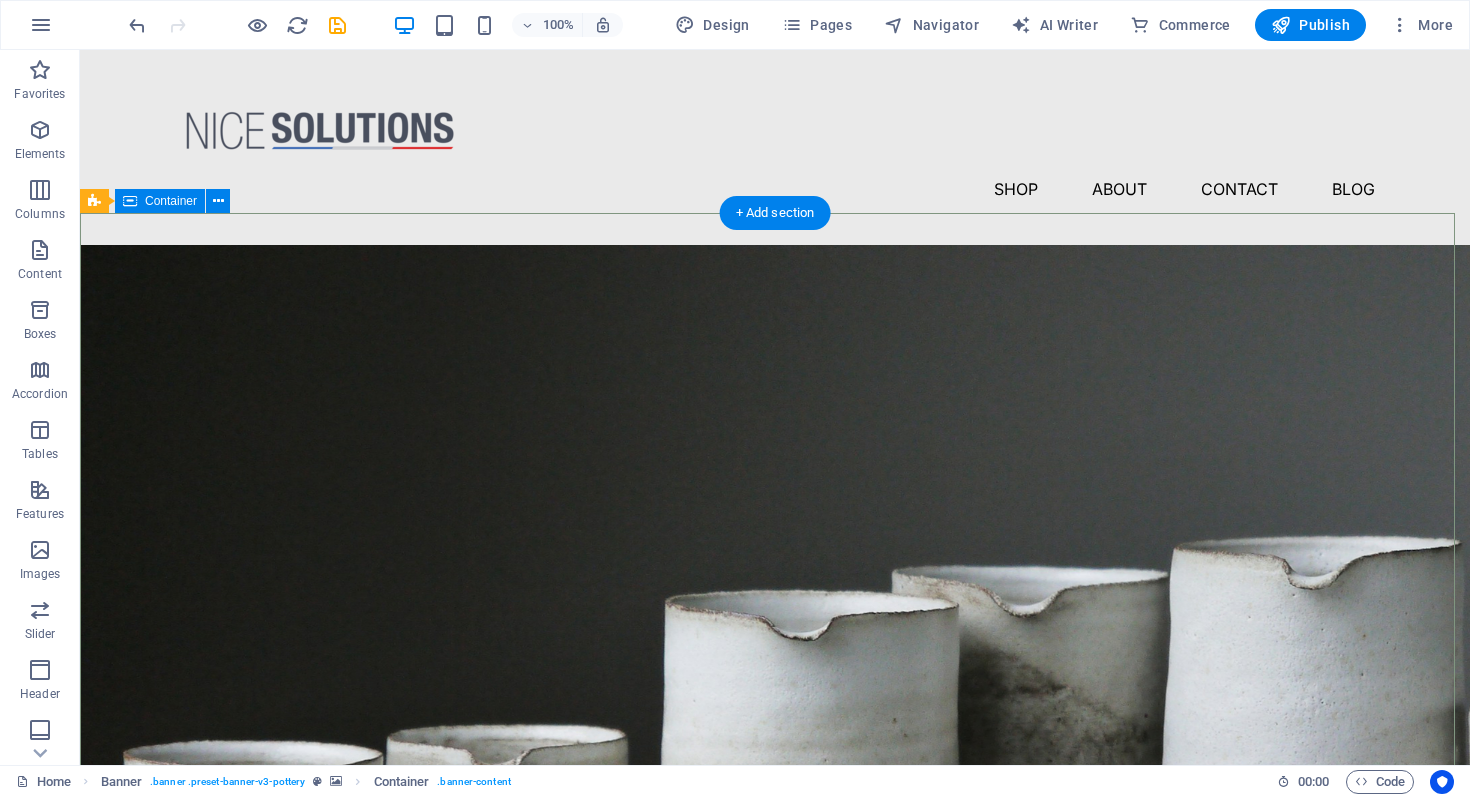 click on "STOP FEU STOP FEU – Protection incendie automatique Explore" at bounding box center [775, 1050] 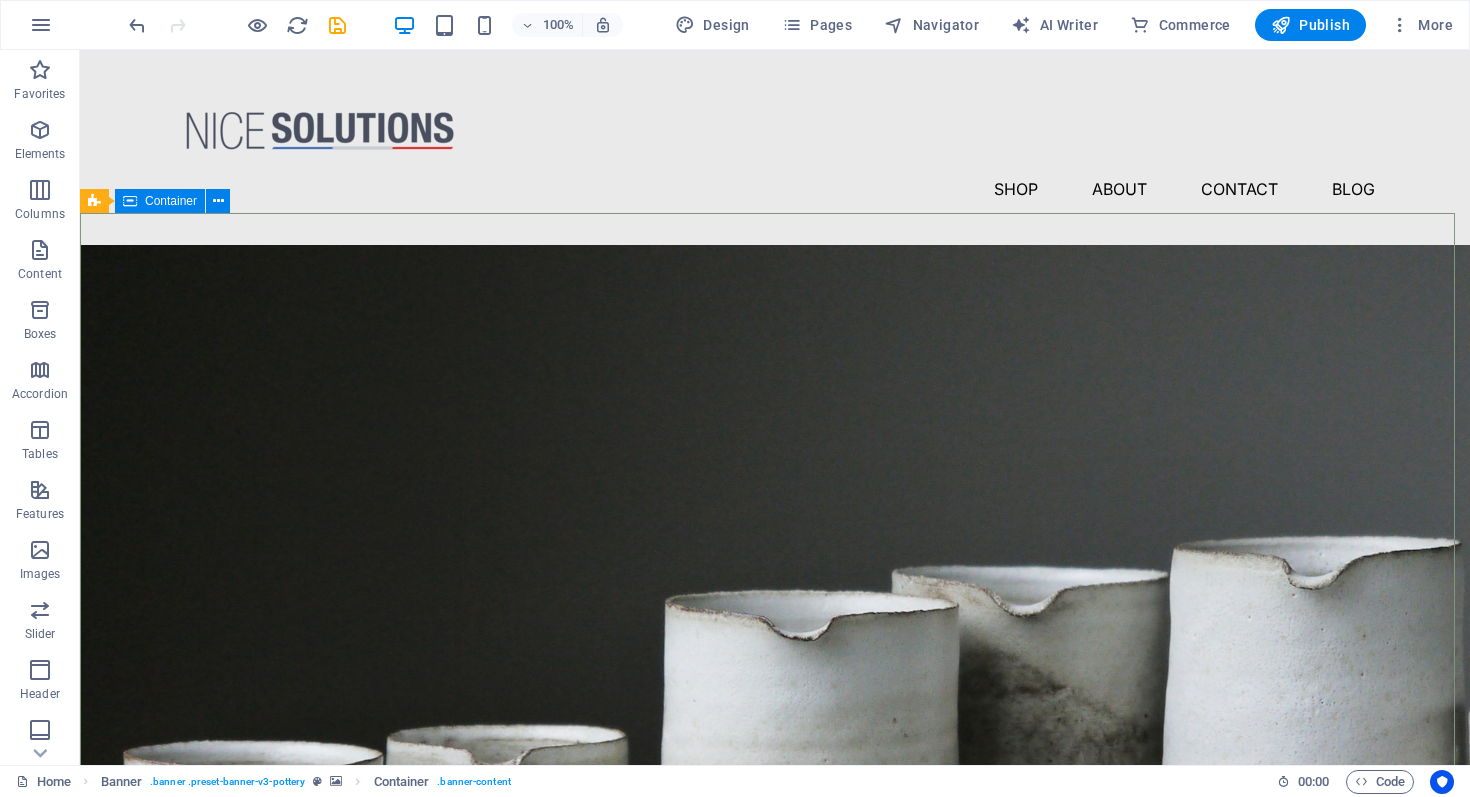 click at bounding box center (130, 201) 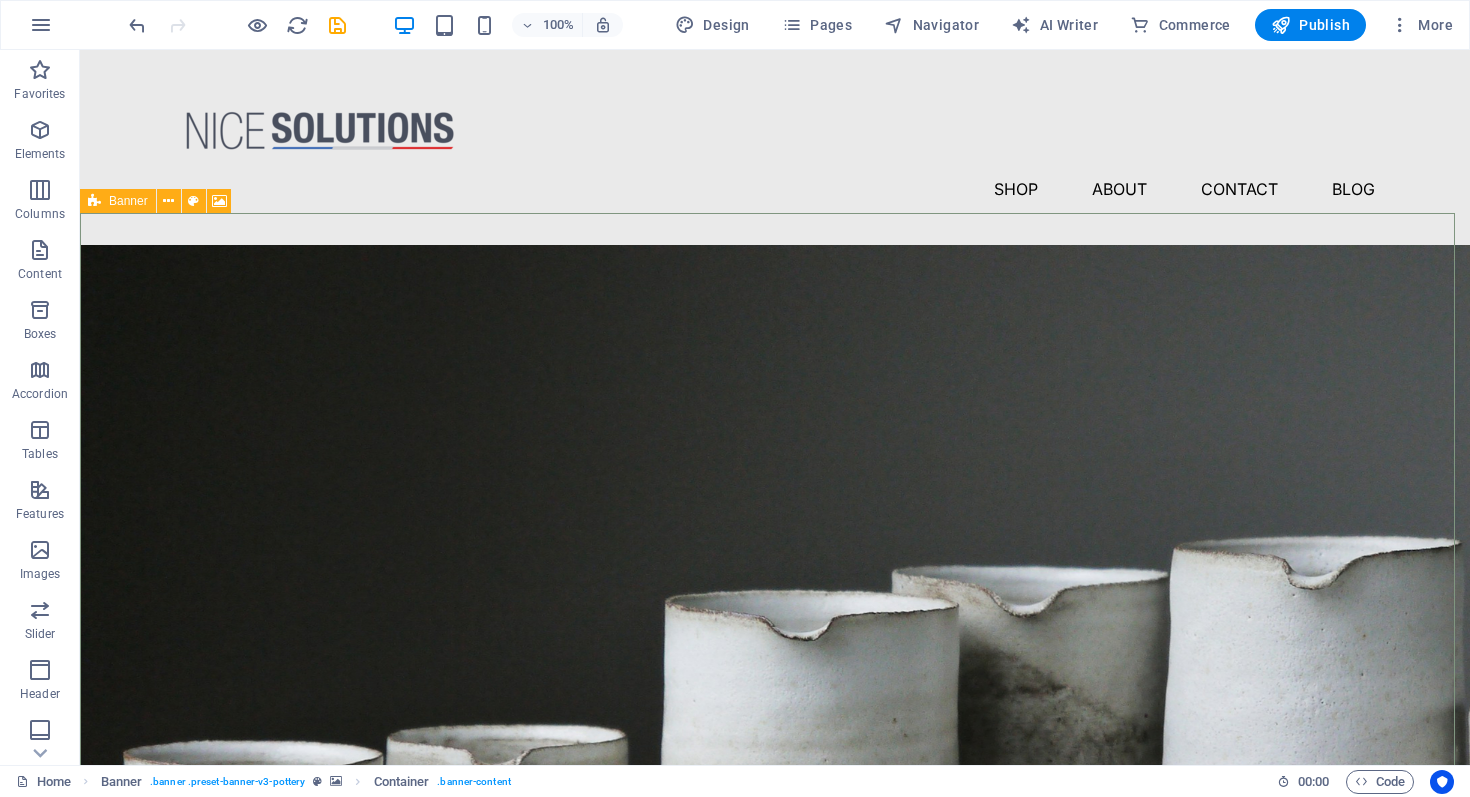 click on "Banner" at bounding box center (118, 201) 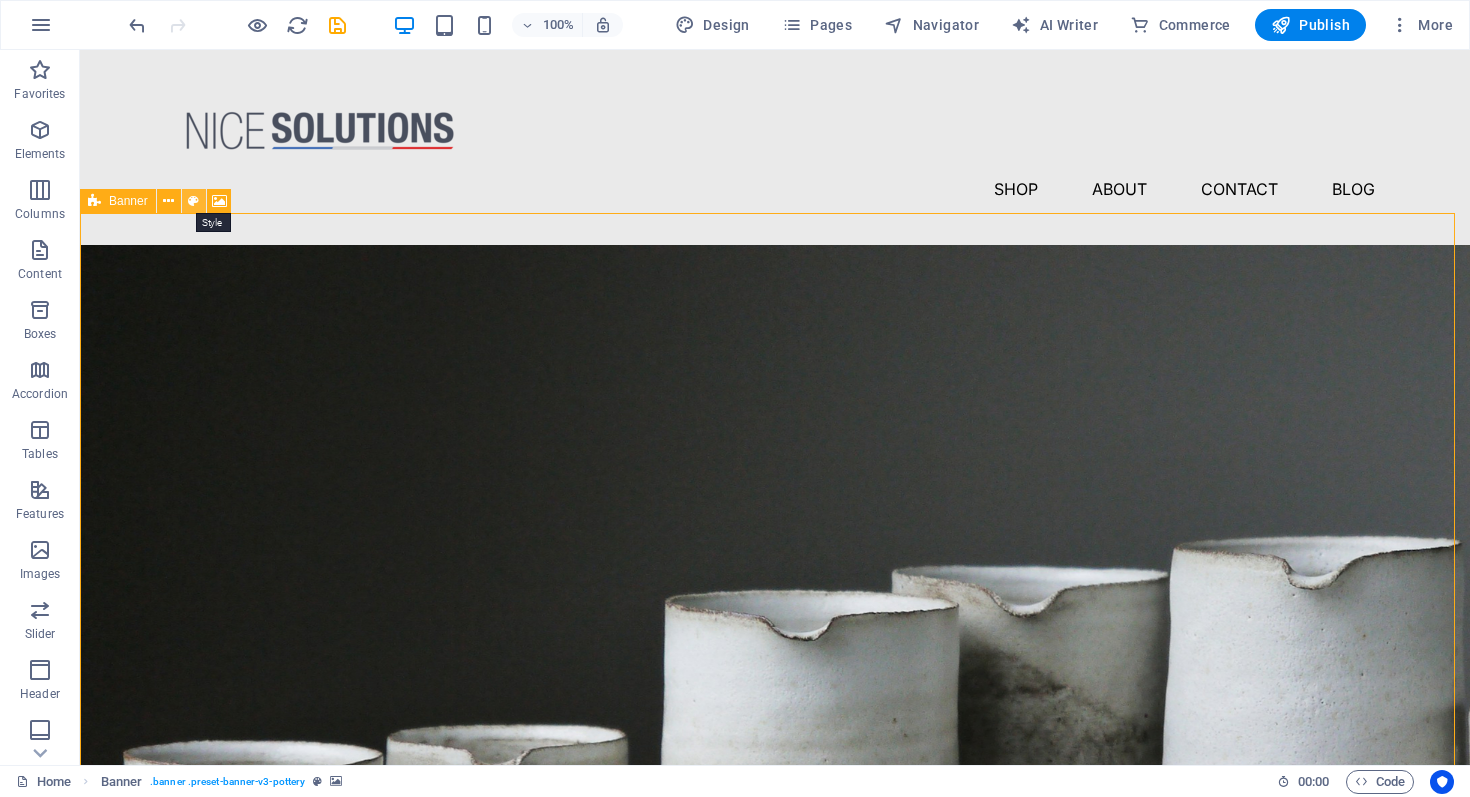 click at bounding box center (193, 201) 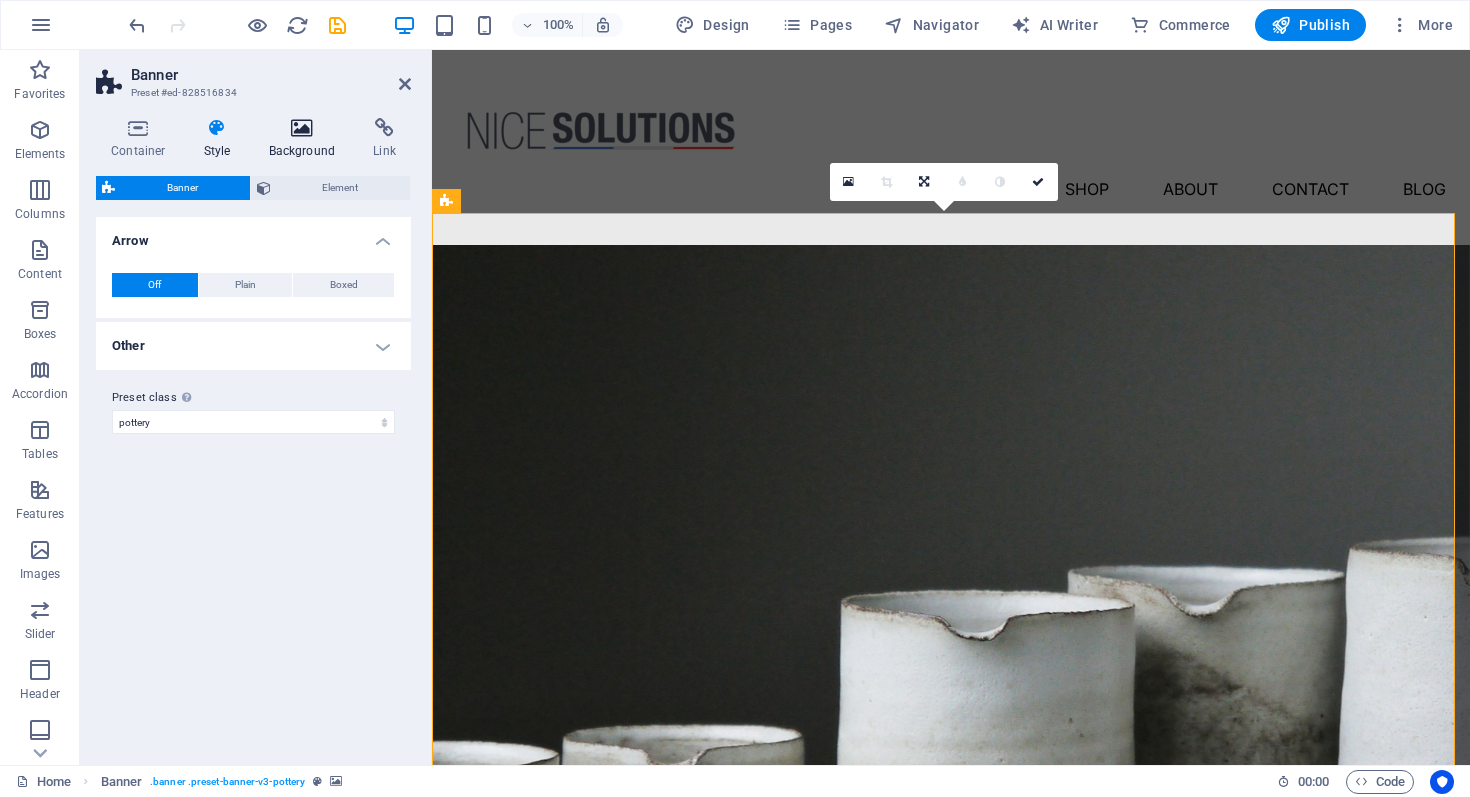 click on "Background" at bounding box center (306, 139) 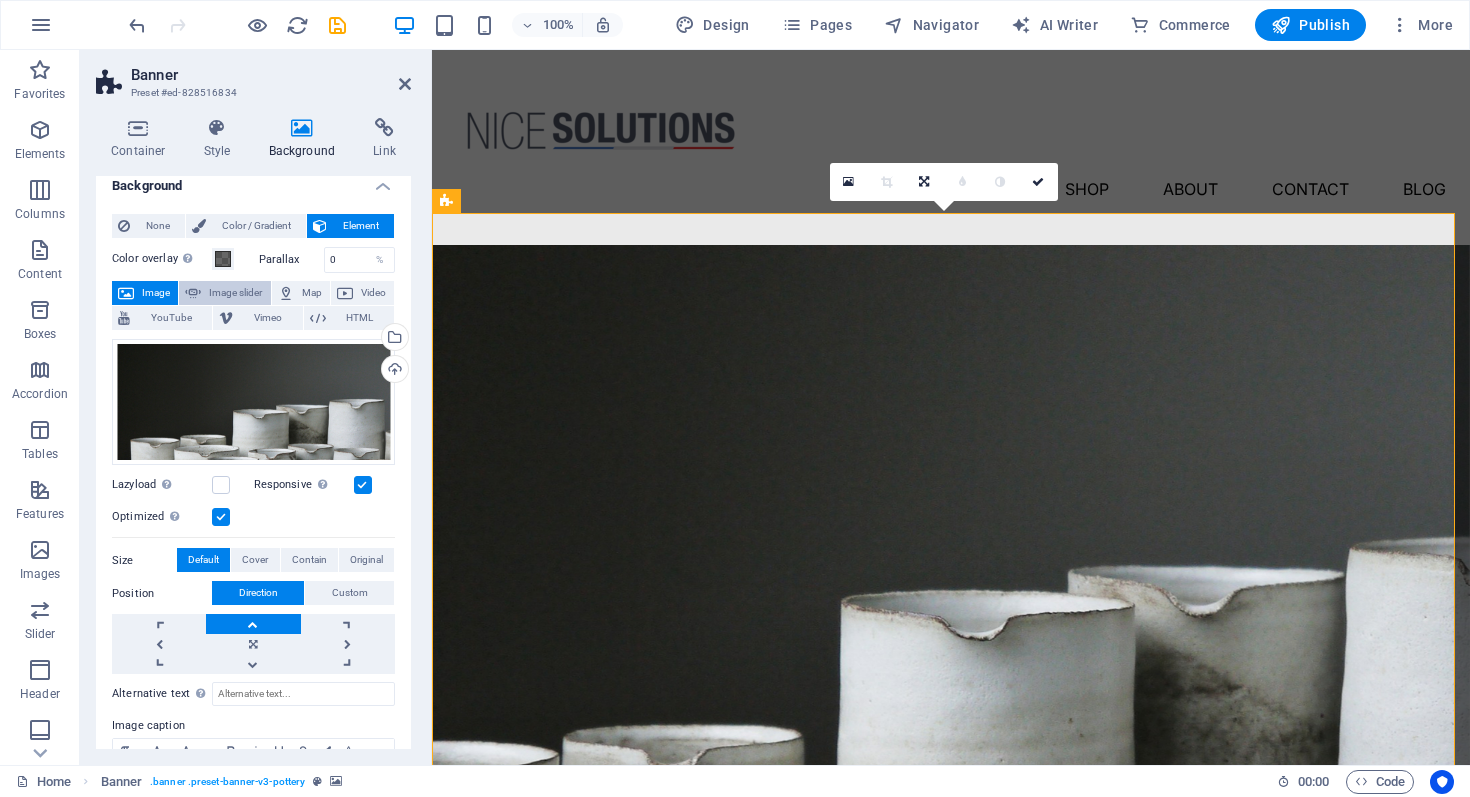 scroll, scrollTop: 17, scrollLeft: 0, axis: vertical 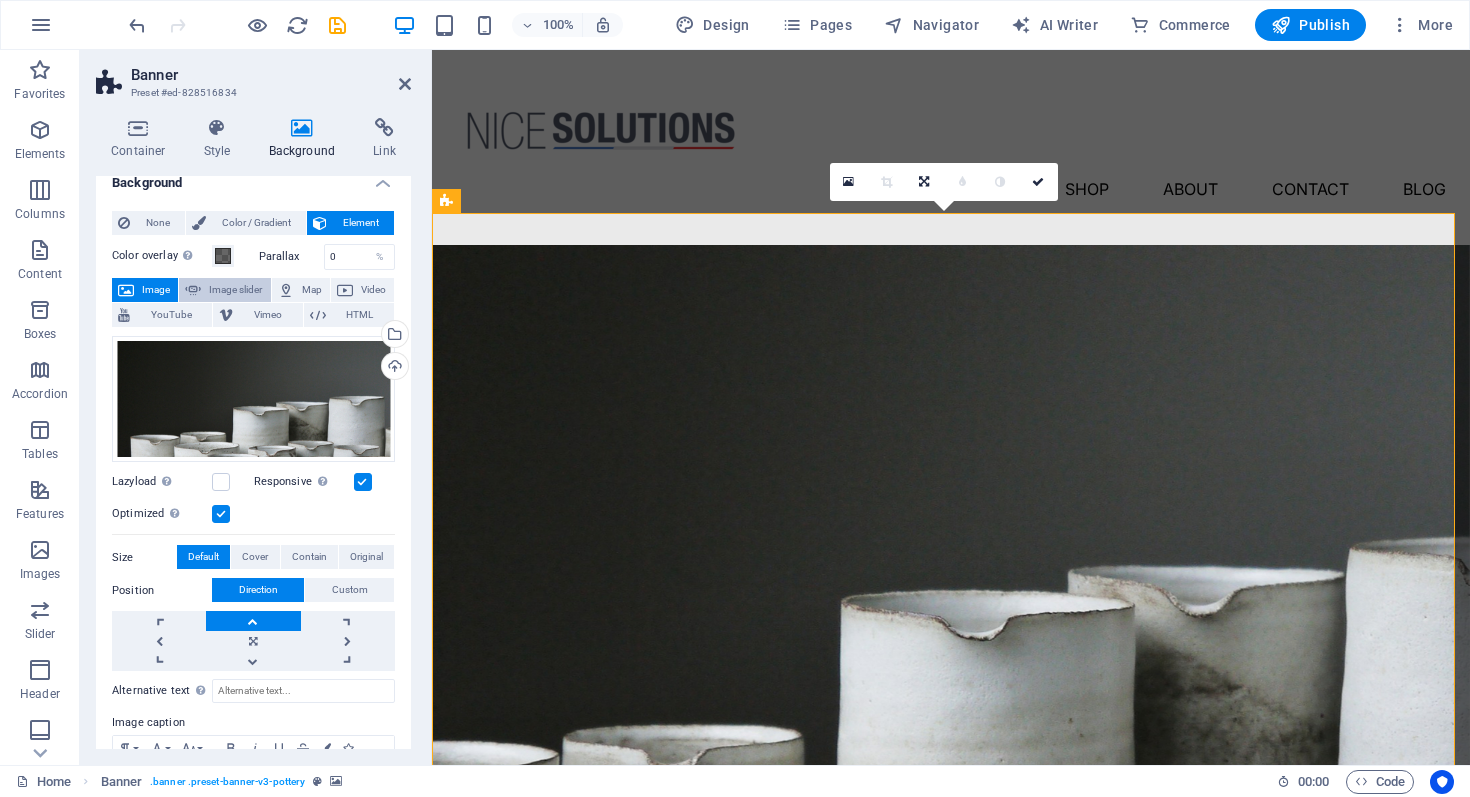 click on "Image slider" at bounding box center [235, 290] 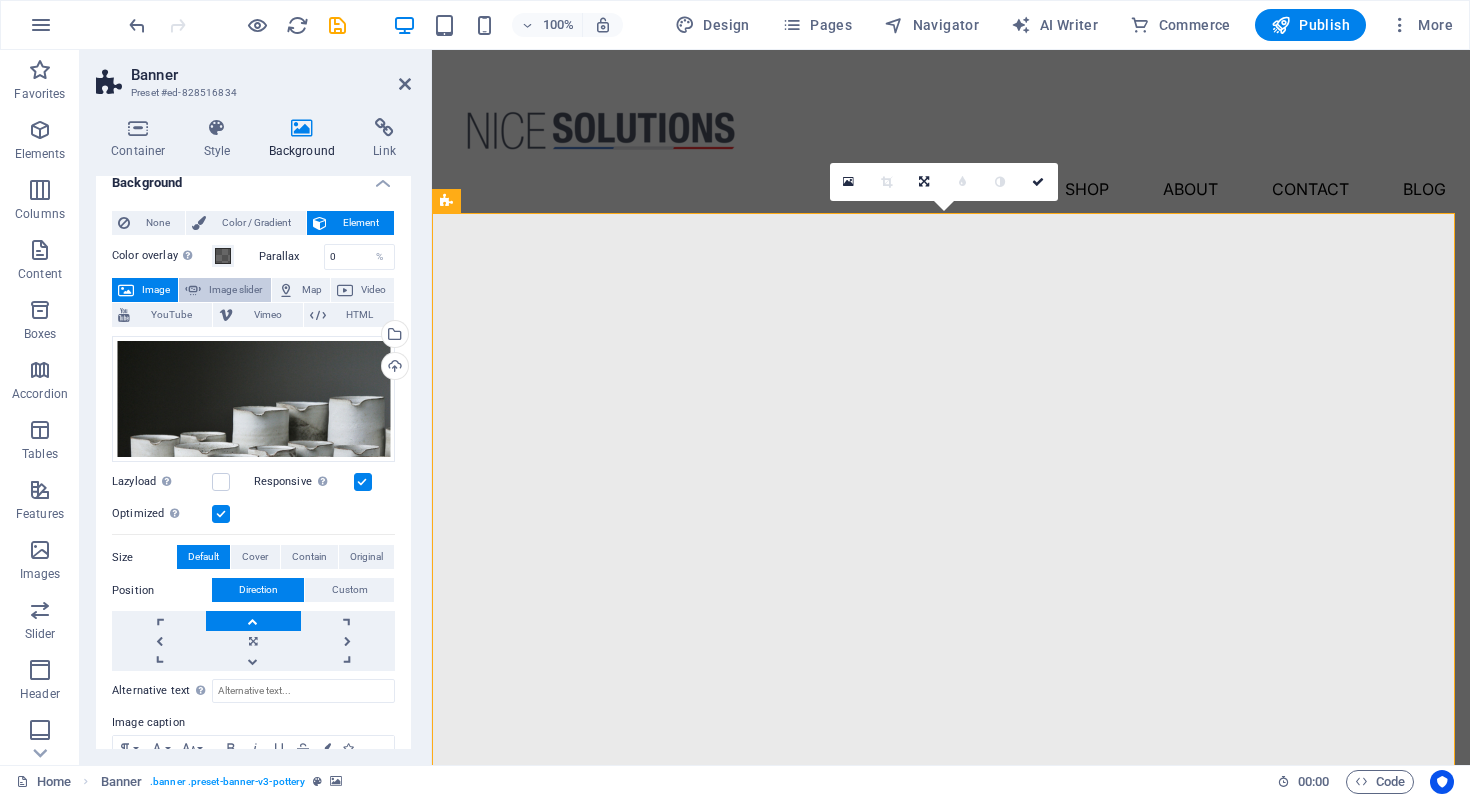 select on "ms" 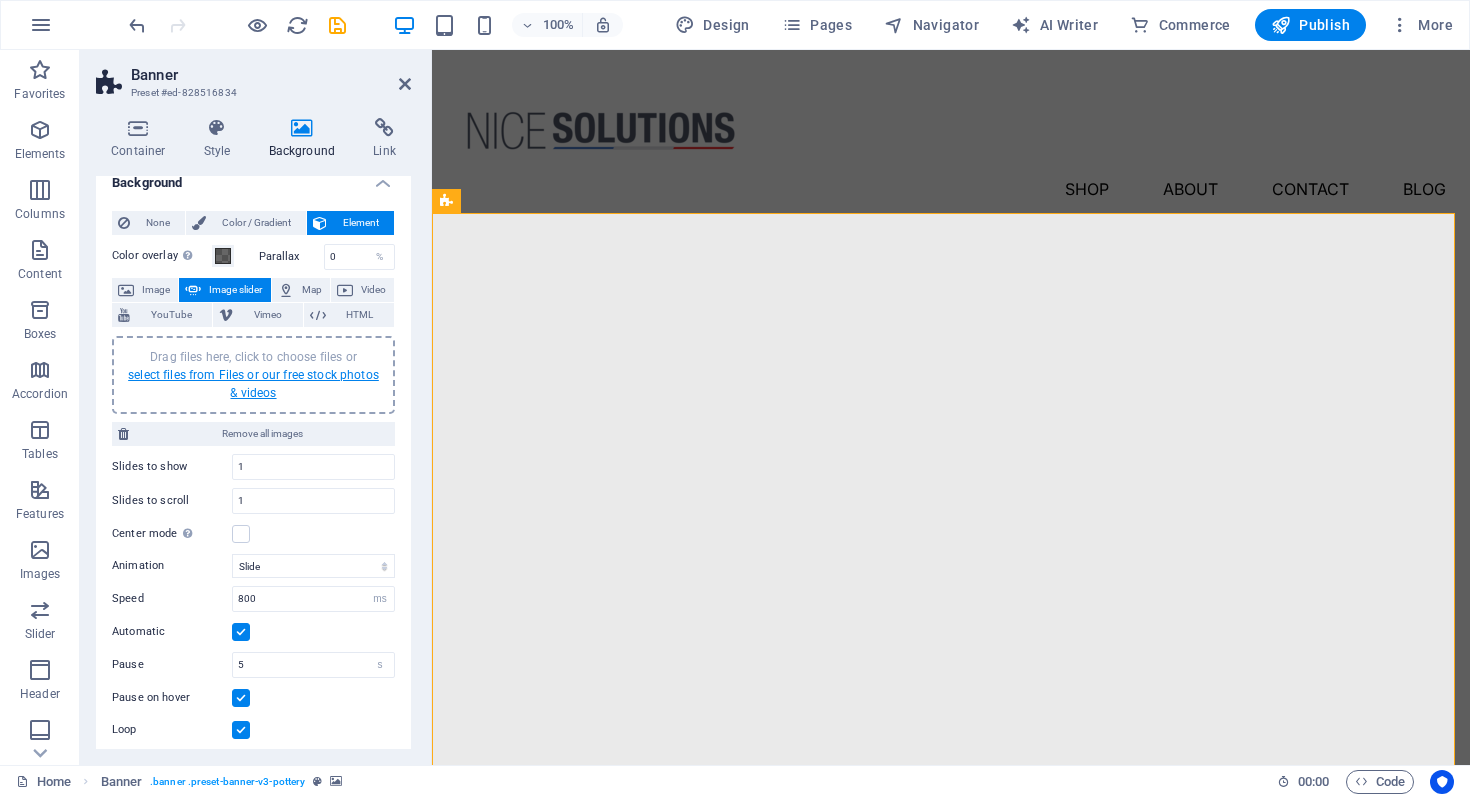 click on "select files from Files or our free stock photos & videos" at bounding box center [253, 384] 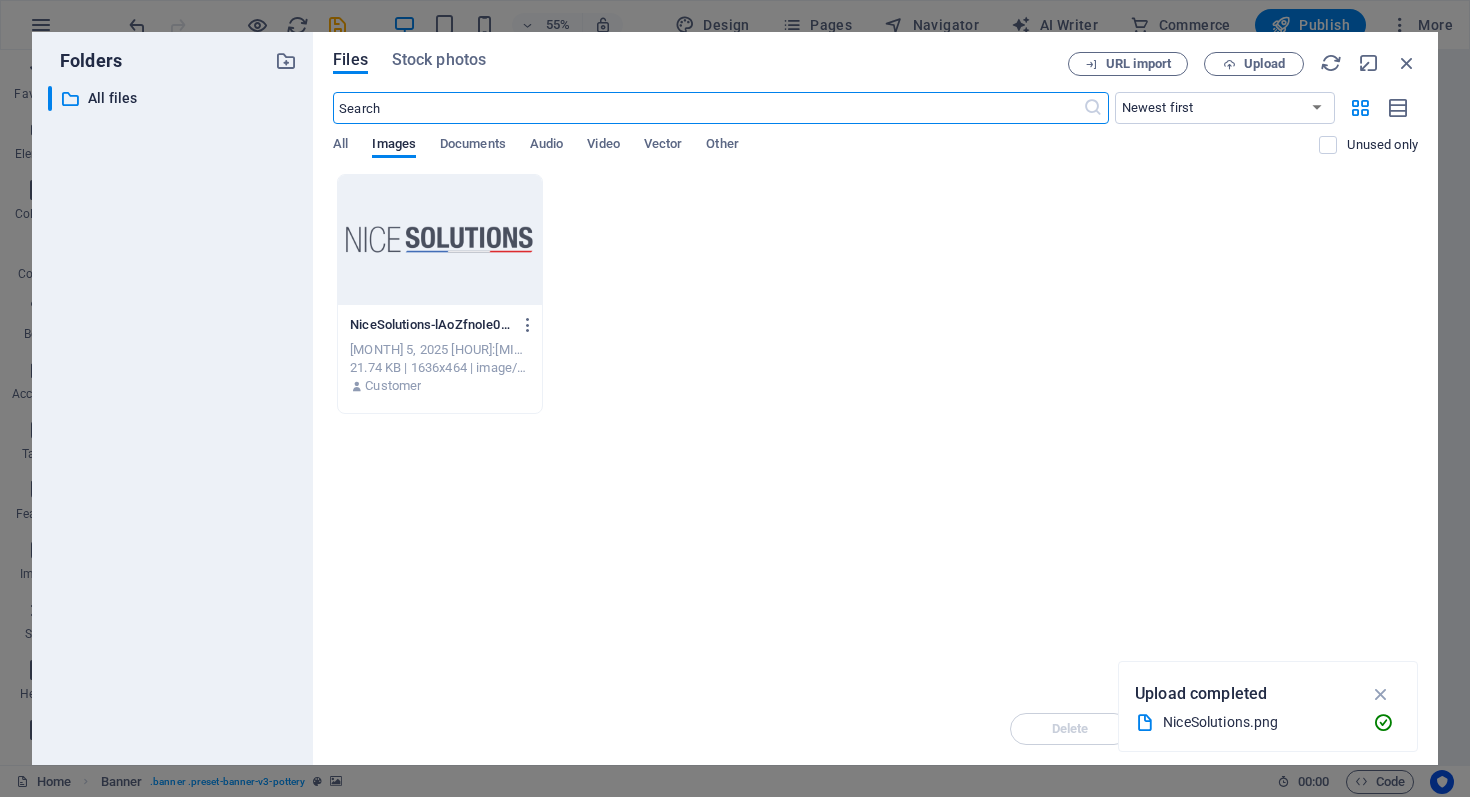 click at bounding box center [1381, 694] 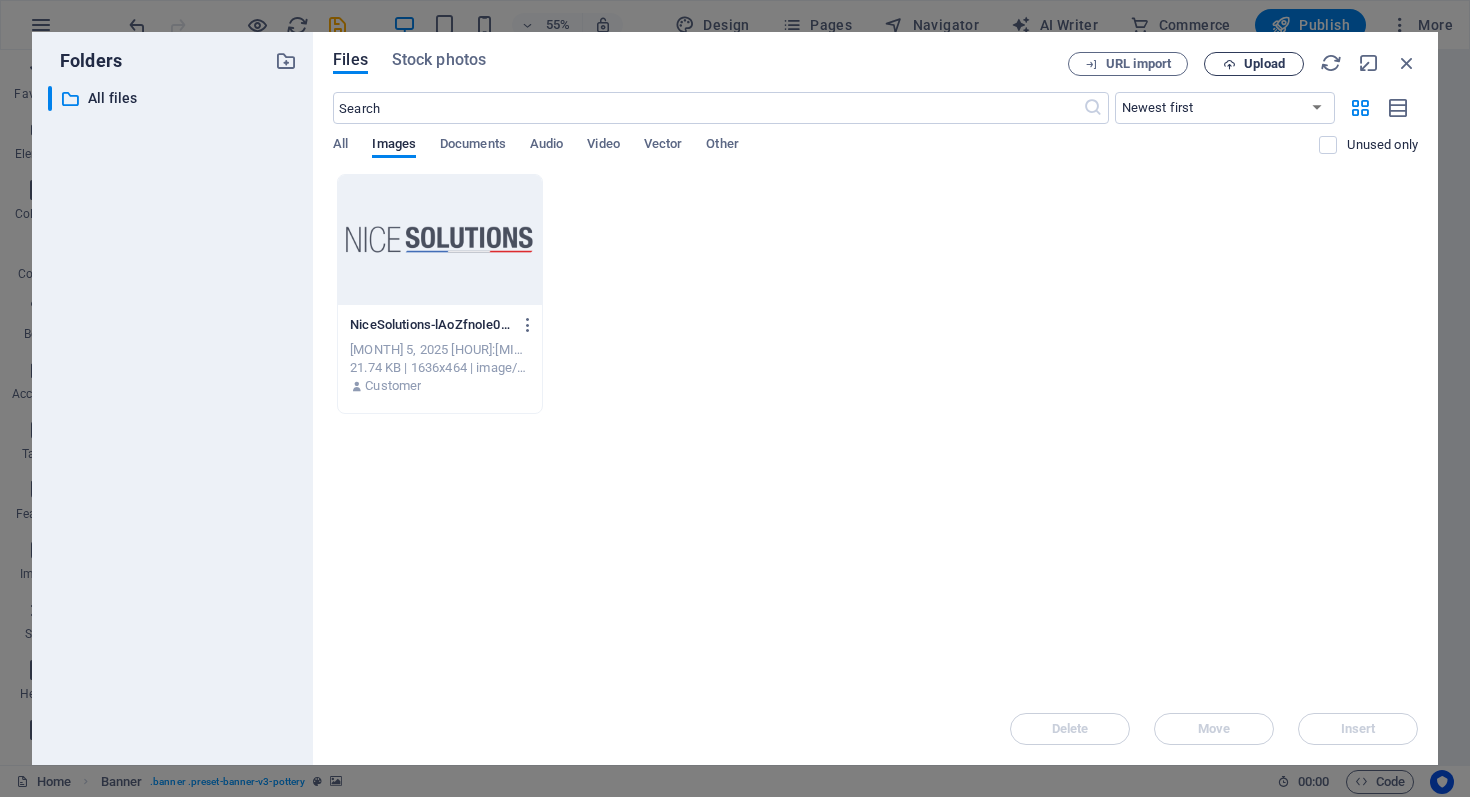 click on "Upload" at bounding box center (1264, 64) 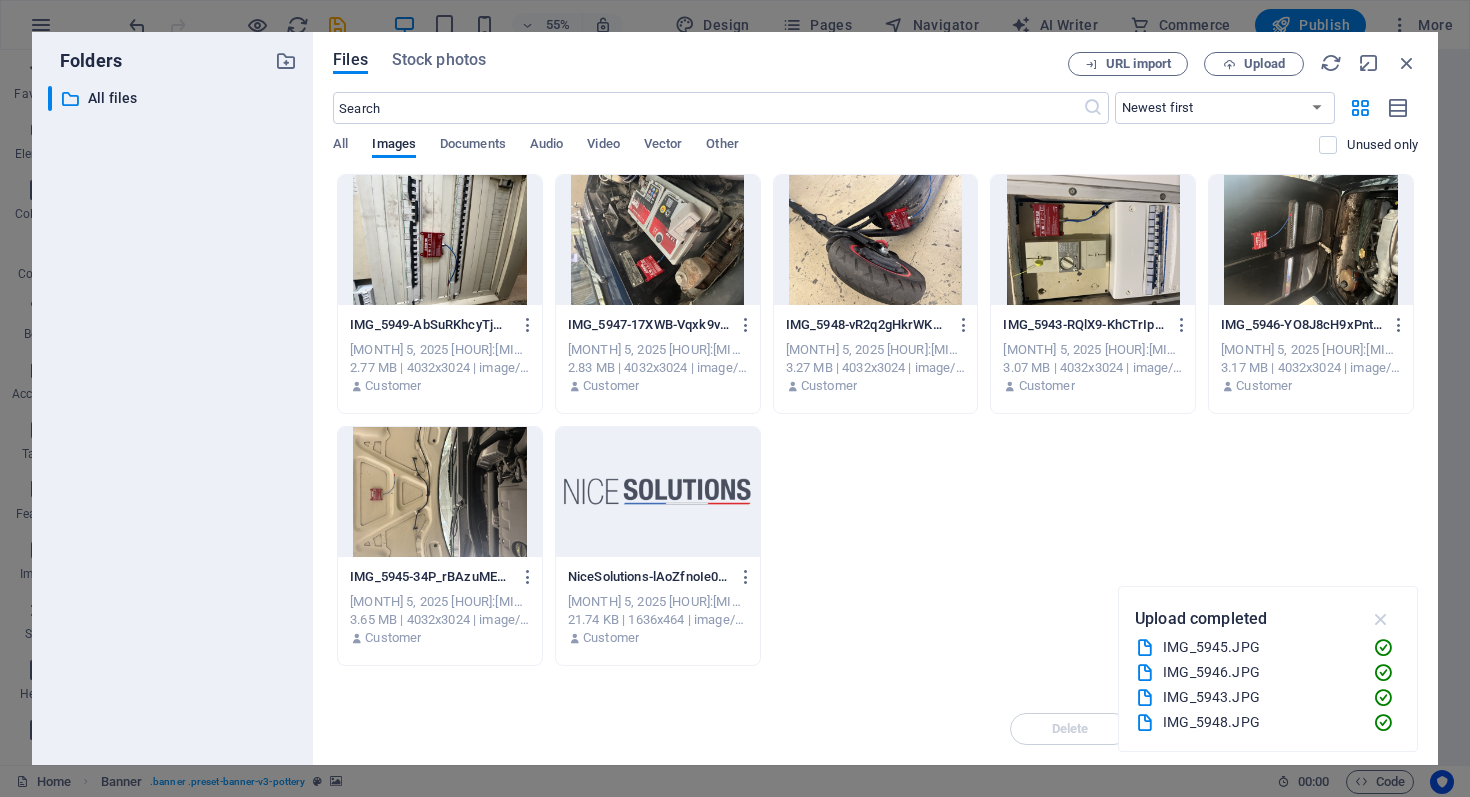 click at bounding box center (1381, 619) 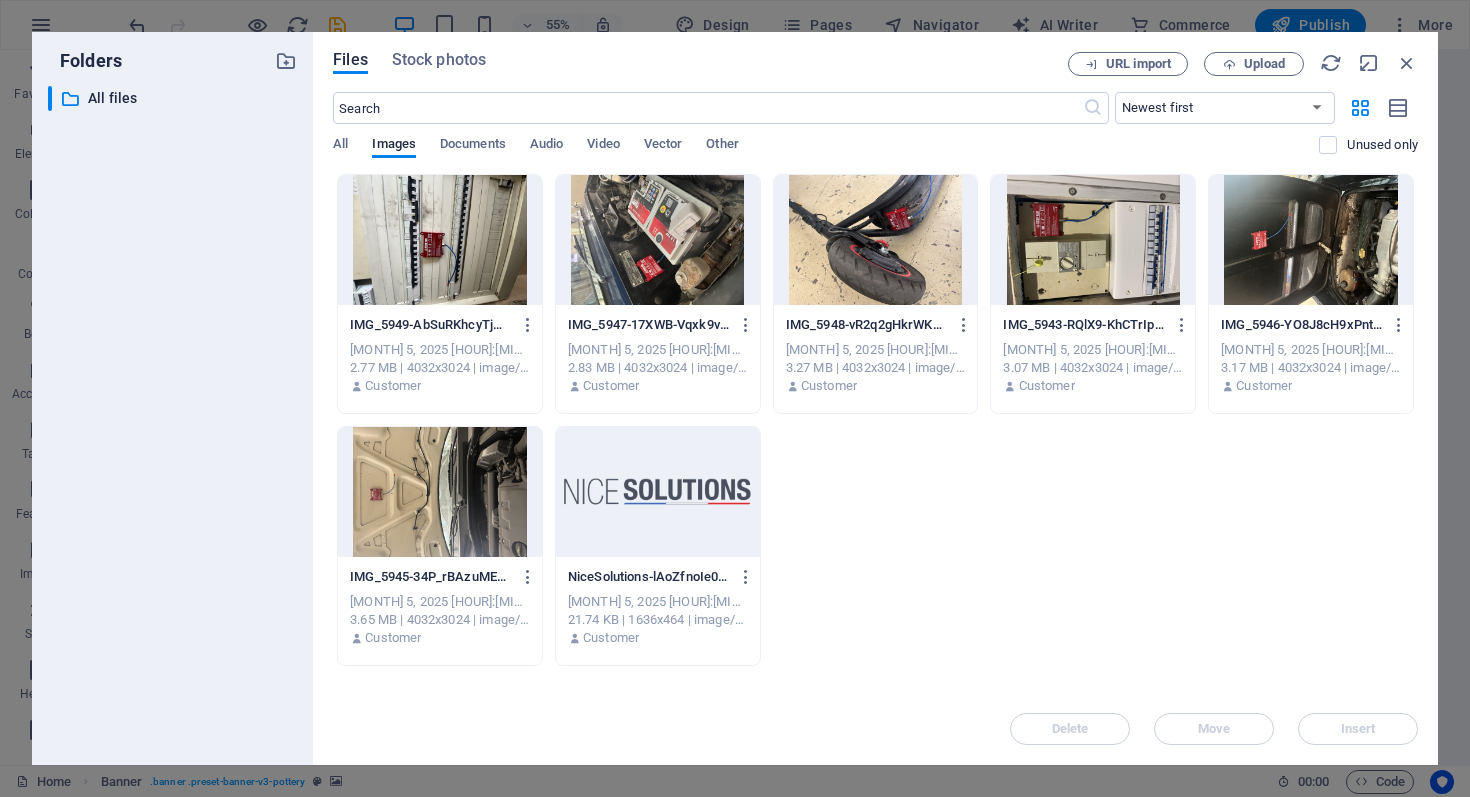 click at bounding box center (440, 240) 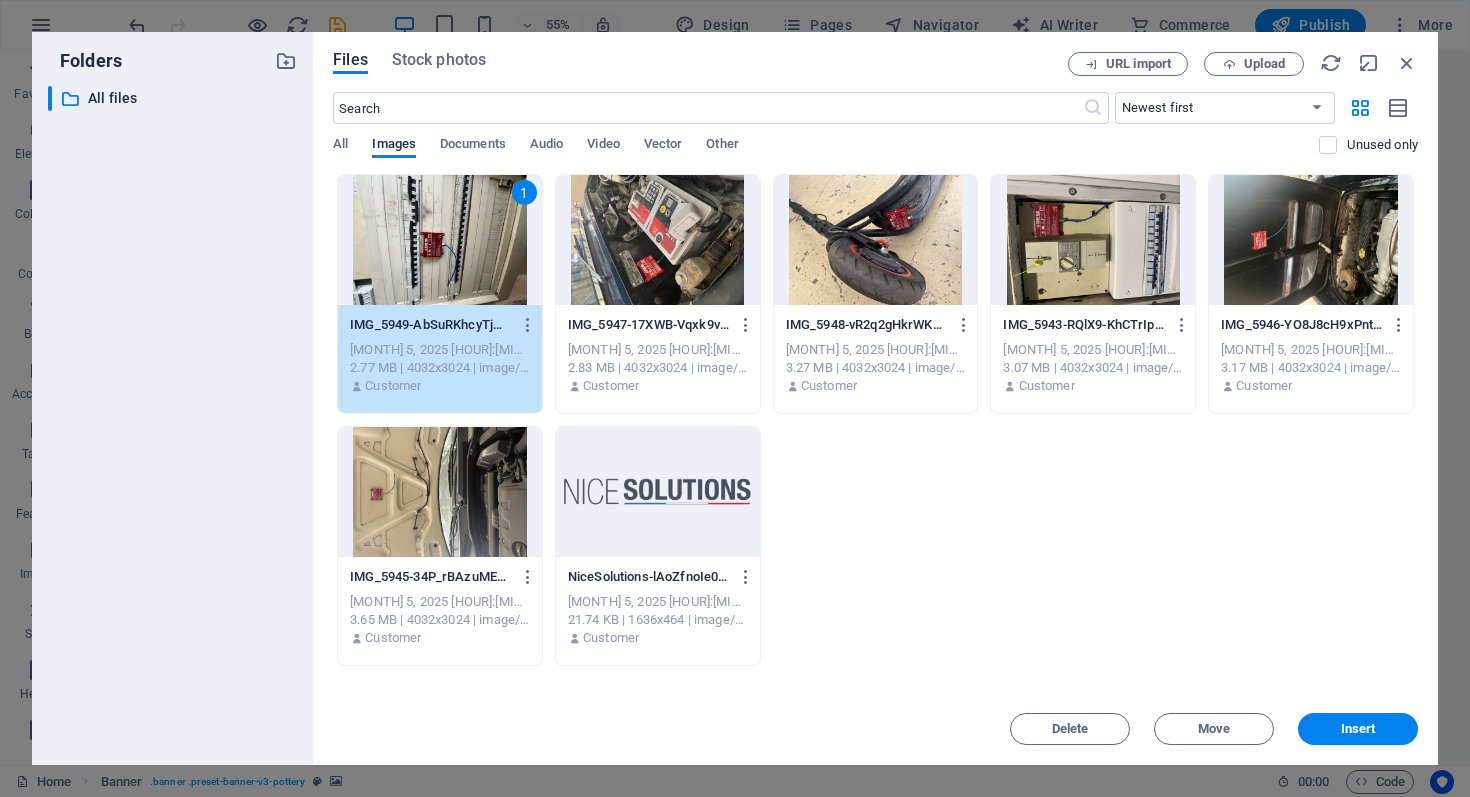 click on "1 IMG_5949-AbSuRKhcyTjmzn1rerl6Jg.JPG IMG_5949-AbSuRKhcyTjmzn1rerl6Jg.JPG [MONTH] 5, 2025 [HOUR]:[MINUTE] [AM/PM] 2.77 MB | 4032x3024 | image/jpeg Customer IMG_5947-17XWB-Vqxk9vuHiDlDlGdw.JPG IMG_5947-17XWB-Vqxk9vuHiDlDlGdw.JPG [MONTH] 5, 2025 [HOUR]:[MINUTE] [AM/PM] 2.83 MB | 4032x3024 | image/jpeg Customer IMG_5948-vR2q2gHkrWKKG5HdvGCp4Q.JPG IMG_5948-vR2q2gHkrWKKG5HdvGCp4Q.JPG [MONTH] 5, 2025 [HOUR]:[MINUTE] [AM/PM] 3.27 MB | 4032x3024 | image/jpeg Customer IMG_5943-RQlX9-KhCTrIpDRiiiZYoA.JPG IMG_5943-RQlX9-KhCTrIpDRiiiZYoA.JPG [MONTH] 5, 2025 [HOUR]:[MINUTE] [AM/PM] 3.07 MB | 4032x3024 | image/jpeg Customer IMG_5946-YO8J8cH9xPnthN8VKV6d5A.JPG IMG_5946-YO8J8cH9xPnthN8VKV6d5A.JPG [MONTH] 5, 2025 [HOUR]:[MINUTE] [AM/PM] 3.17 MB | 4032x3024 | image/jpeg Customer IMG_5945-34P_rBAzuMEYovw1Zwo8Og.JPG IMG_5945-34P_rBAzuMEYovw1Zwo8Og.JPG [MONTH] 5, 2025 [HOUR]:[MINUTE] [AM/PM] 3.65 MB | 4032x3024 | image/jpeg Customer NiceSolutions-lAoZfnoIe0wysJBzljo7bQ.png NiceSolutions-lAoZfnoIe0wysJBzljo7bQ.png [MONTH] 5, 2025 [HOUR]:[MINUTE] [AM/PM] 21.74 KB | 1636x464 | image/png Customer" at bounding box center (875, 420) 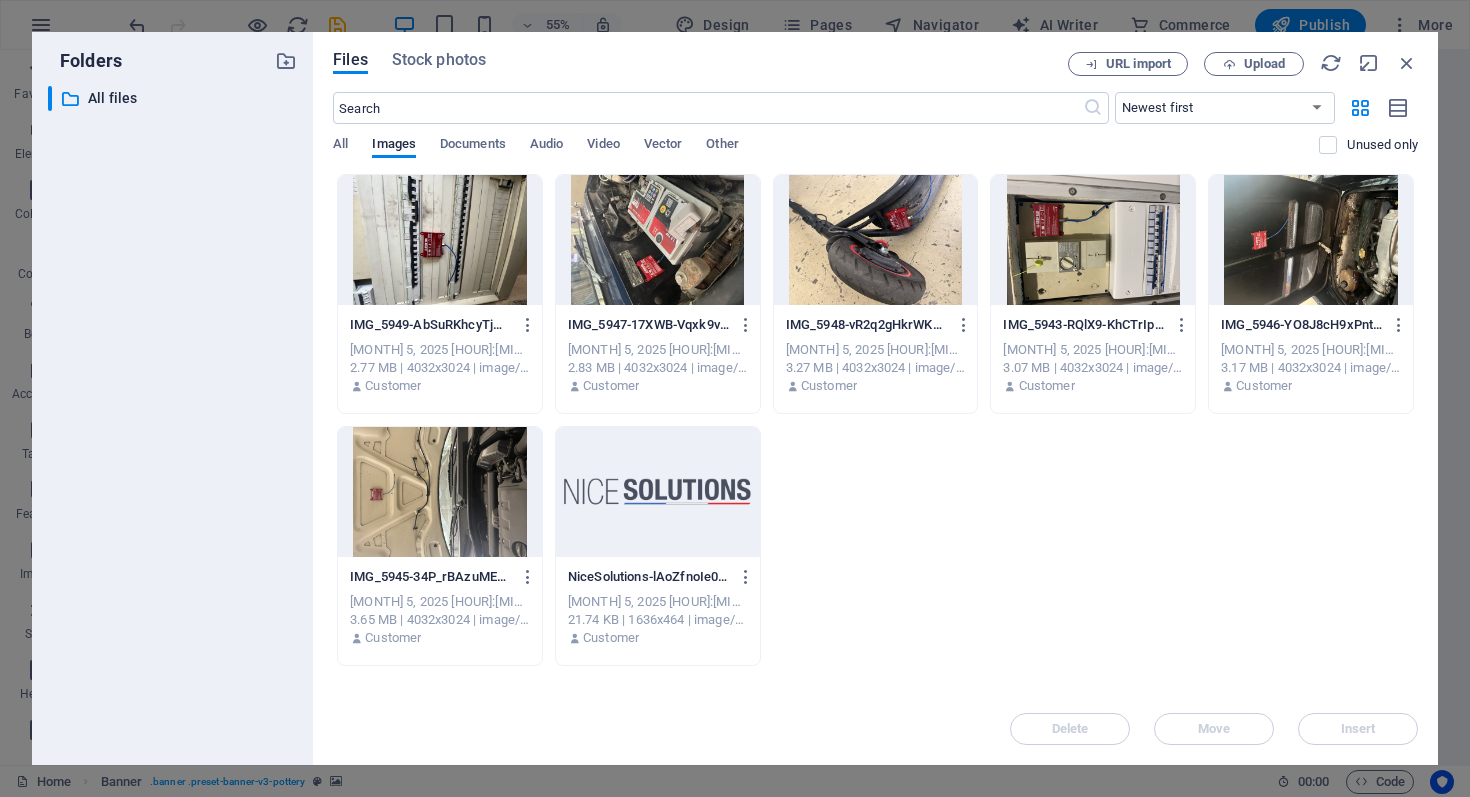 click at bounding box center (440, 240) 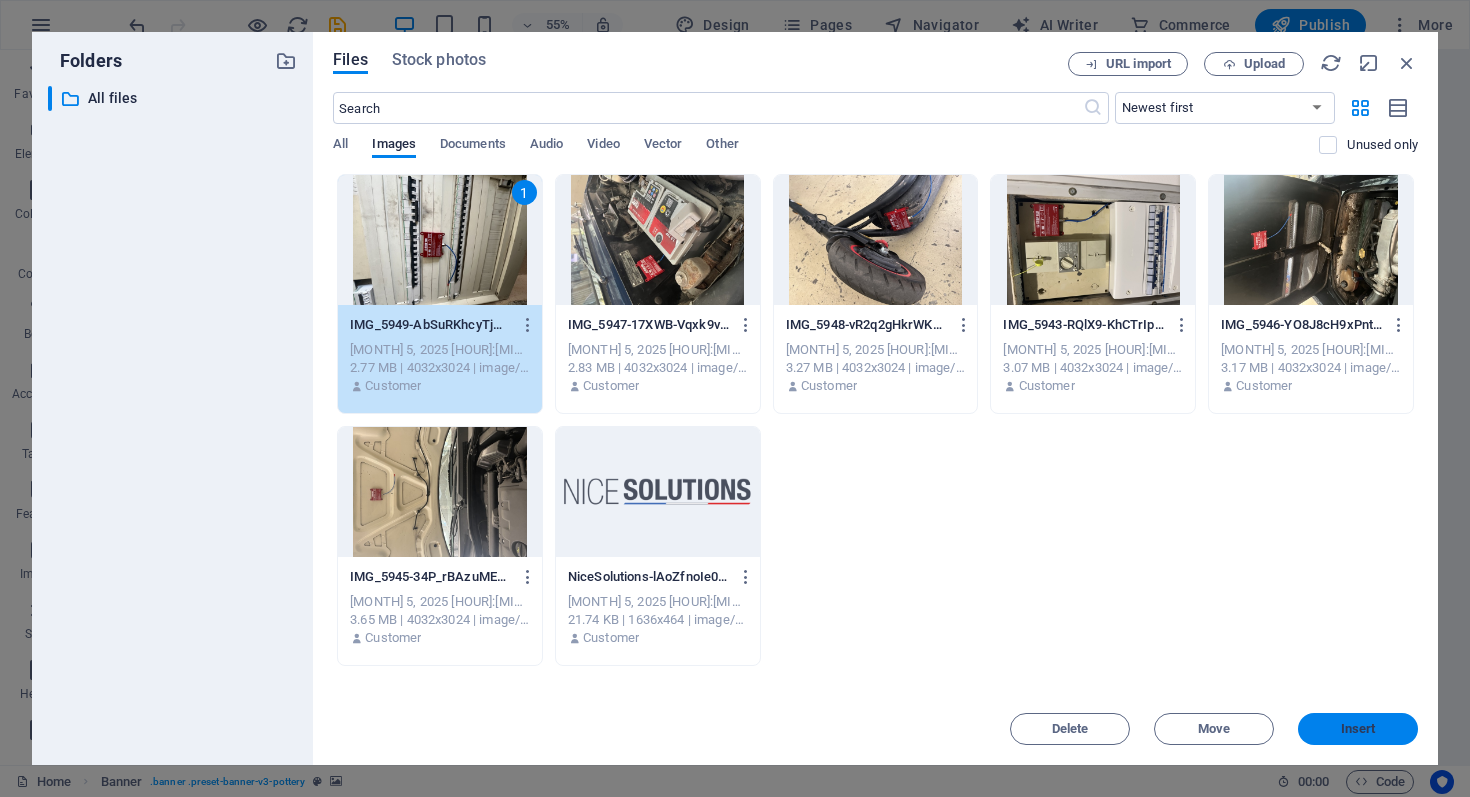 click on "Insert" at bounding box center [1358, 729] 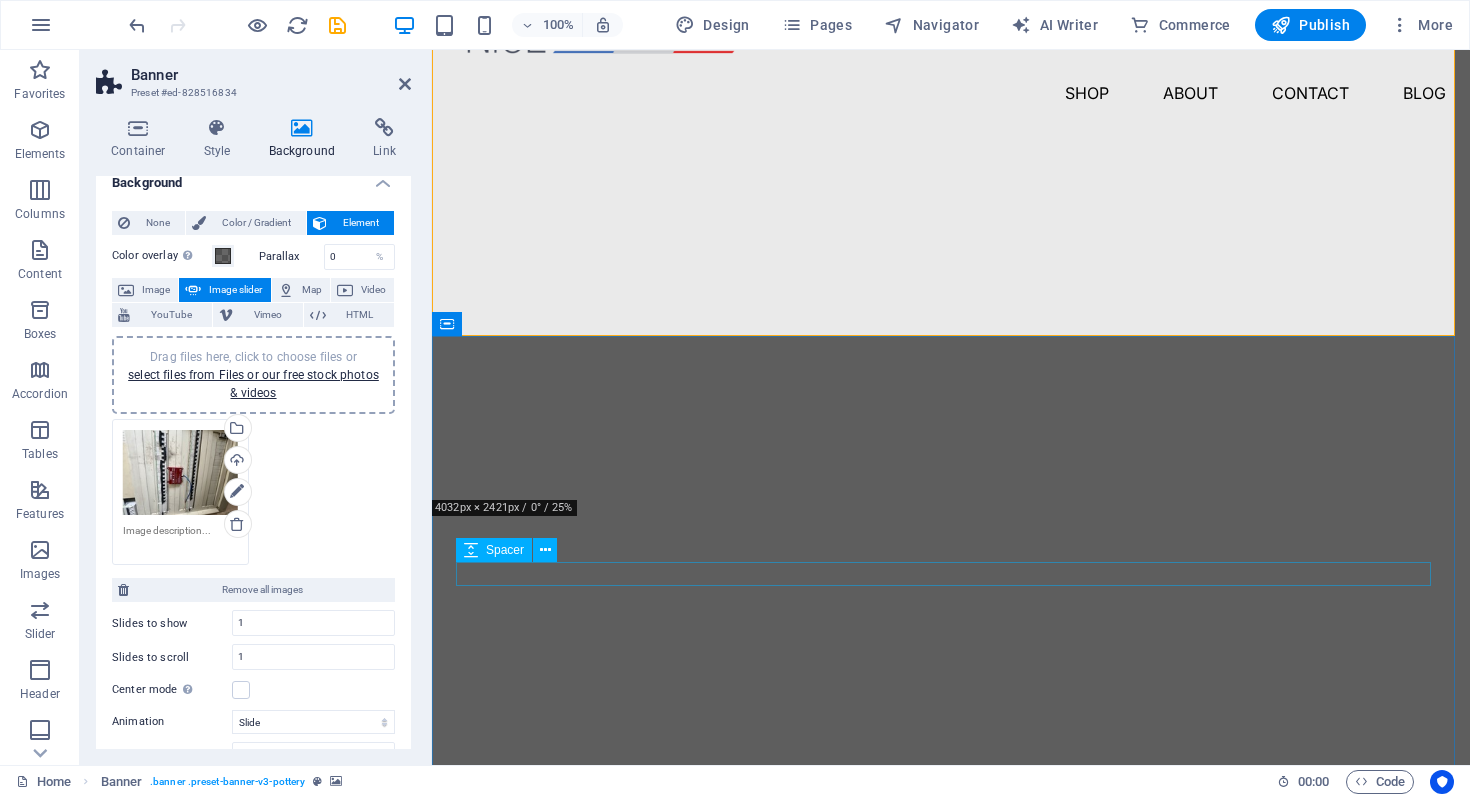 scroll, scrollTop: 0, scrollLeft: 0, axis: both 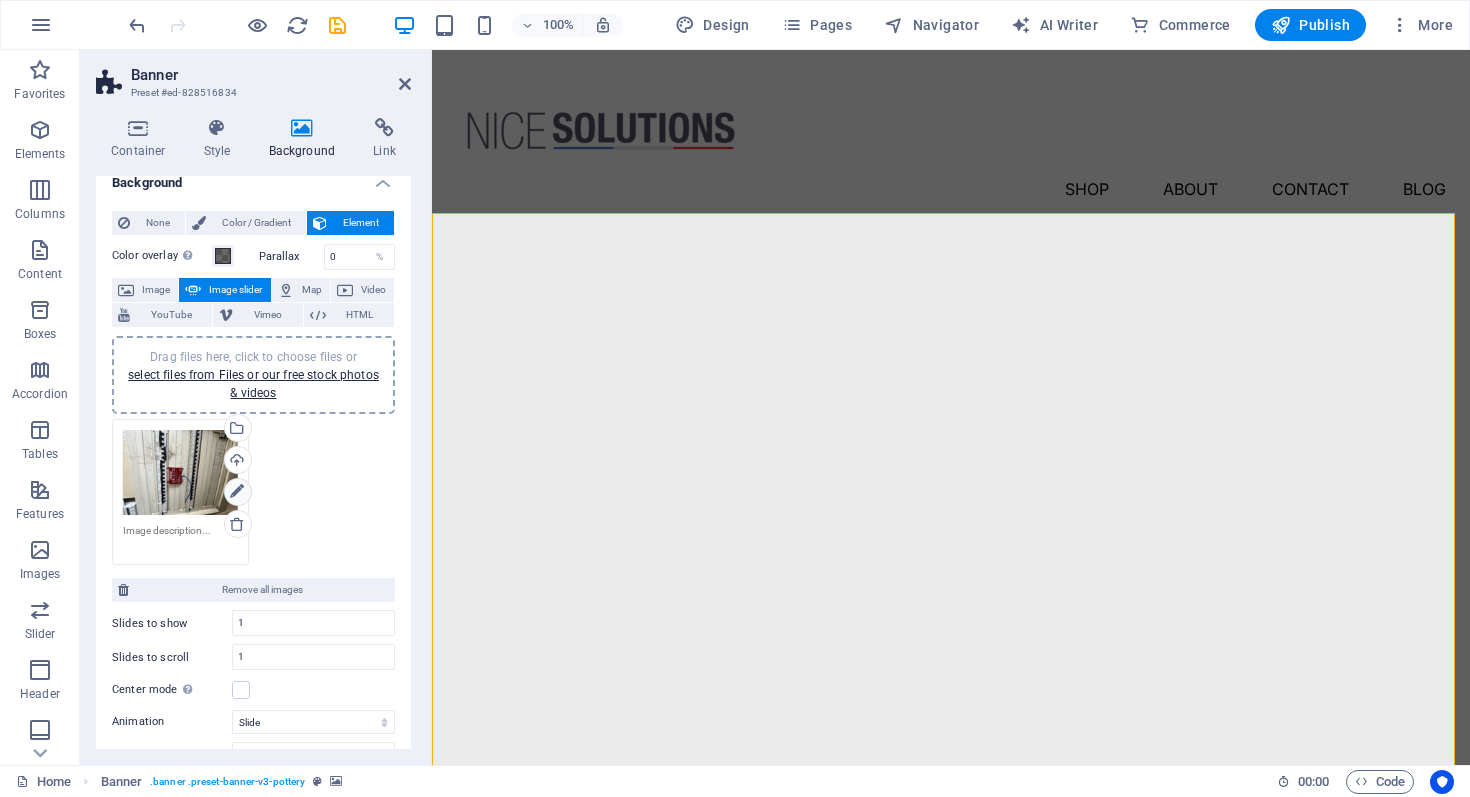 click at bounding box center (237, 492) 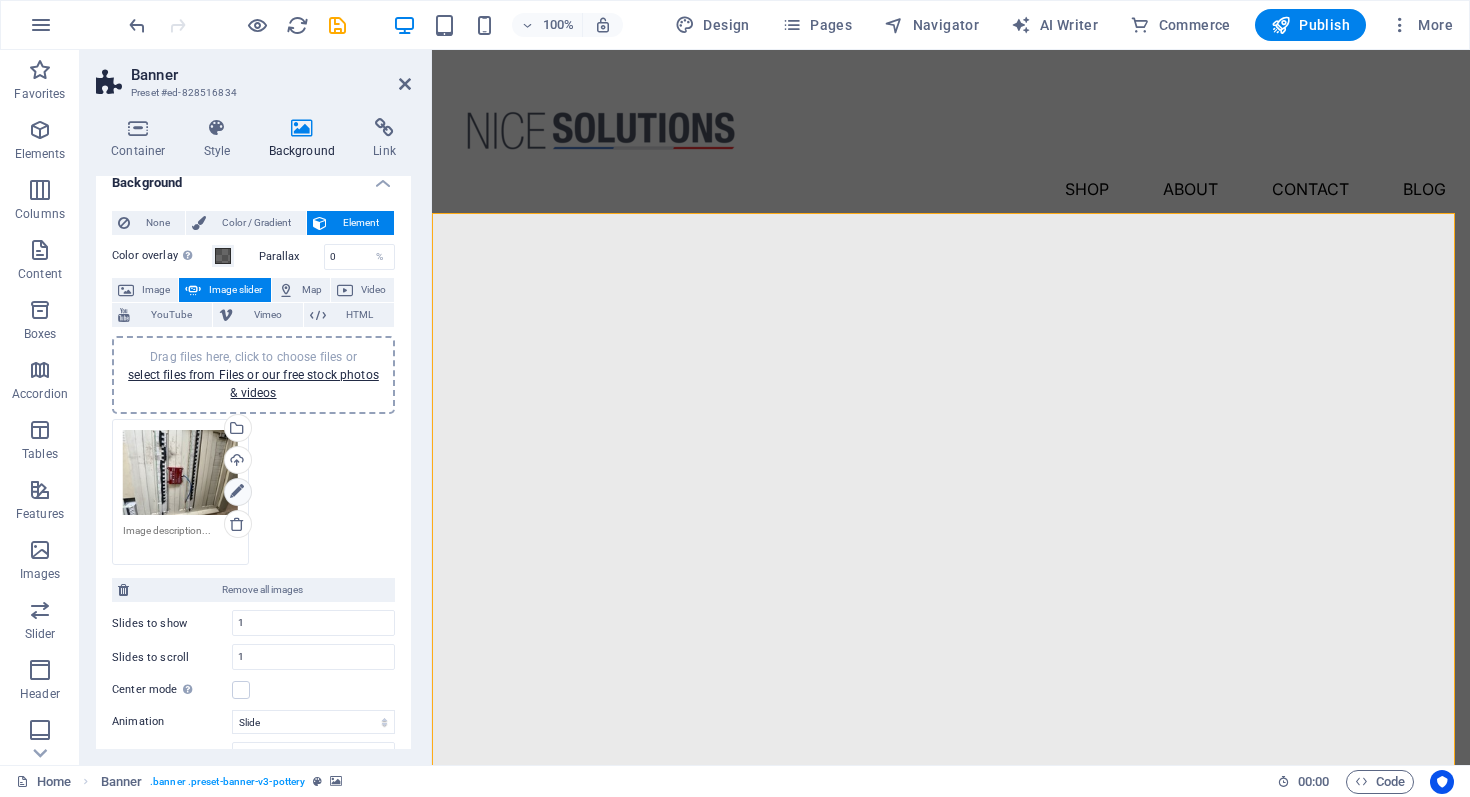 click at bounding box center [237, 492] 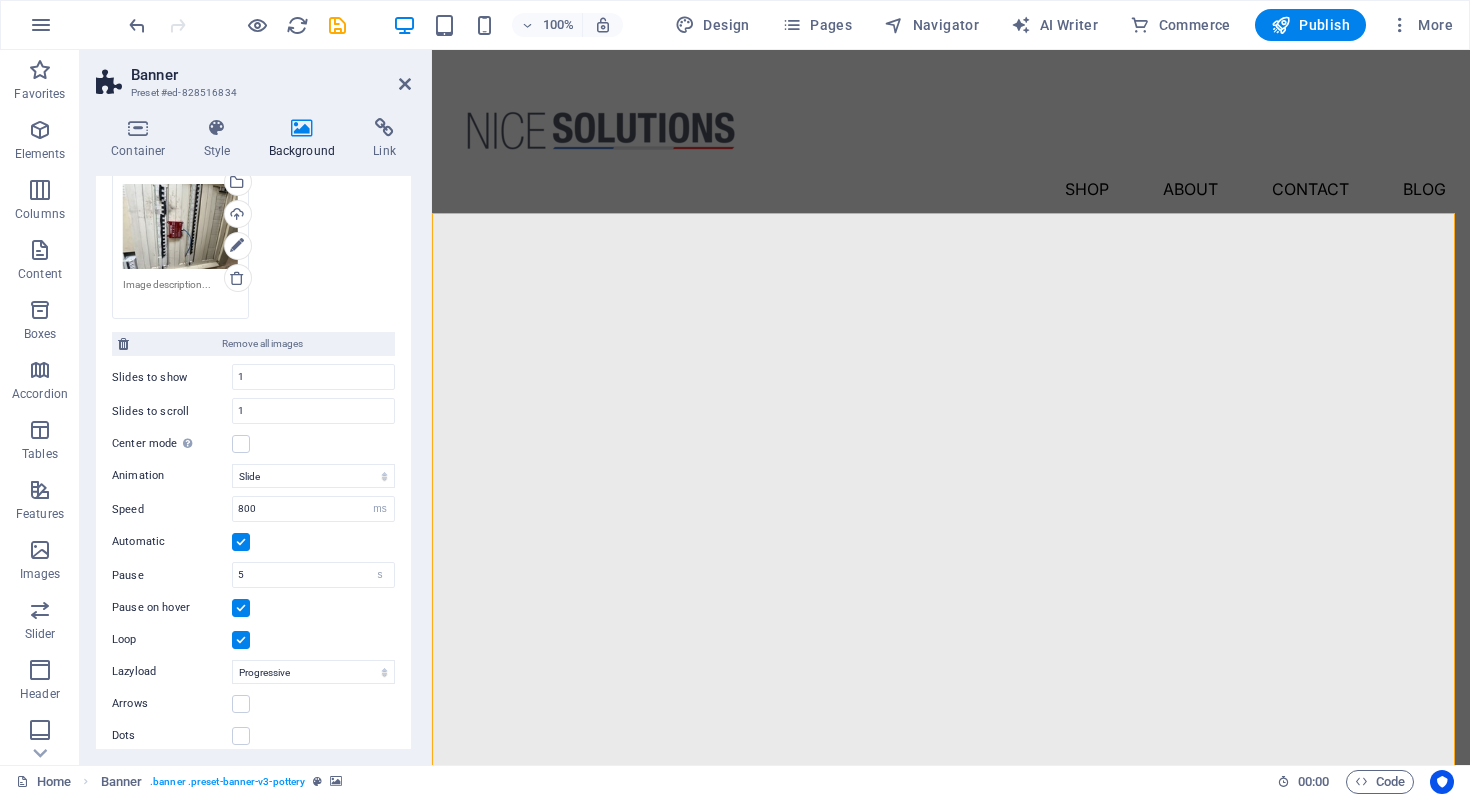 scroll, scrollTop: 0, scrollLeft: 0, axis: both 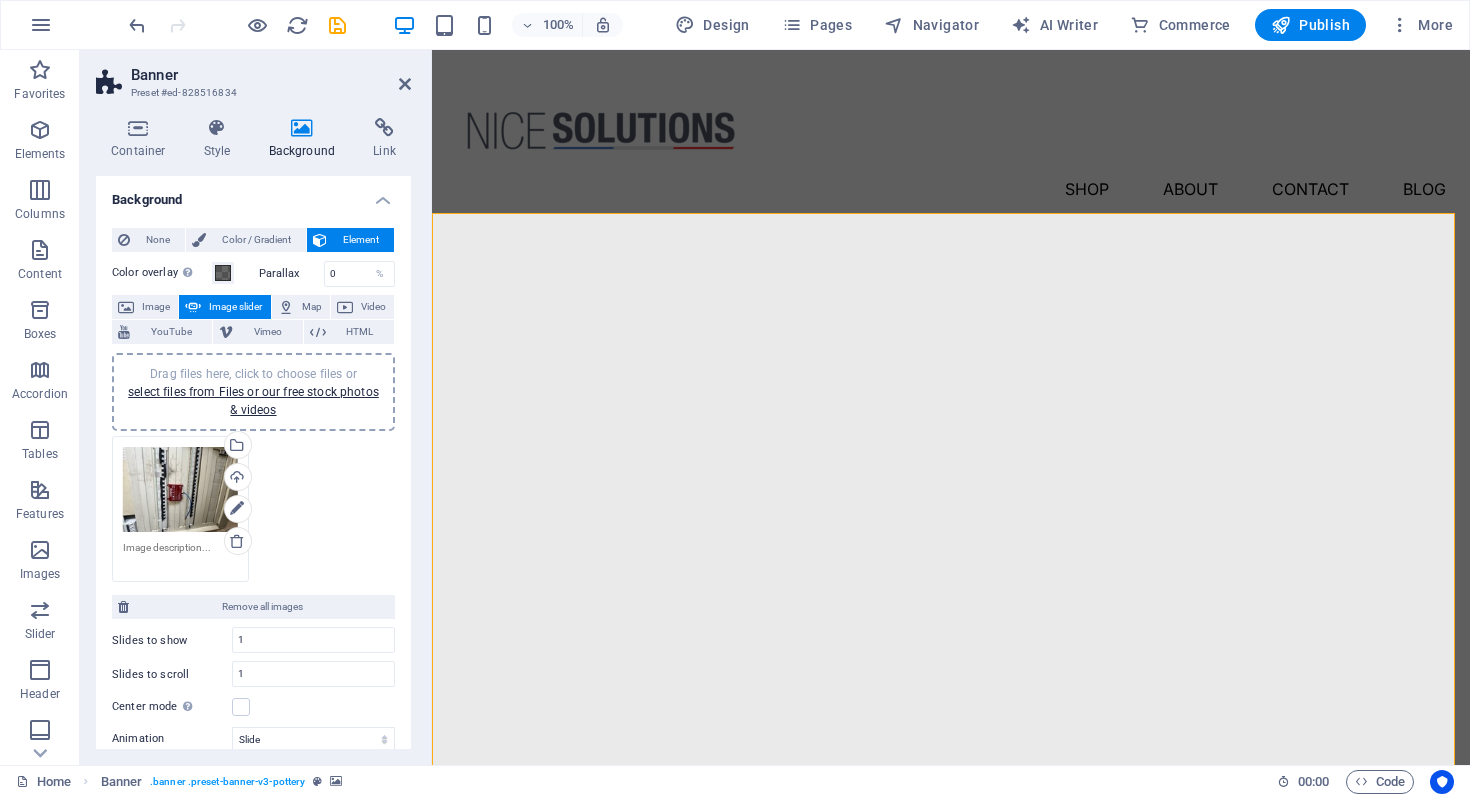 click on "Drag files here, click to choose files or select files from Files or our free stock photos & videos Select files from the file manager, stock photos, or upload file(s) Upload" at bounding box center [253, 509] 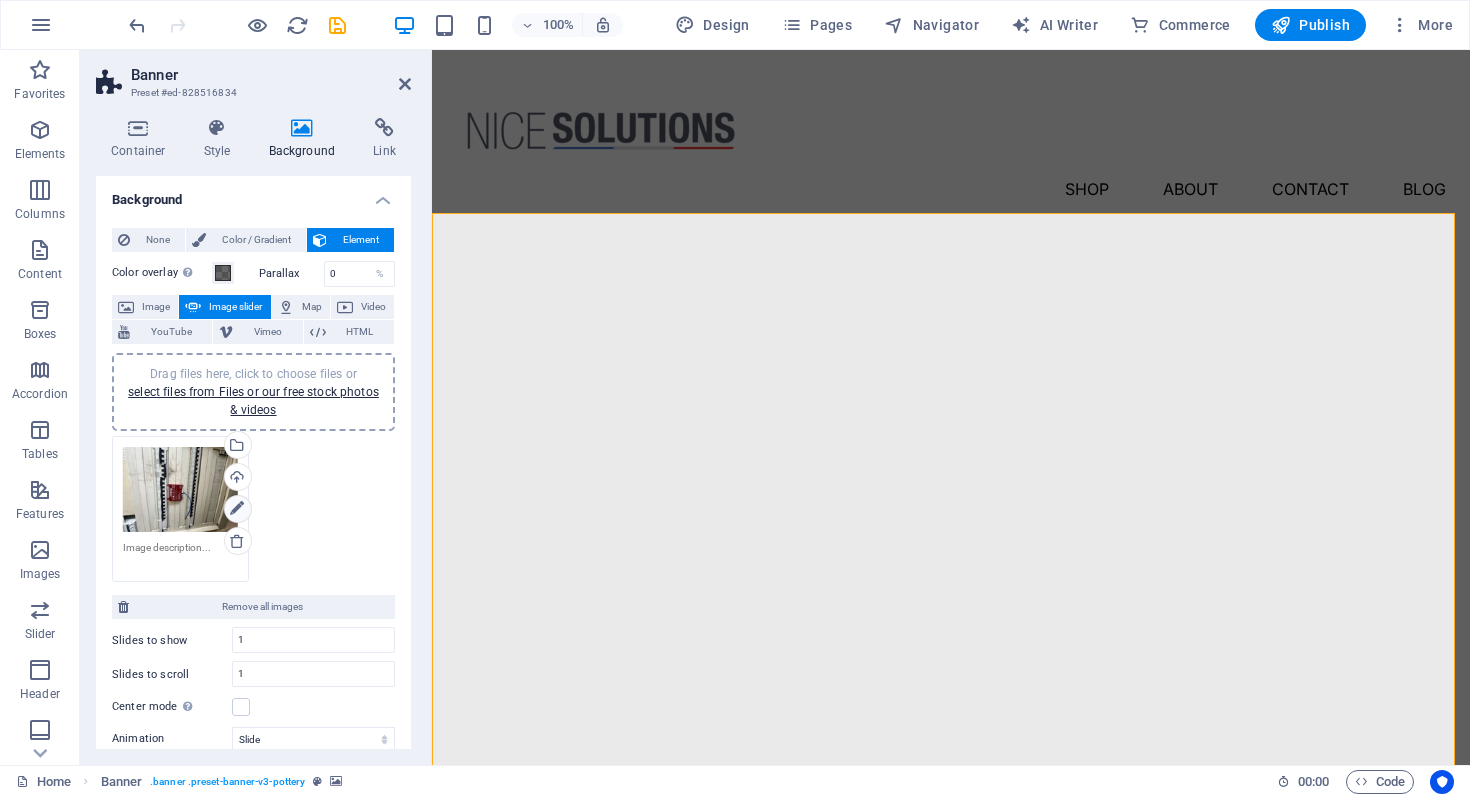 click at bounding box center (237, 509) 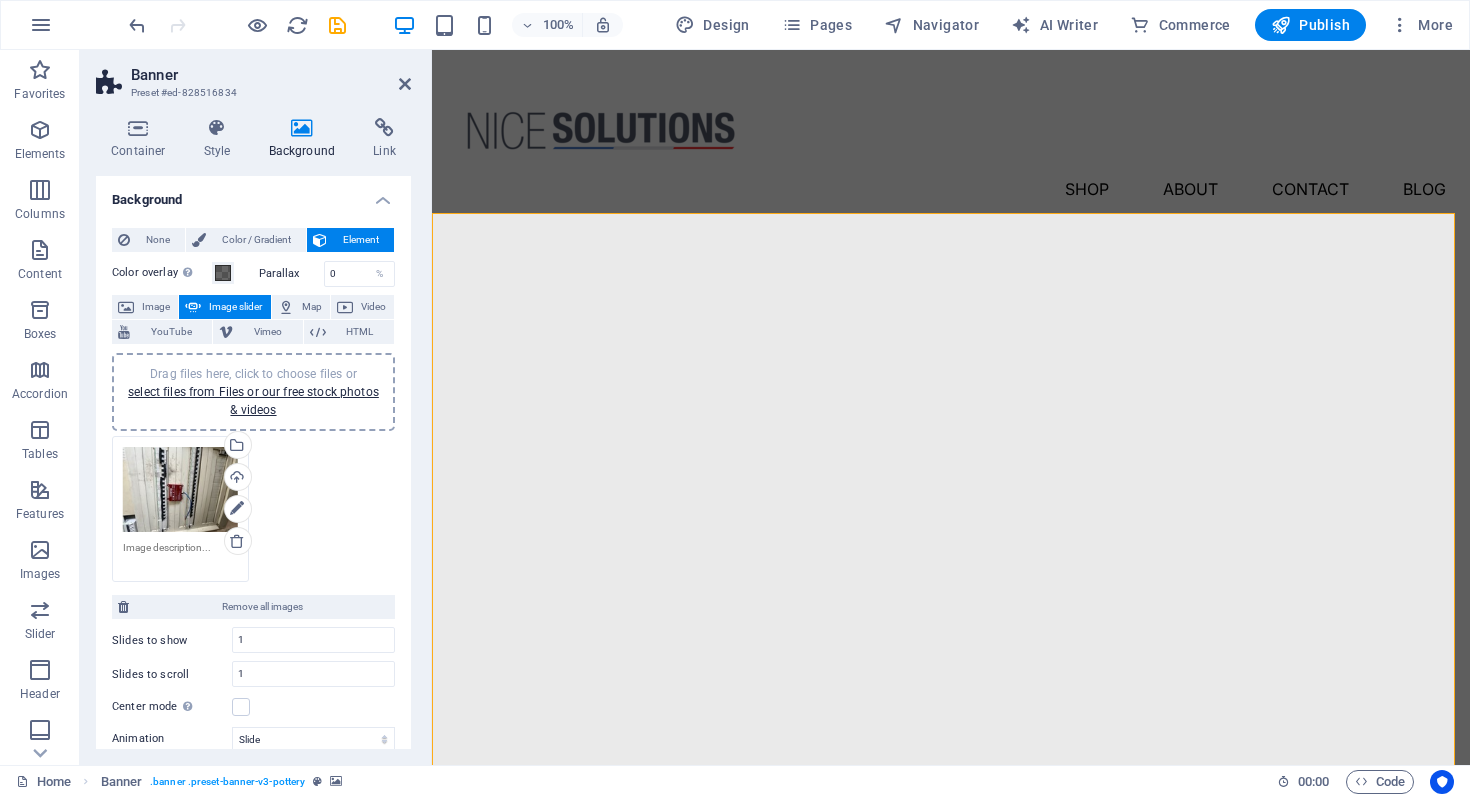 click on "Drag files here, click to choose files or select files from Files or our free stock photos & videos Select files from the file manager, stock photos, or upload file(s) Upload" at bounding box center [253, 509] 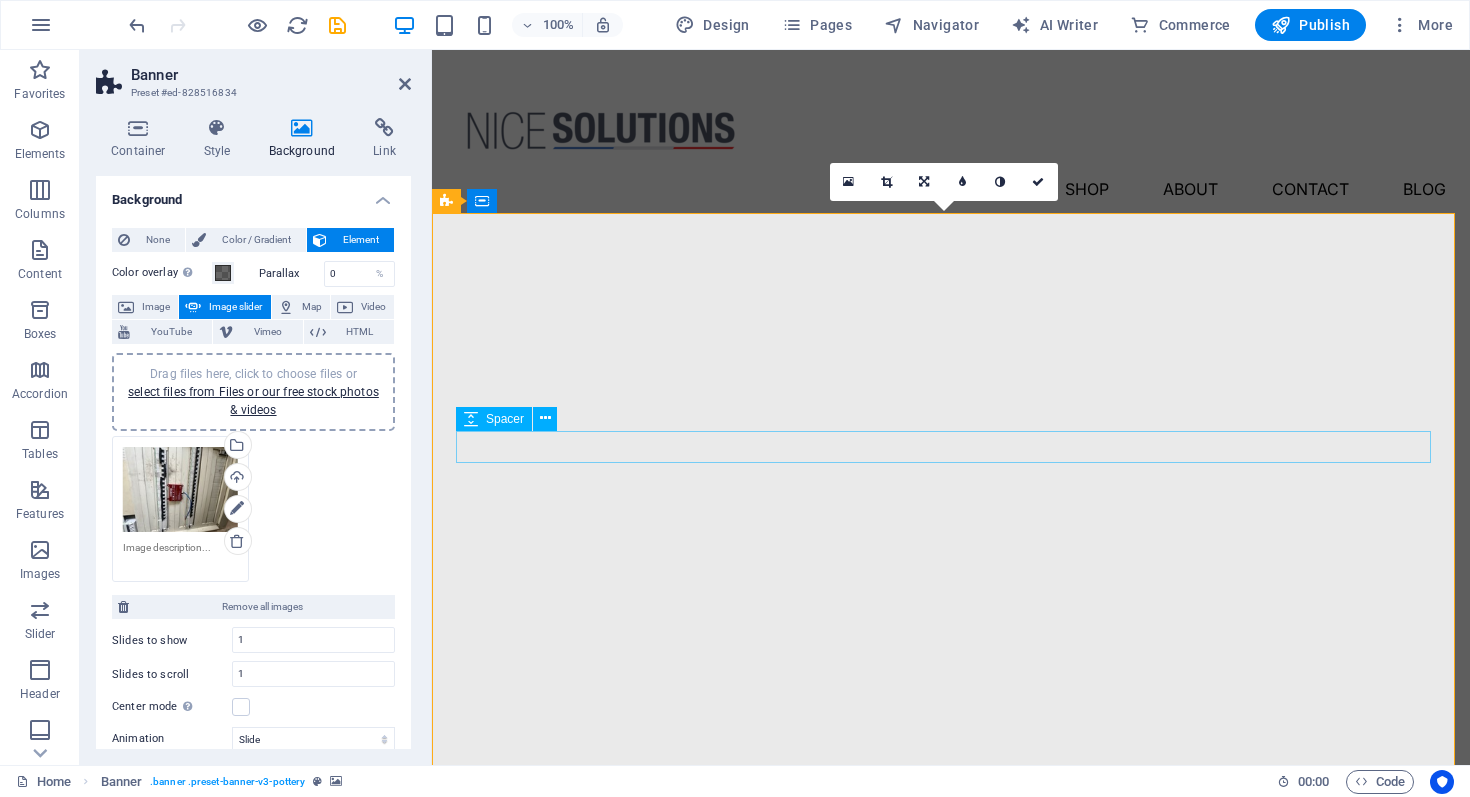 click at bounding box center (951, 1093) 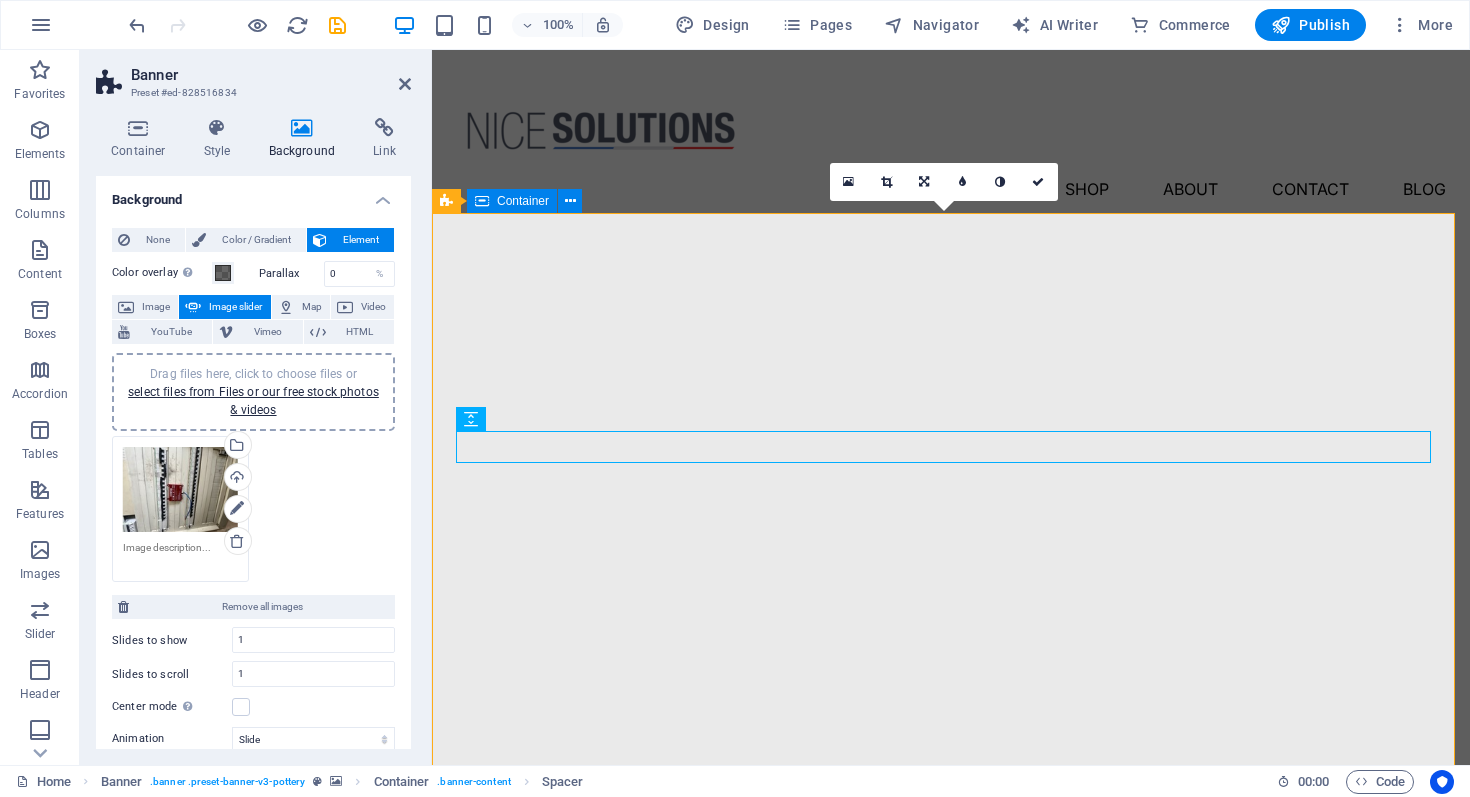 click on "STOP FEU STOP FEU – Protection incendie automatique Explore" at bounding box center [951, 1050] 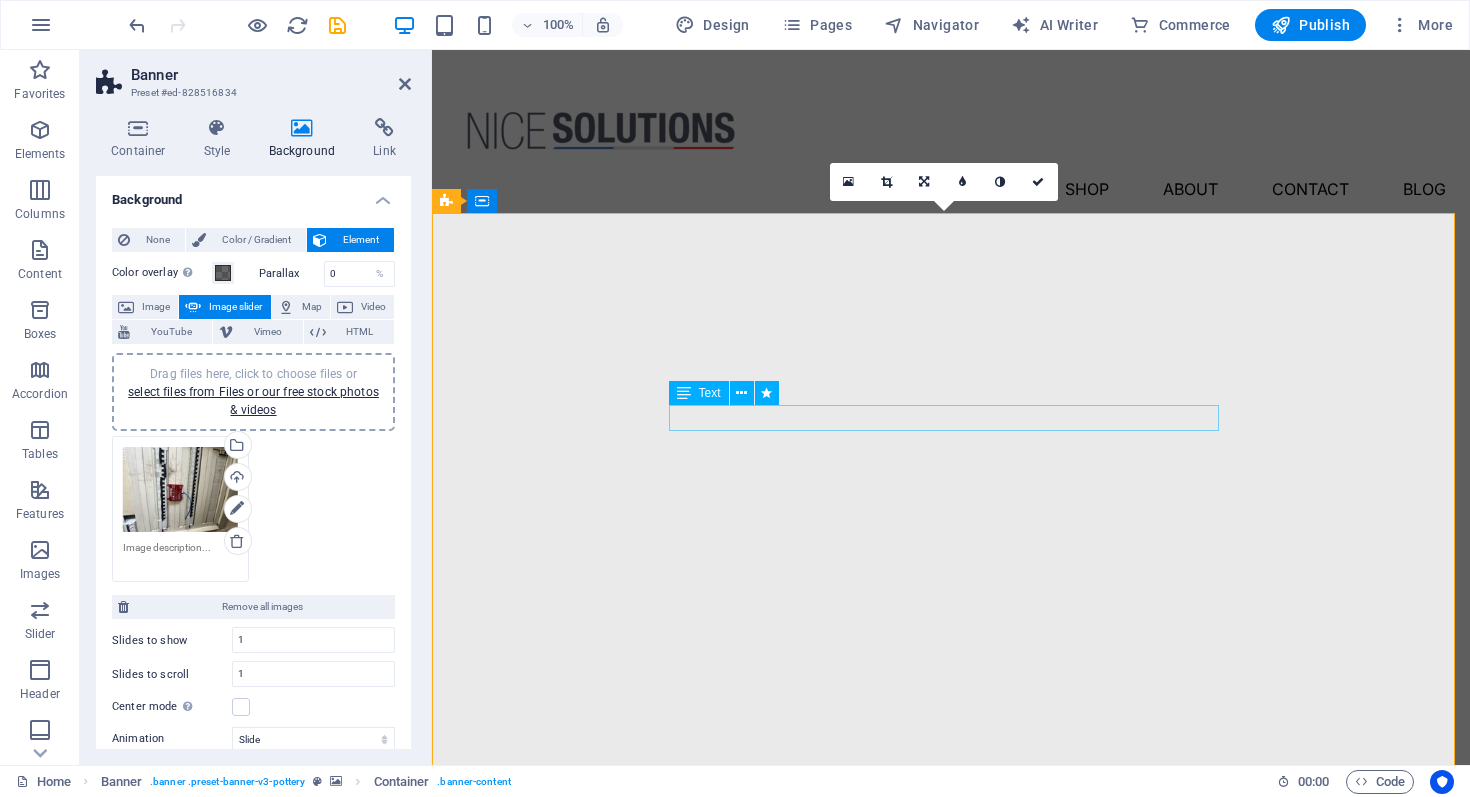 click on "STOP FEU – Protection incendie automatique" at bounding box center (951, 1064) 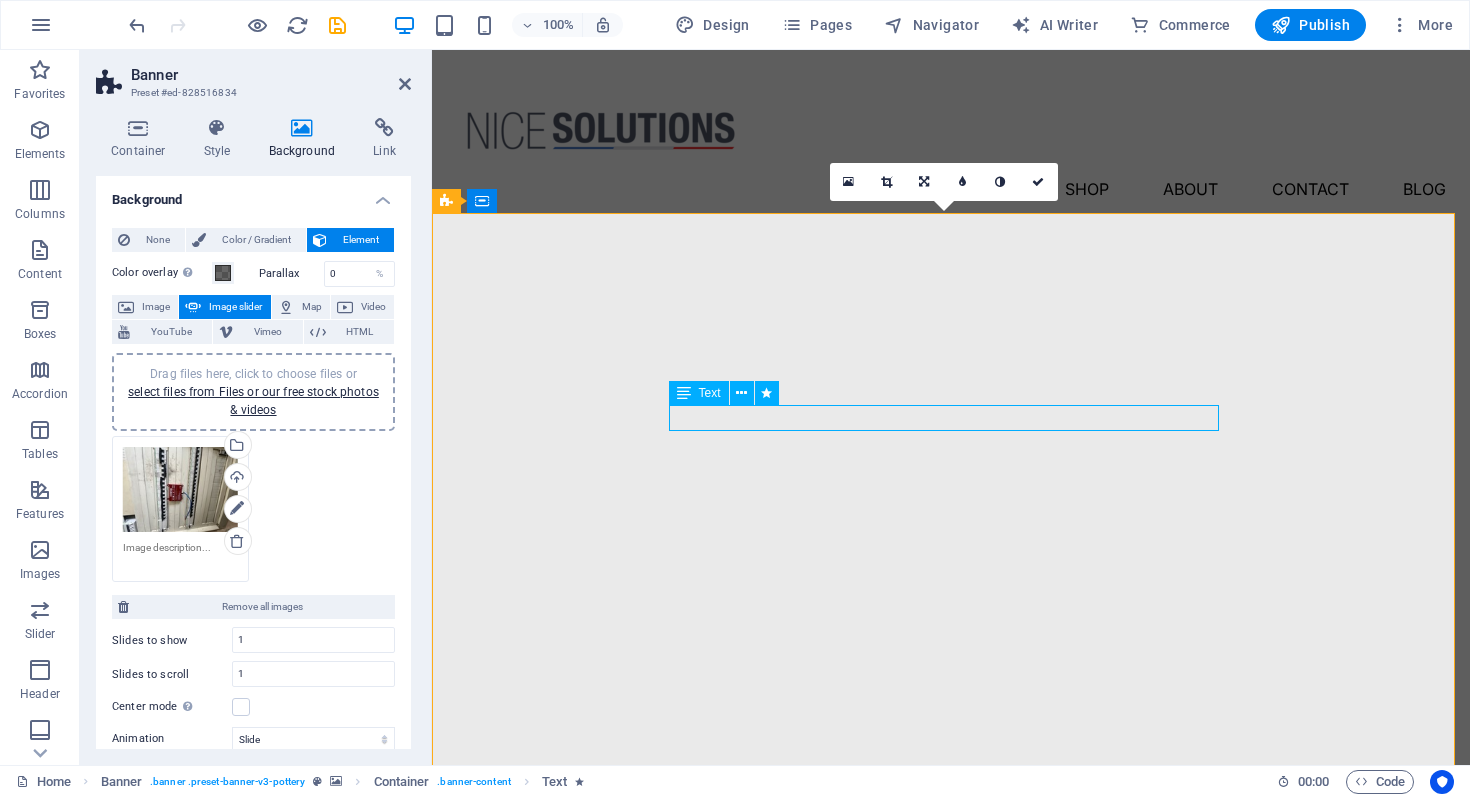 click on "STOP FEU – Protection incendie automatique" at bounding box center (951, 1064) 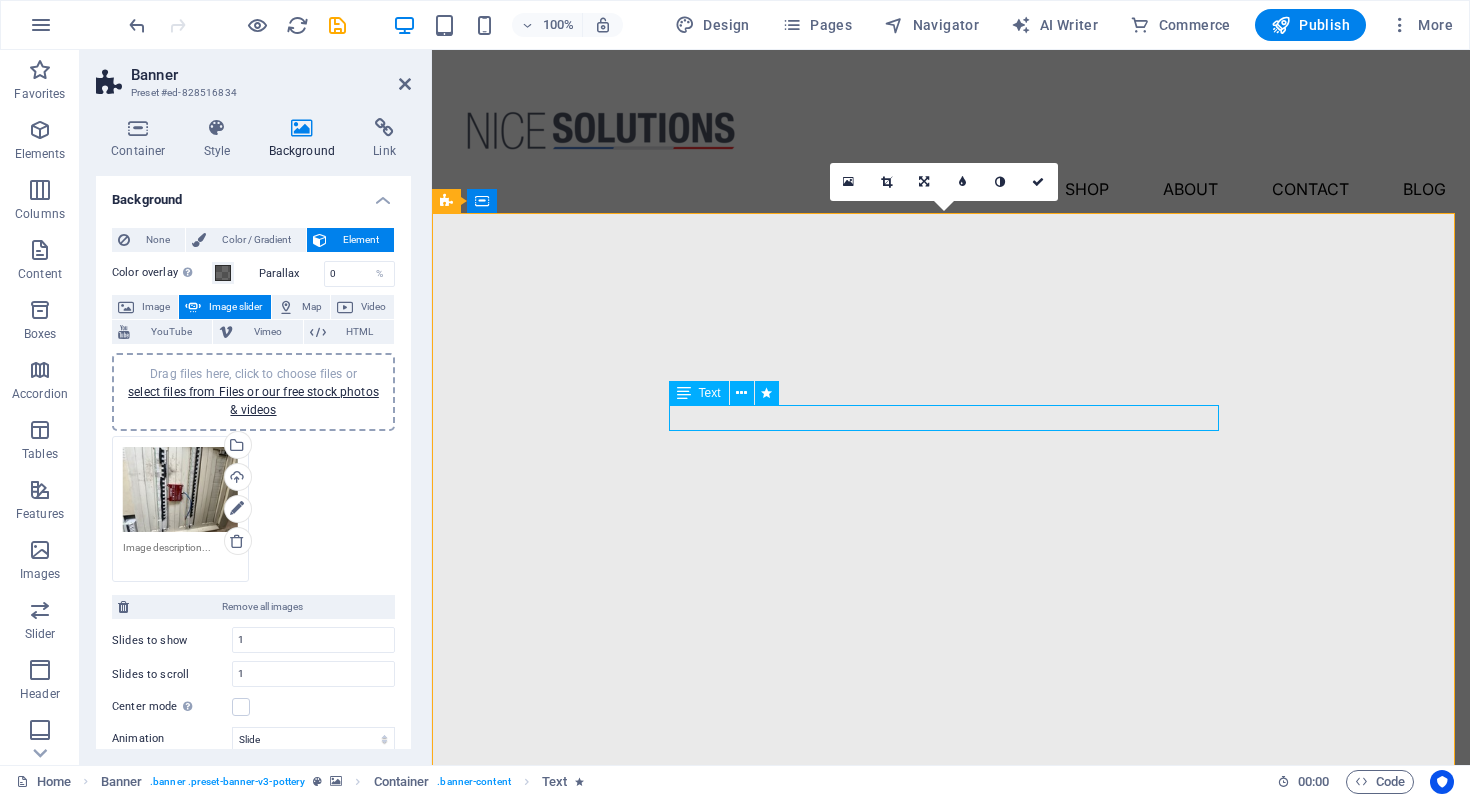 click at bounding box center (684, 393) 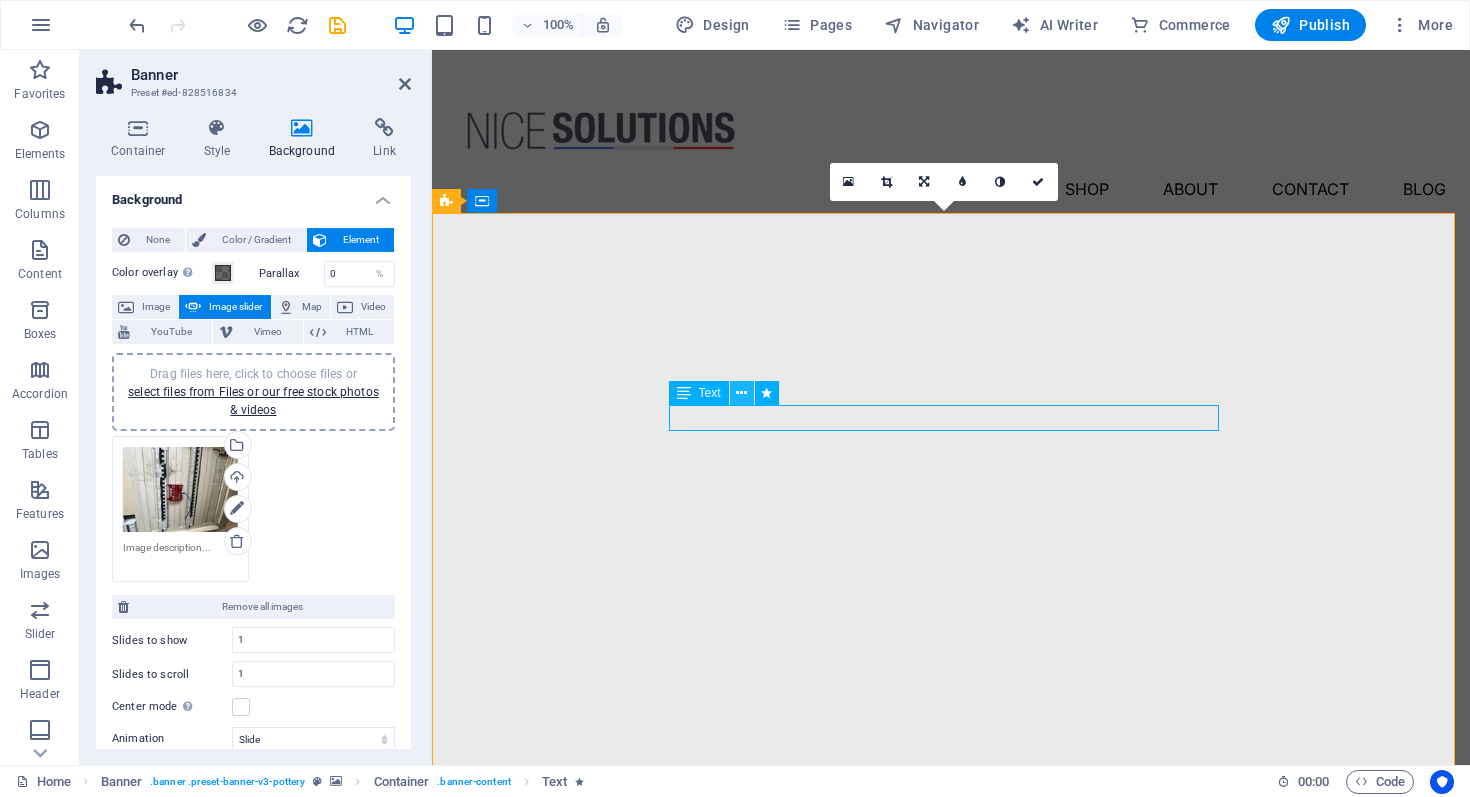 click at bounding box center (742, 393) 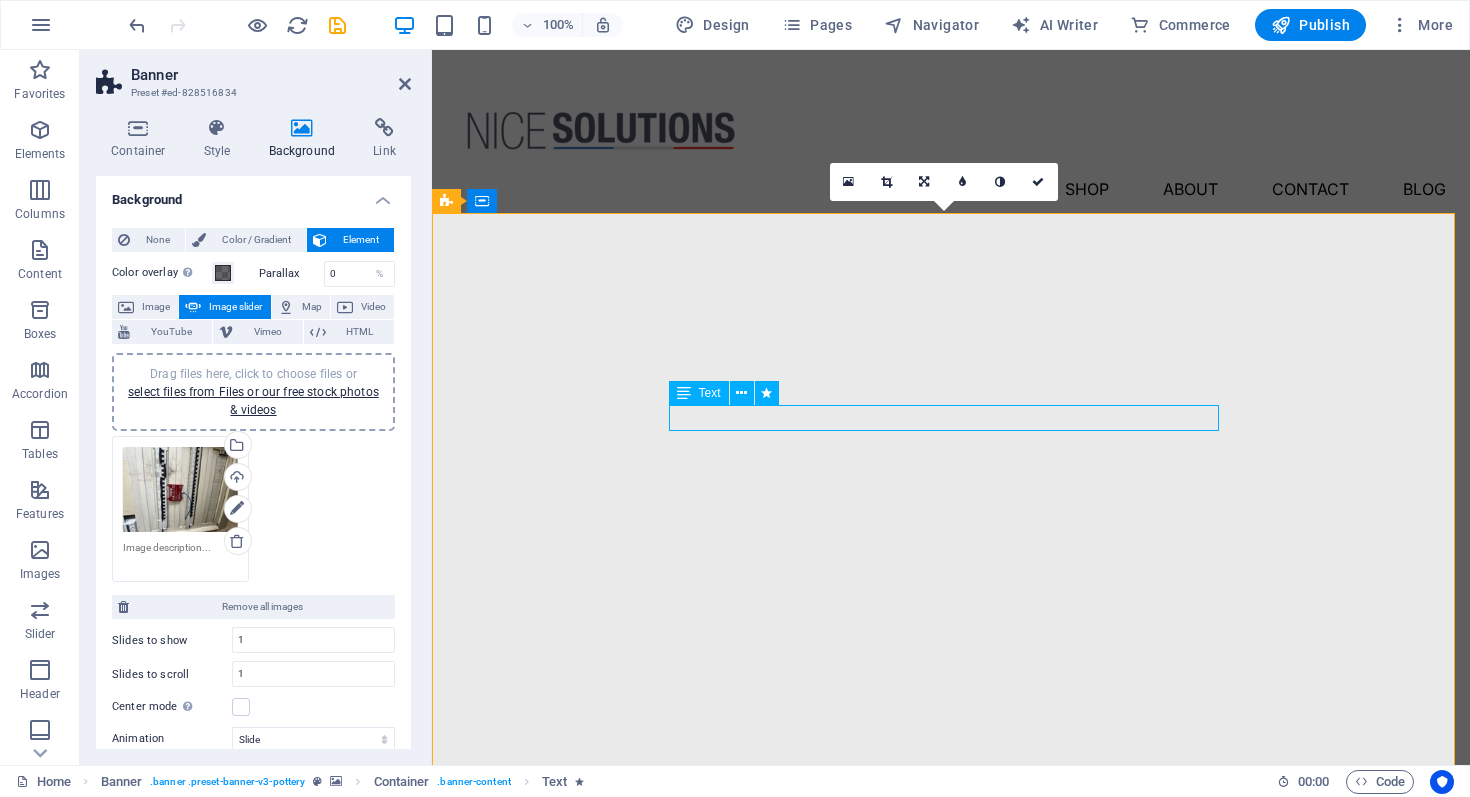 click at bounding box center [684, 393] 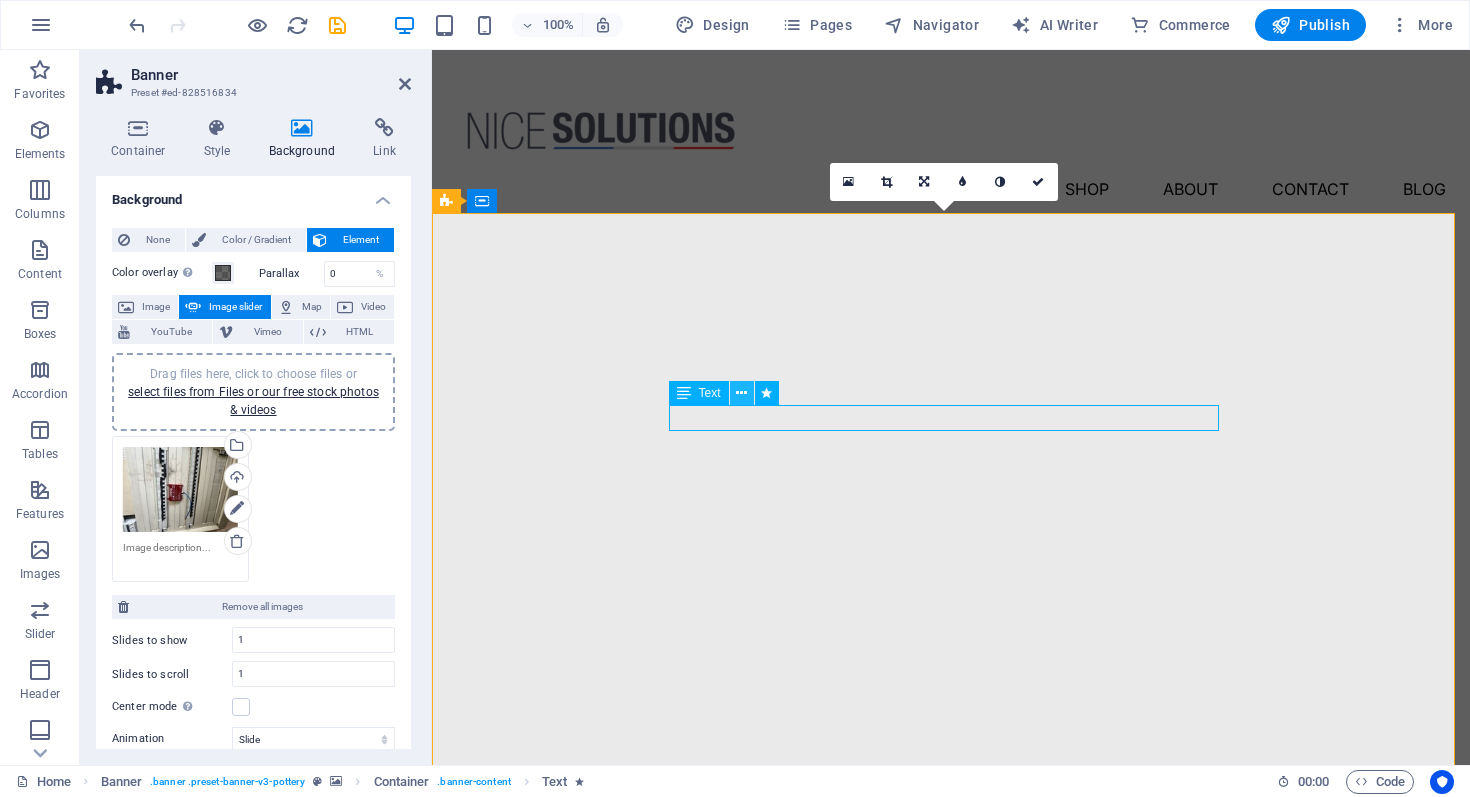 click at bounding box center (741, 393) 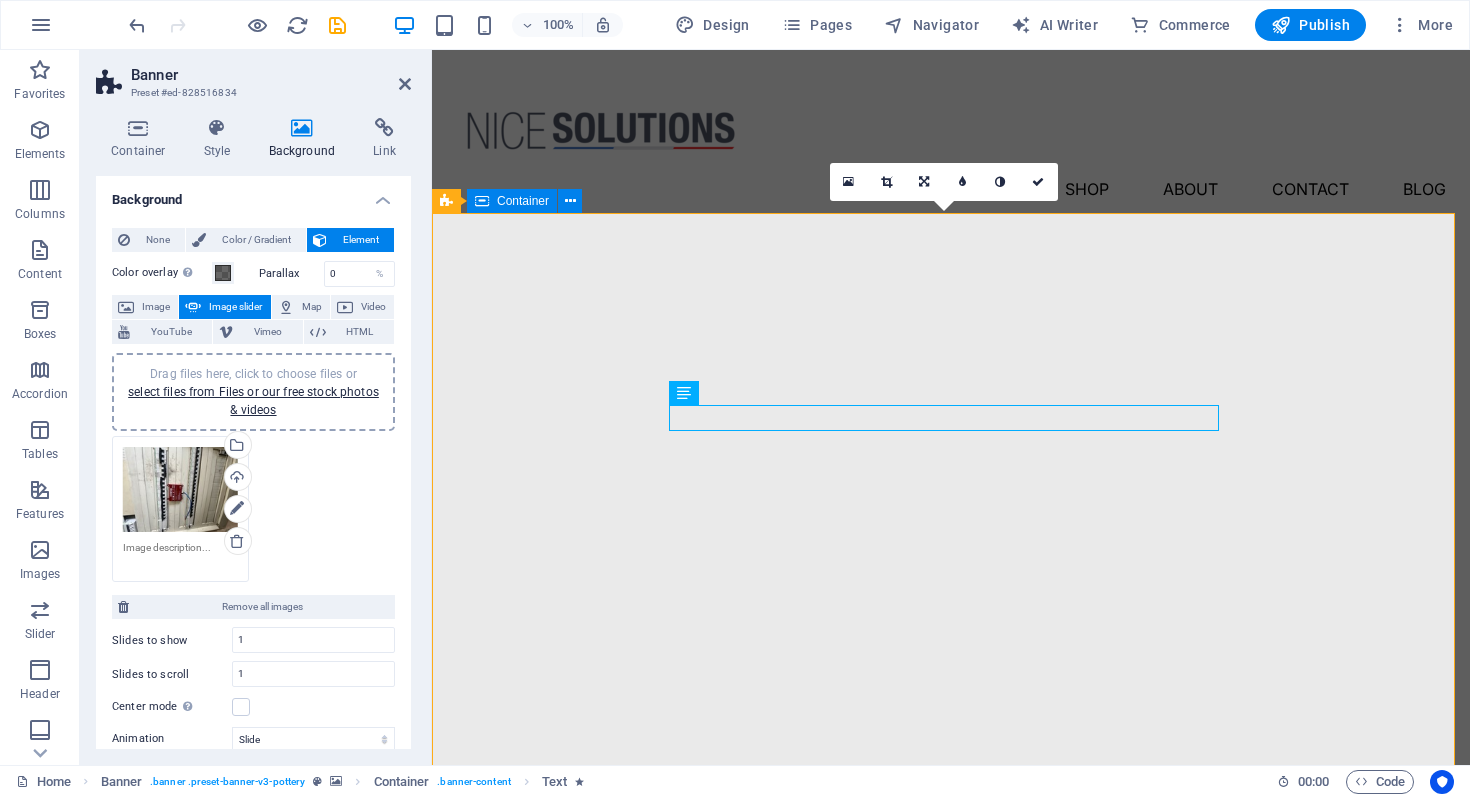 click on "STOP FEU STOP FEU – Protection incendie automatique Explore" at bounding box center (951, 1050) 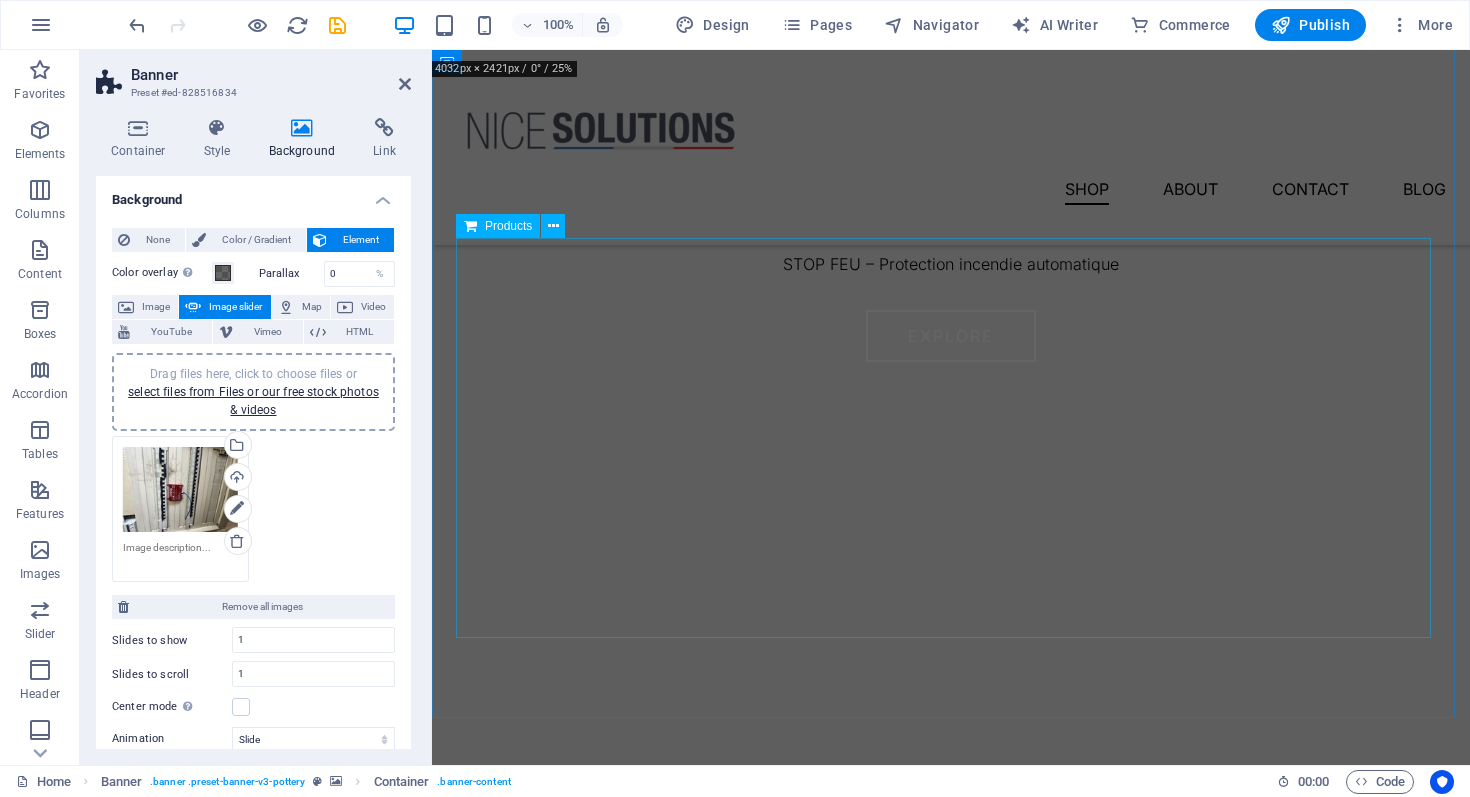 scroll, scrollTop: 0, scrollLeft: 0, axis: both 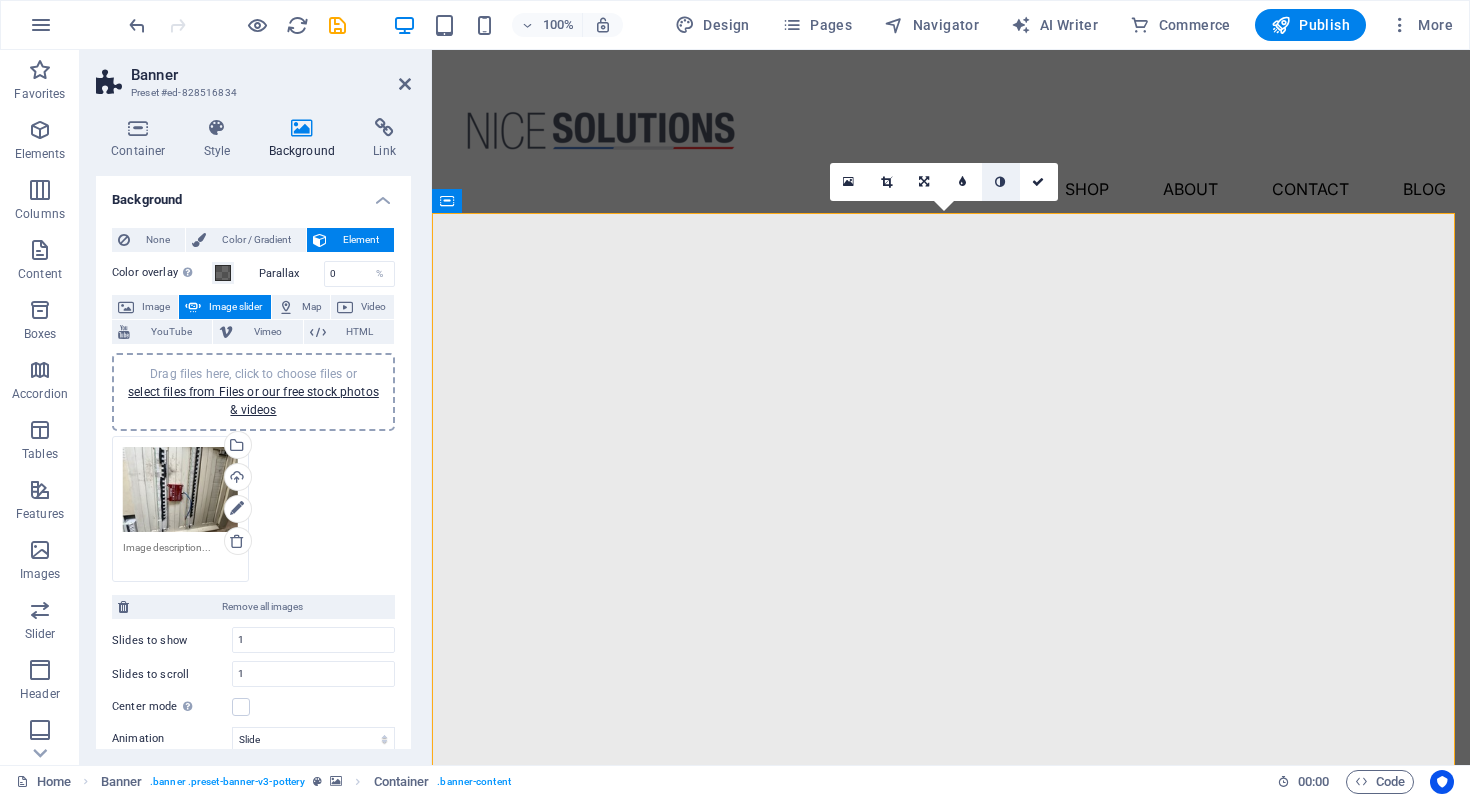 click at bounding box center (1001, 182) 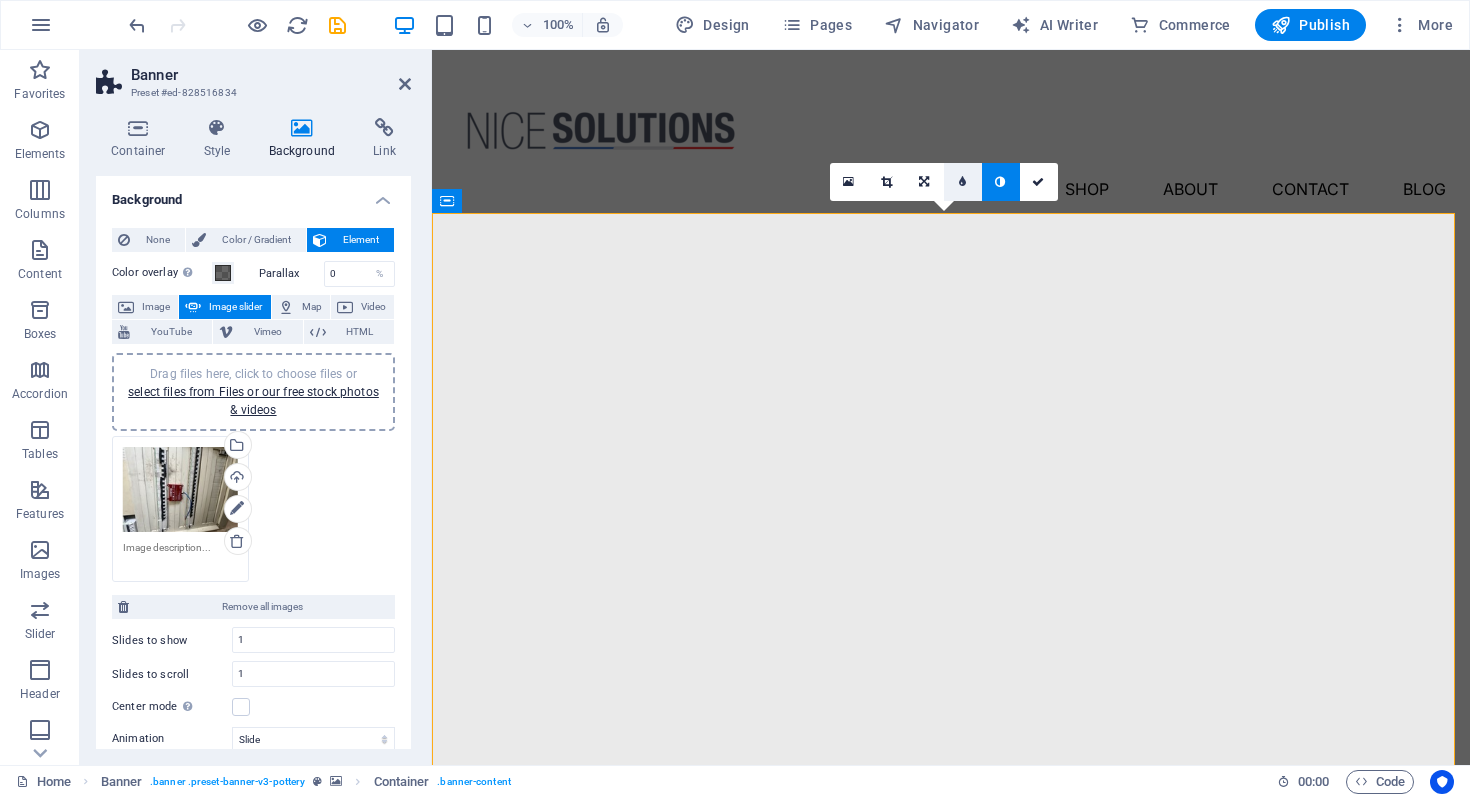 click at bounding box center [963, 182] 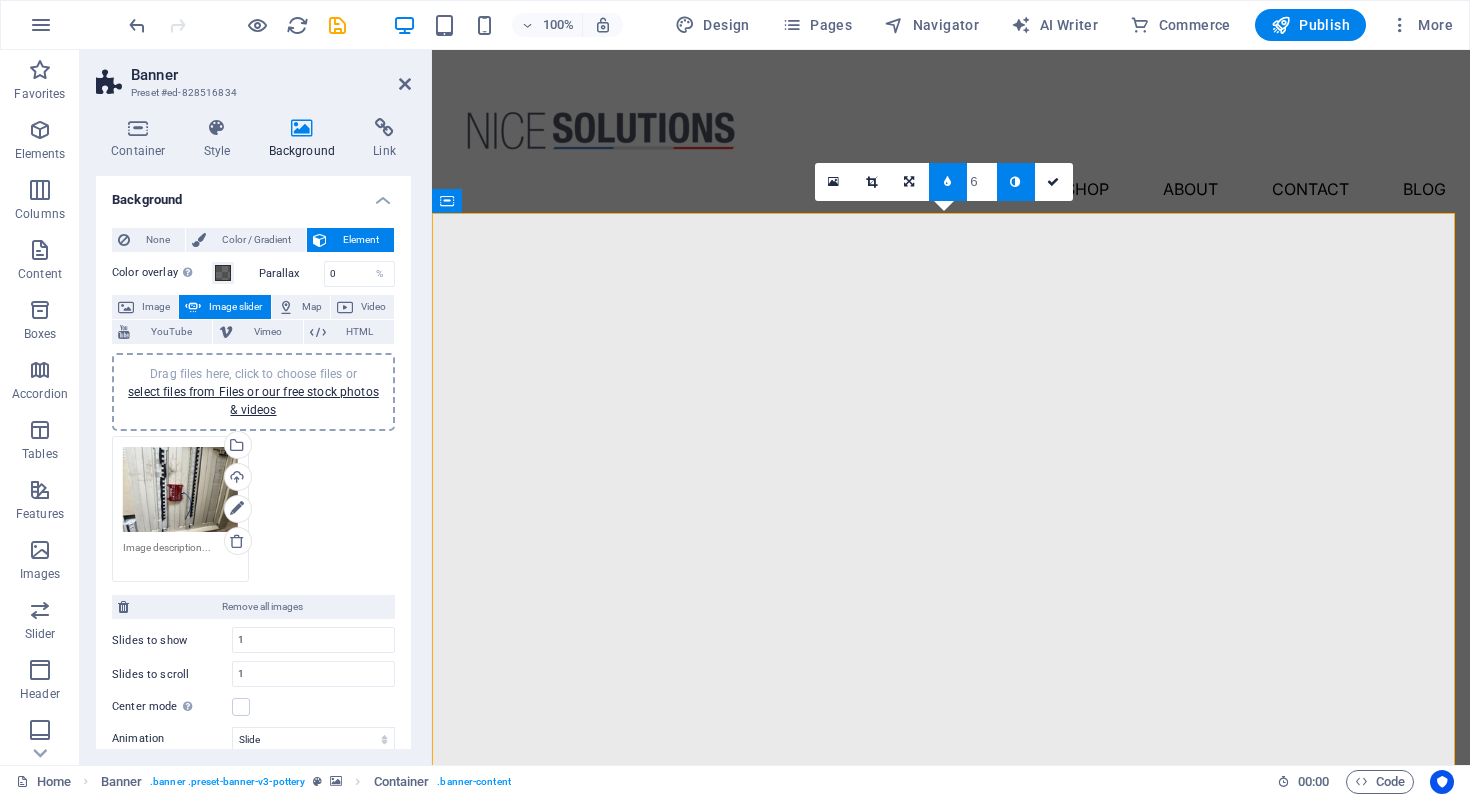 type on "7" 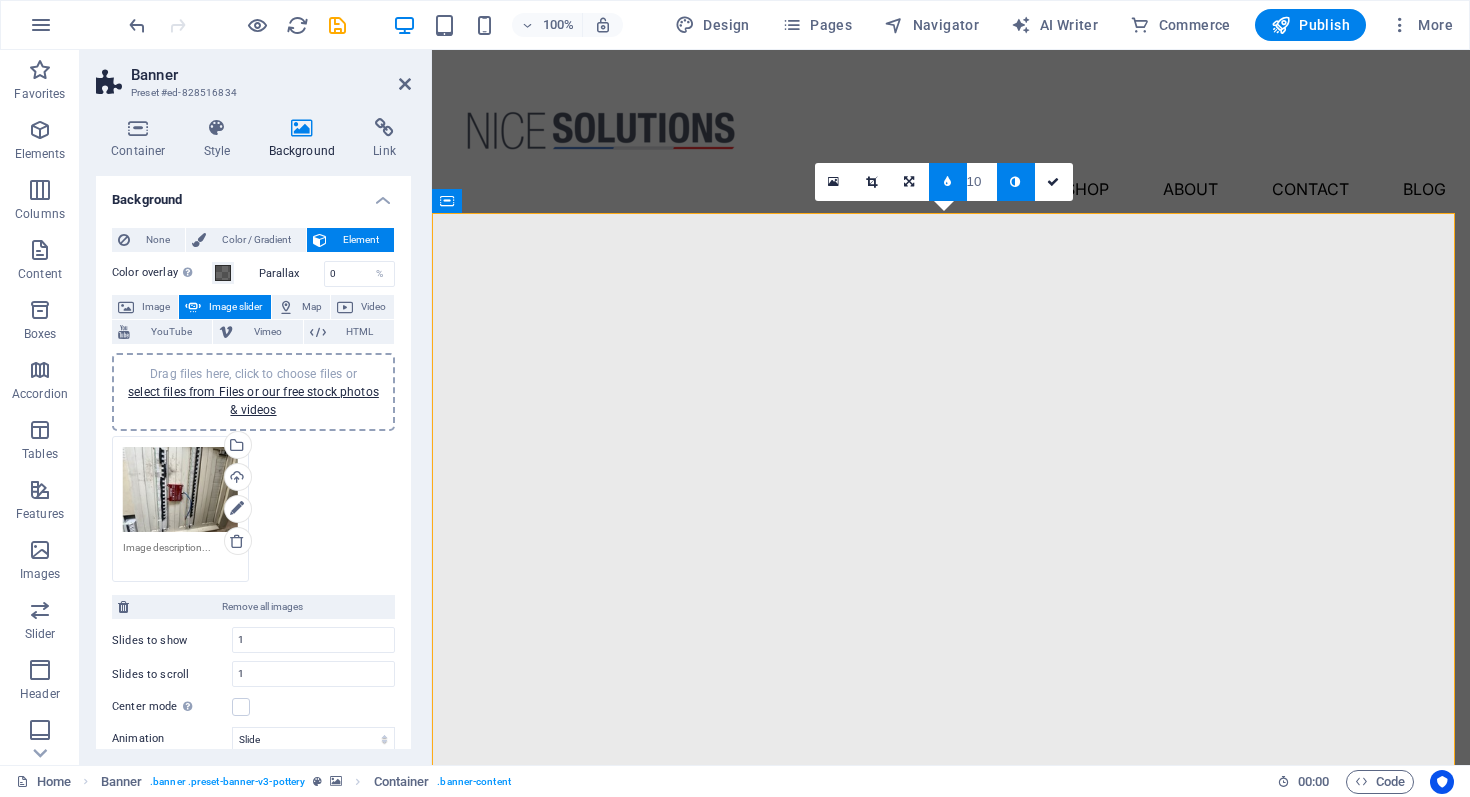 type on "11" 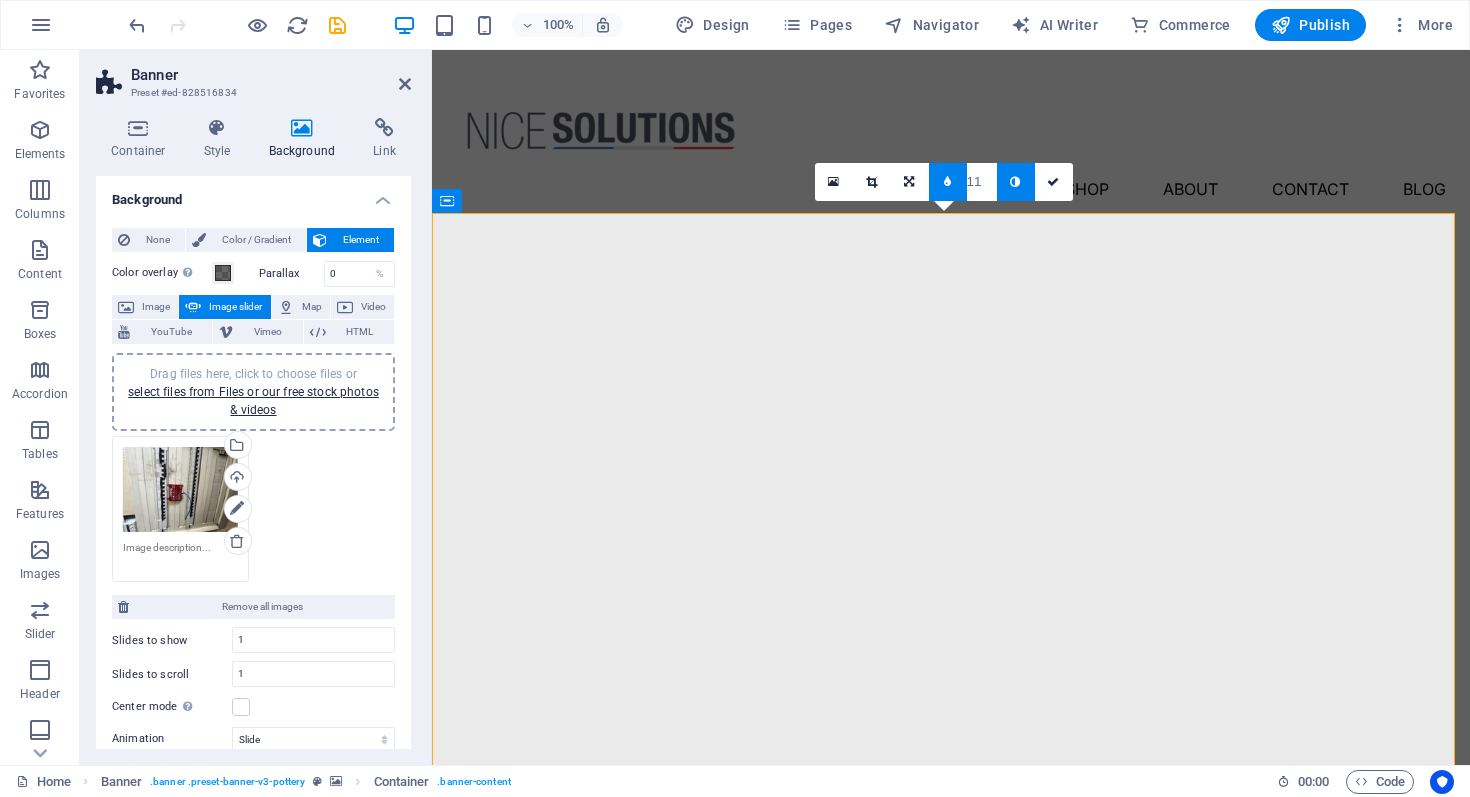 type on "12" 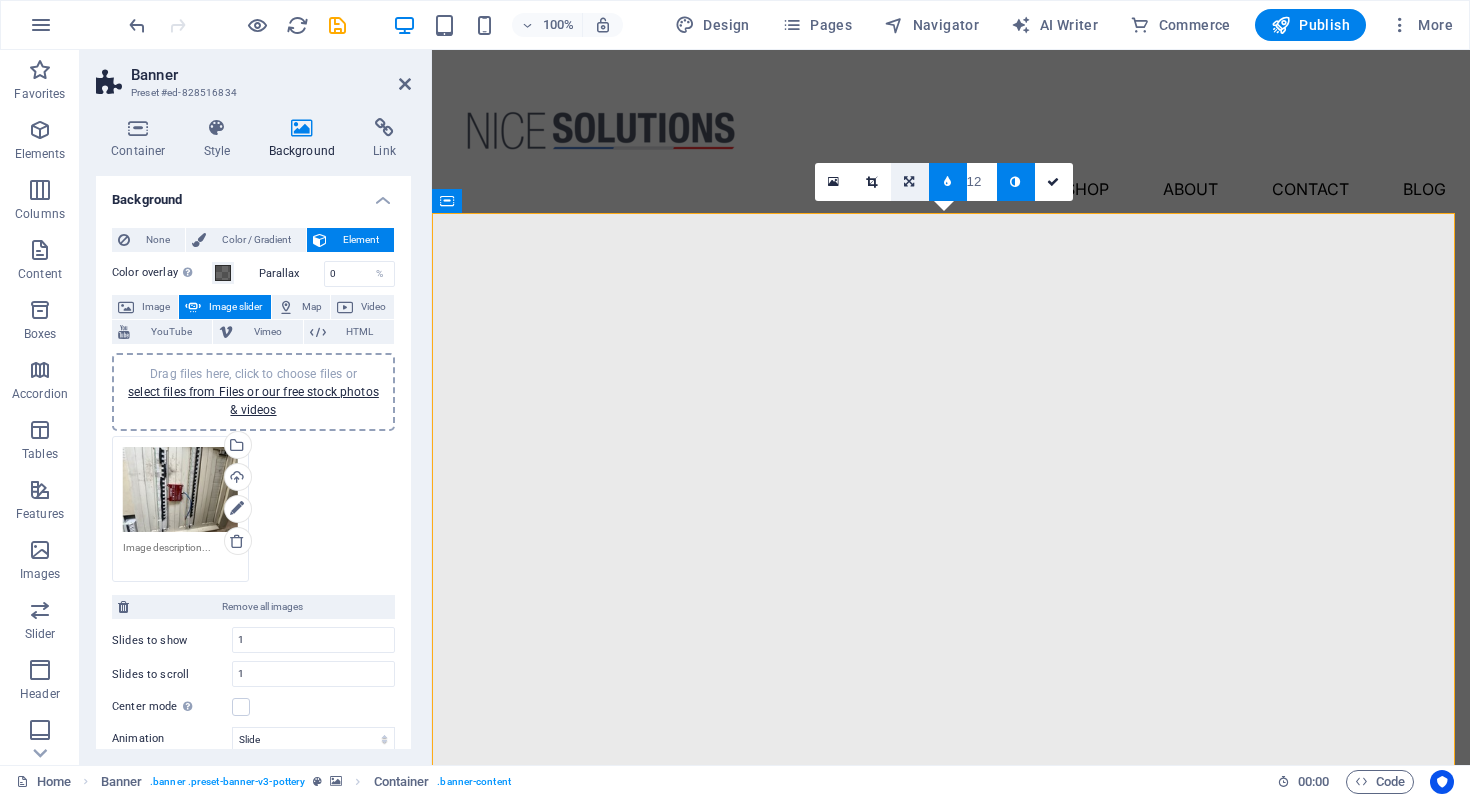 click at bounding box center [909, 182] 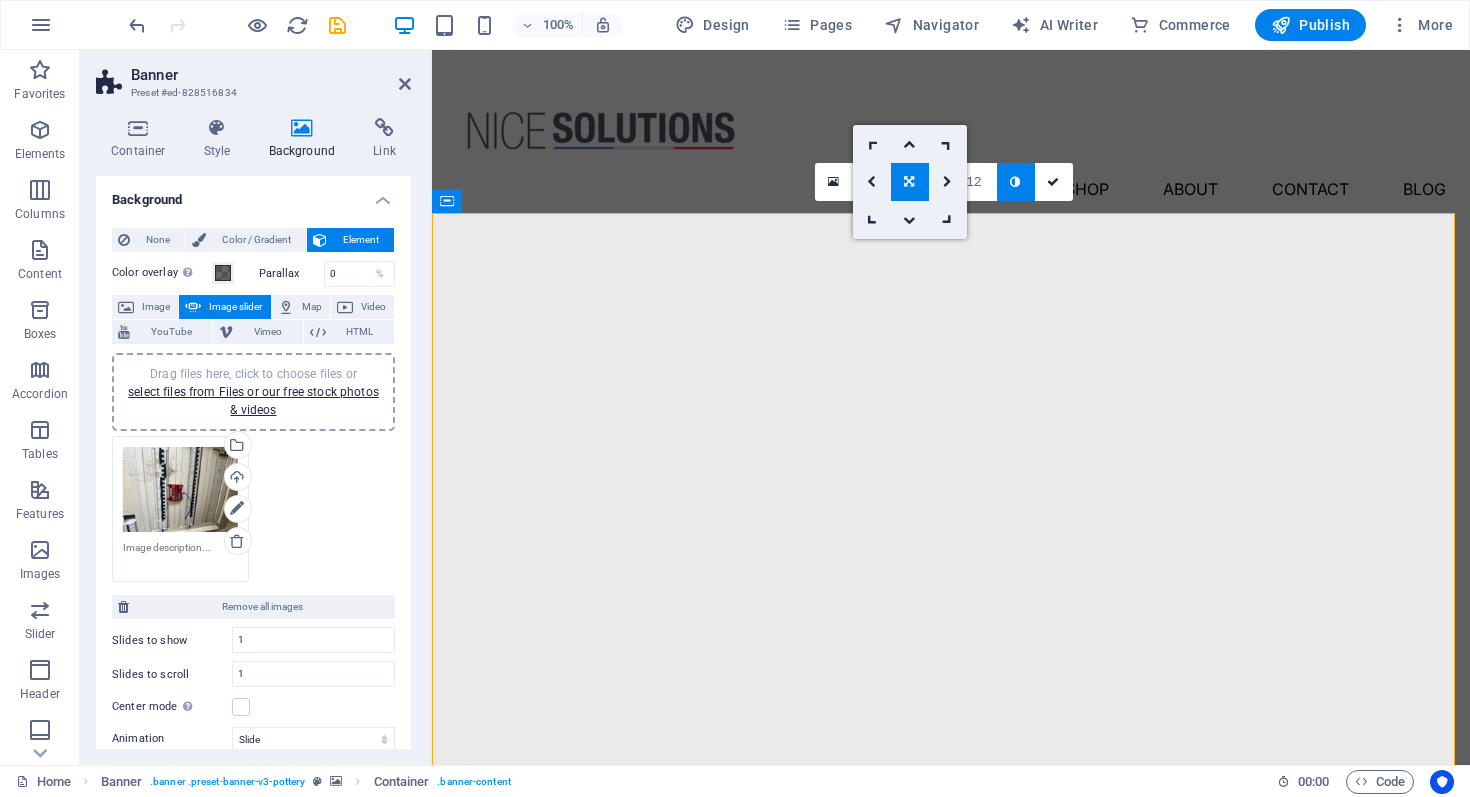 click at bounding box center (909, 182) 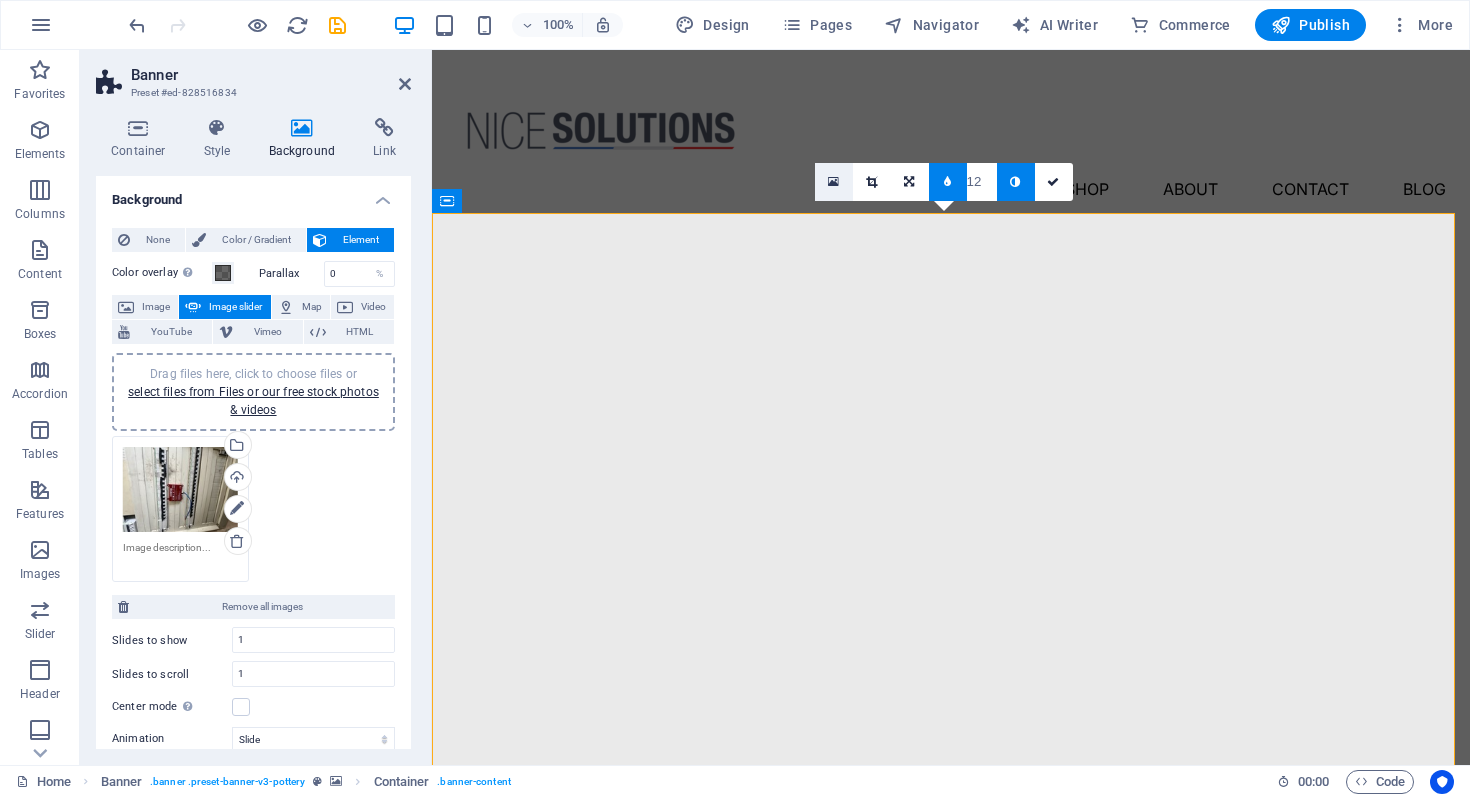 click at bounding box center [834, 182] 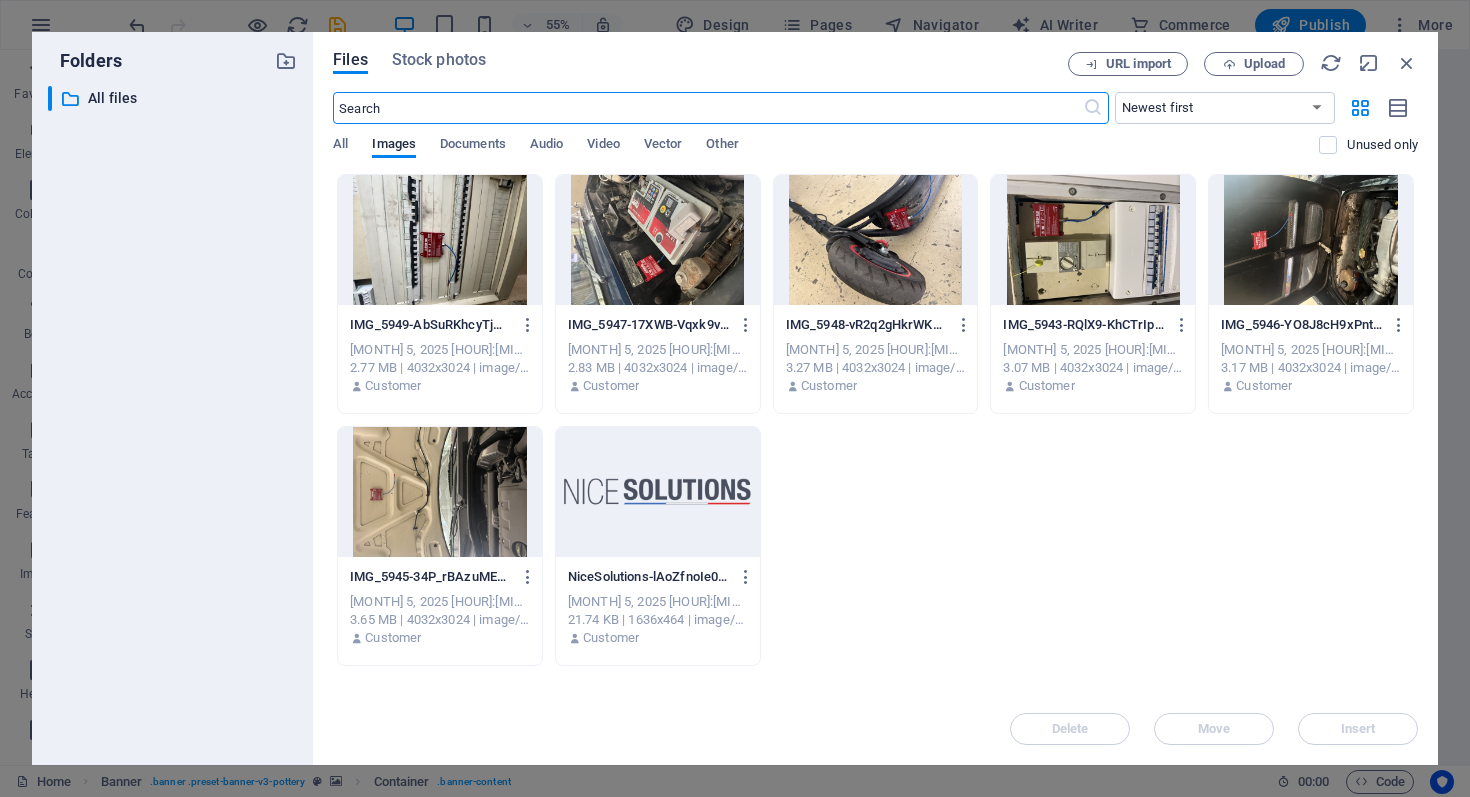 click at bounding box center [658, 240] 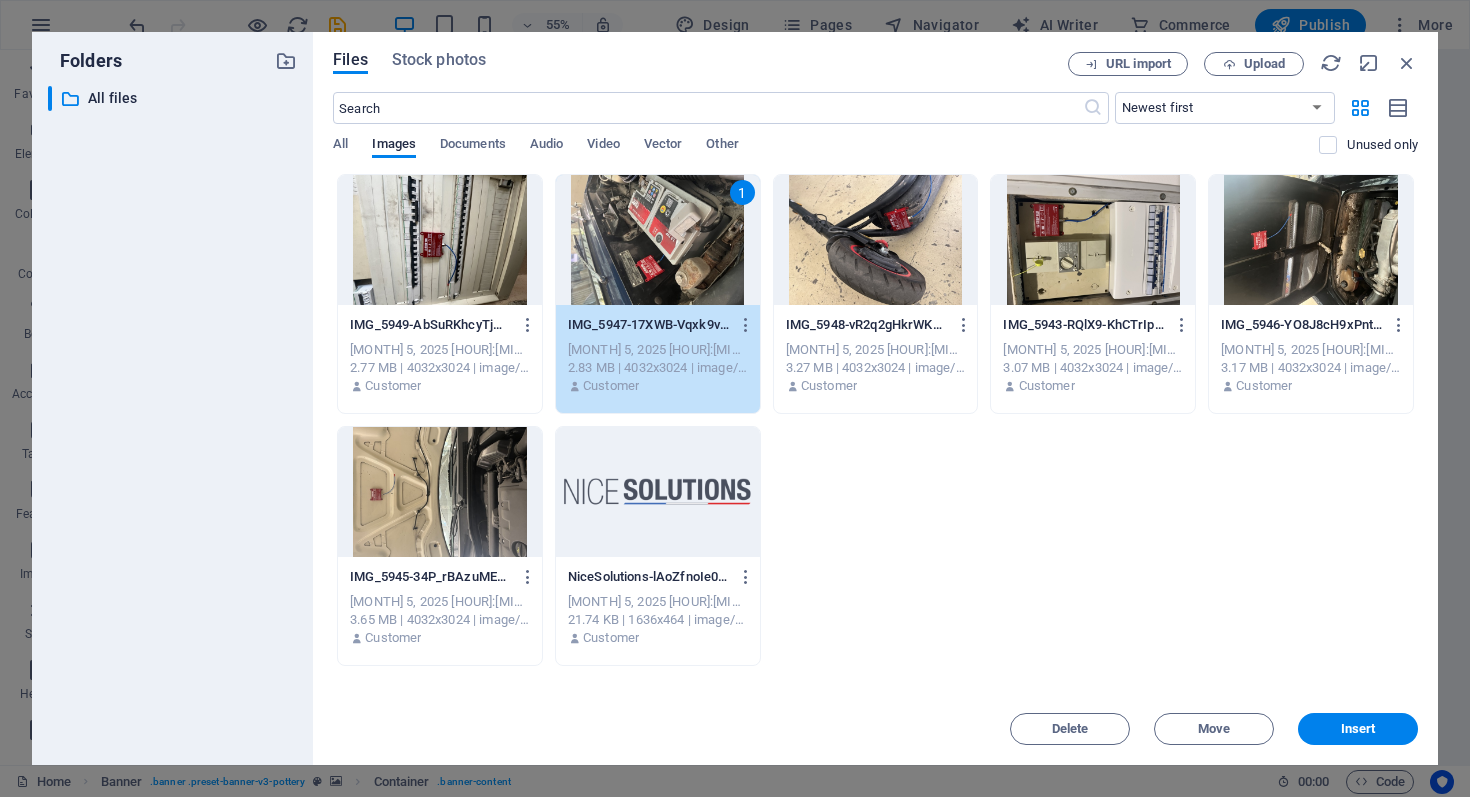 click on "1" at bounding box center (658, 240) 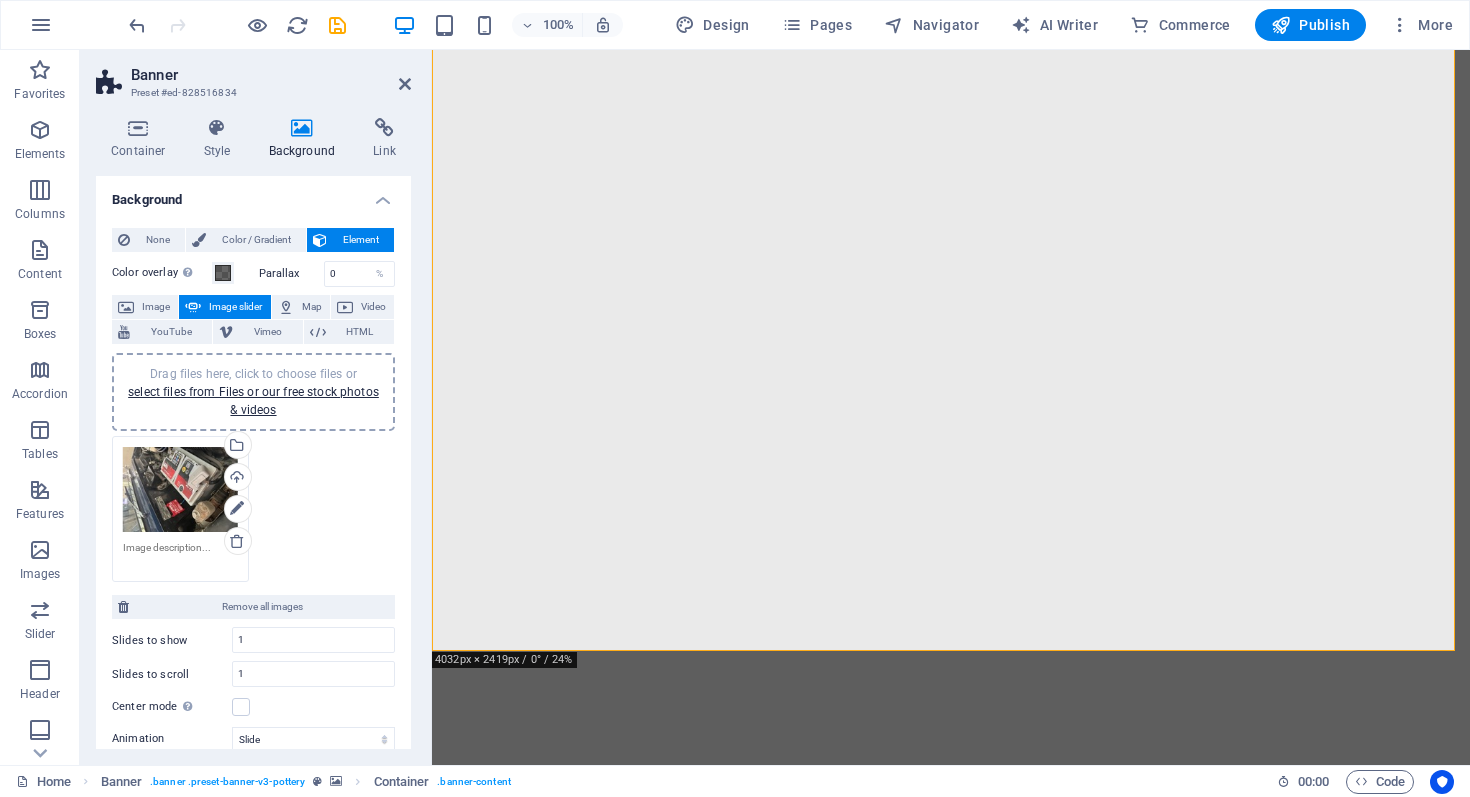 scroll, scrollTop: 176, scrollLeft: 0, axis: vertical 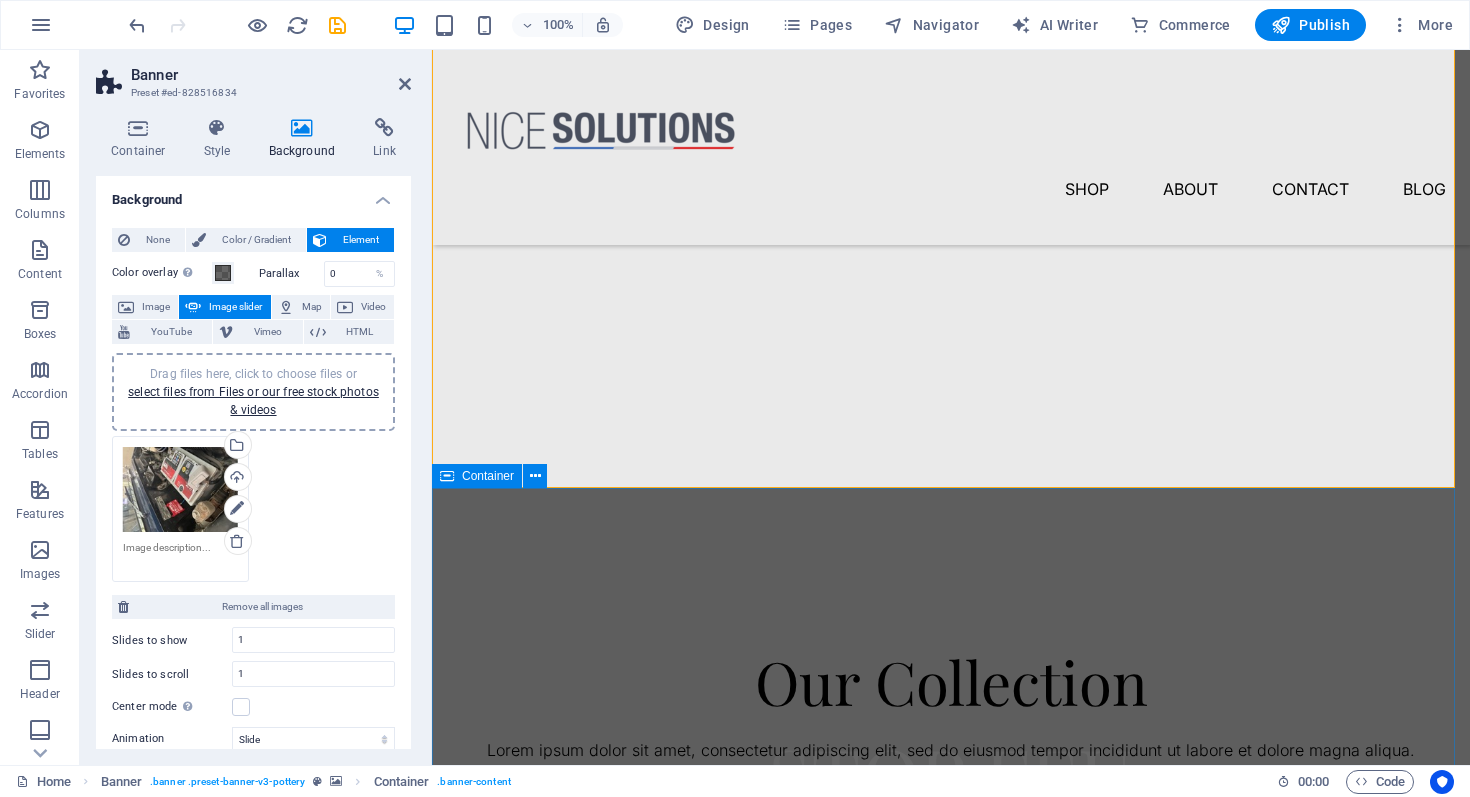 click on "Our Collection Lorem ipsum dolor sit amet, consectetur adipiscing elit, sed do eiusmod tempor incididunt ut labore et dolore magna aliqua." at bounding box center (951, 886) 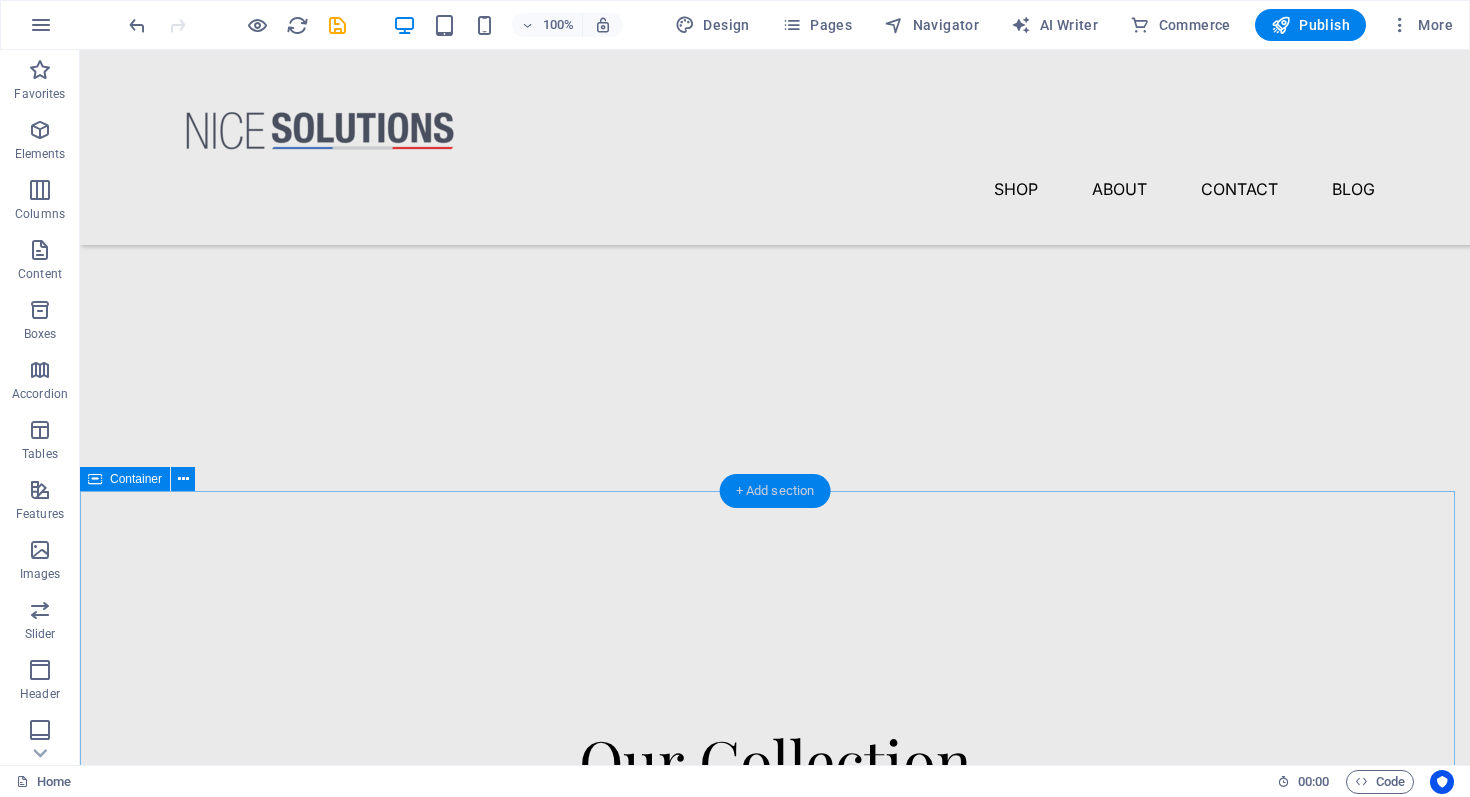 scroll, scrollTop: 0, scrollLeft: 0, axis: both 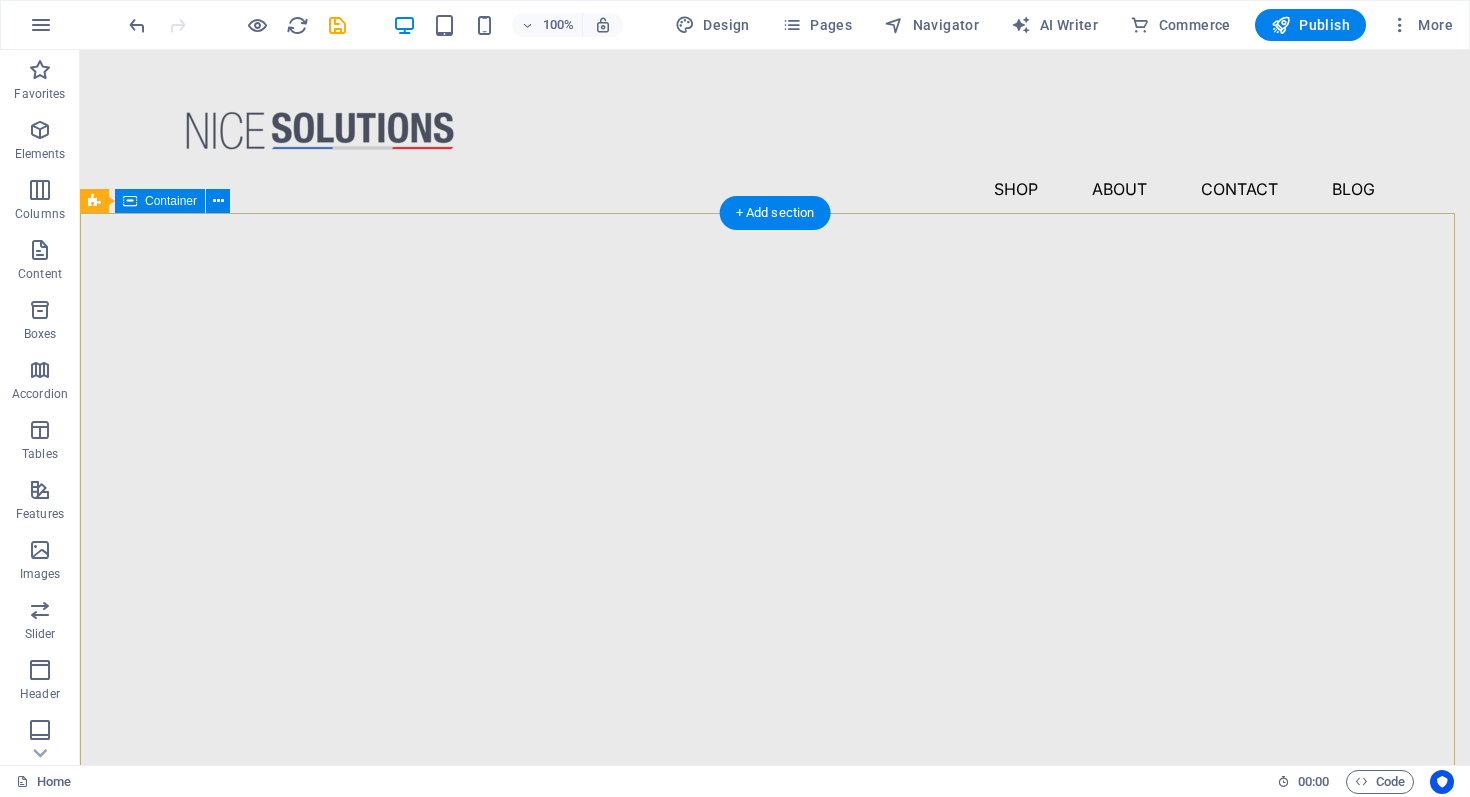 click on "STOP FEU STOP FEU – Protection incendie automatique Explore" at bounding box center [775, 1050] 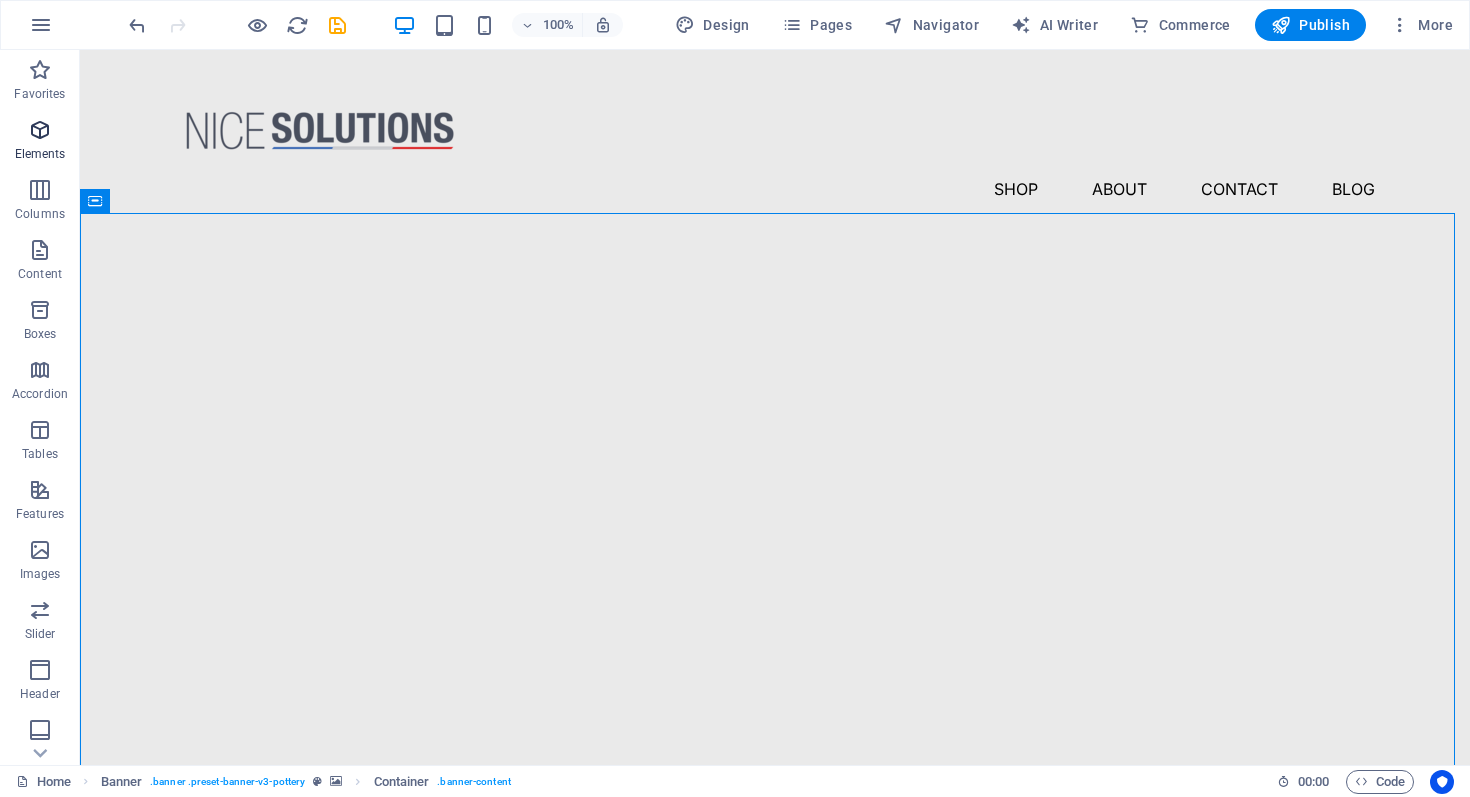 click at bounding box center (40, 130) 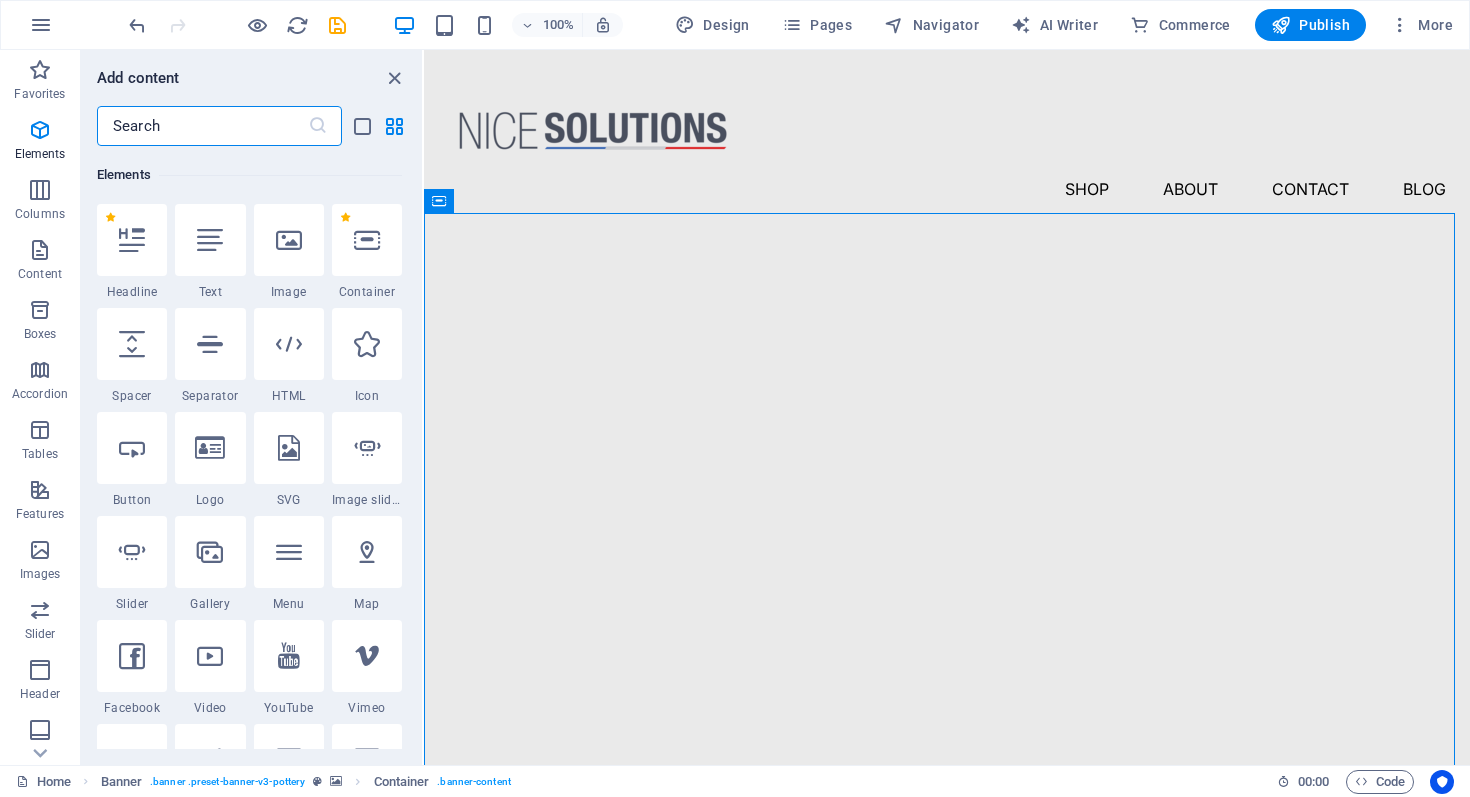 scroll, scrollTop: 213, scrollLeft: 0, axis: vertical 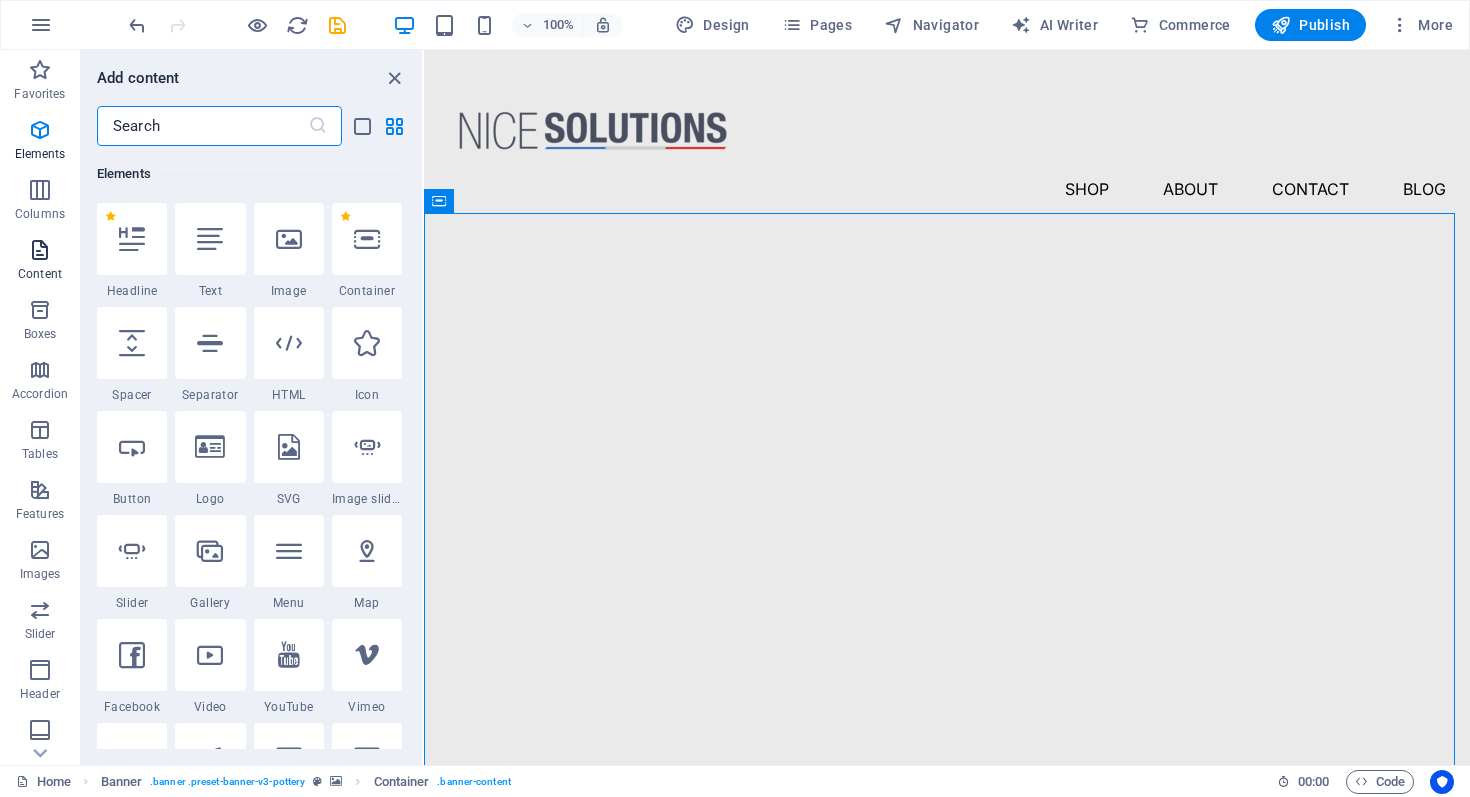 click at bounding box center [40, 250] 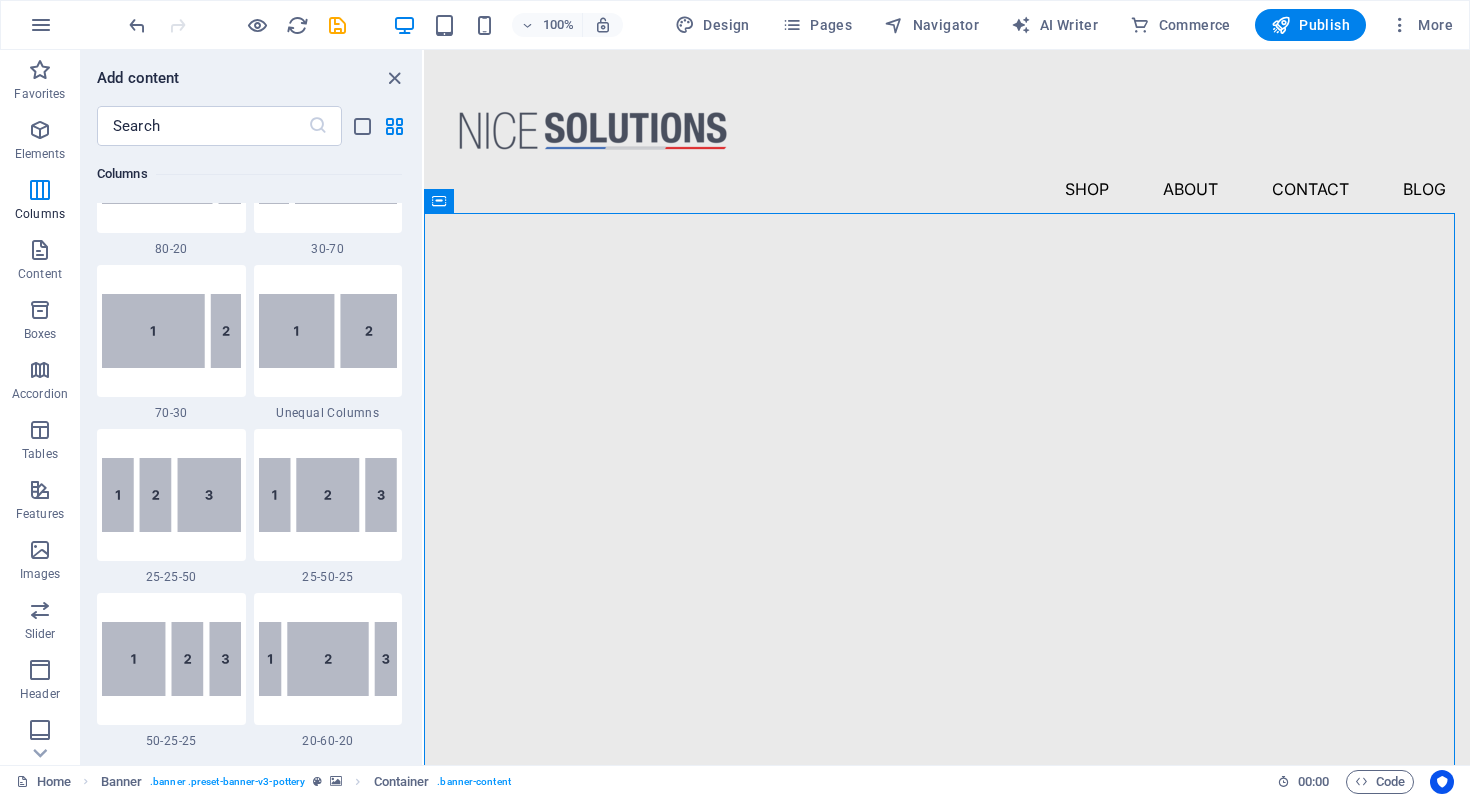 scroll, scrollTop: 709, scrollLeft: 0, axis: vertical 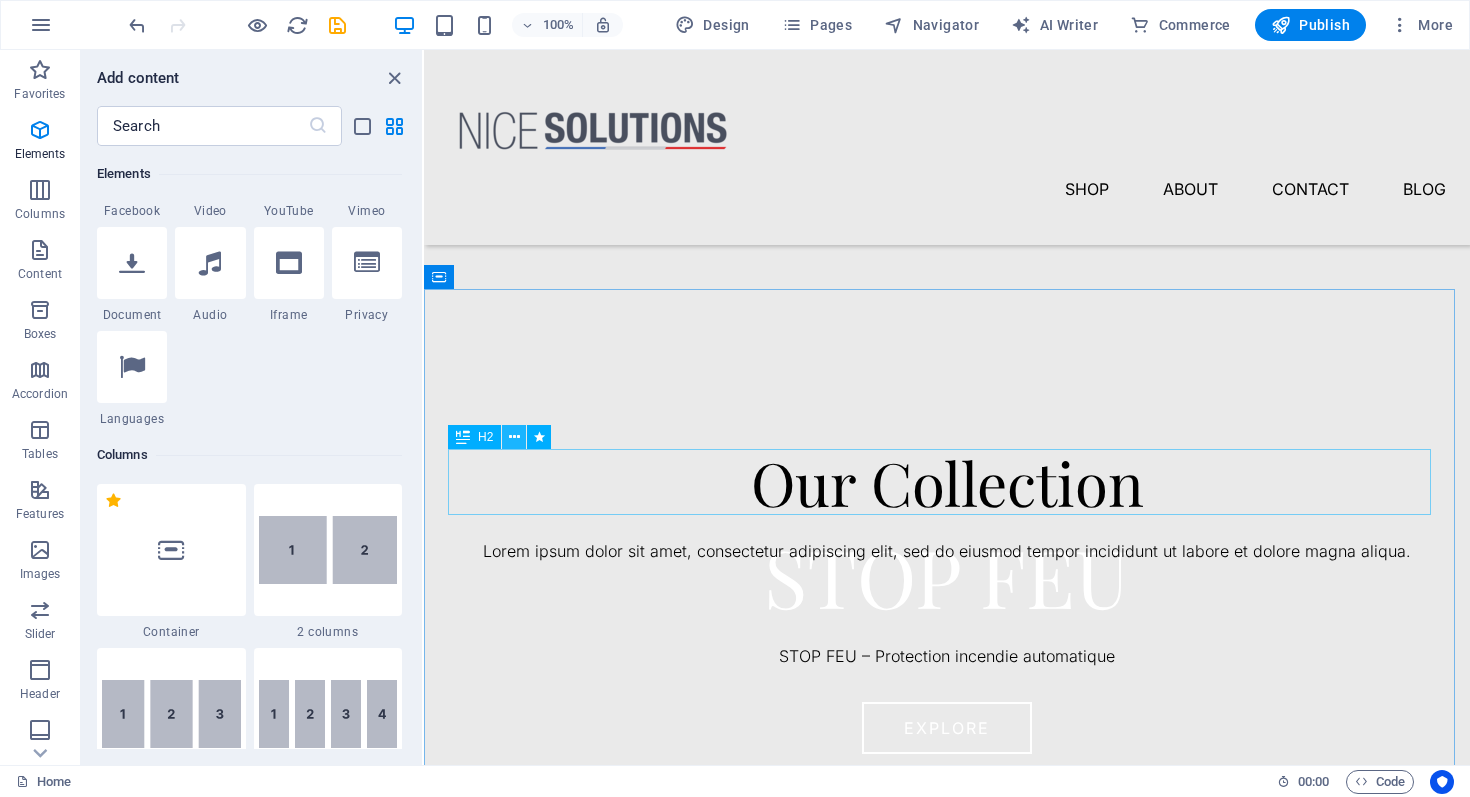 click at bounding box center [514, 437] 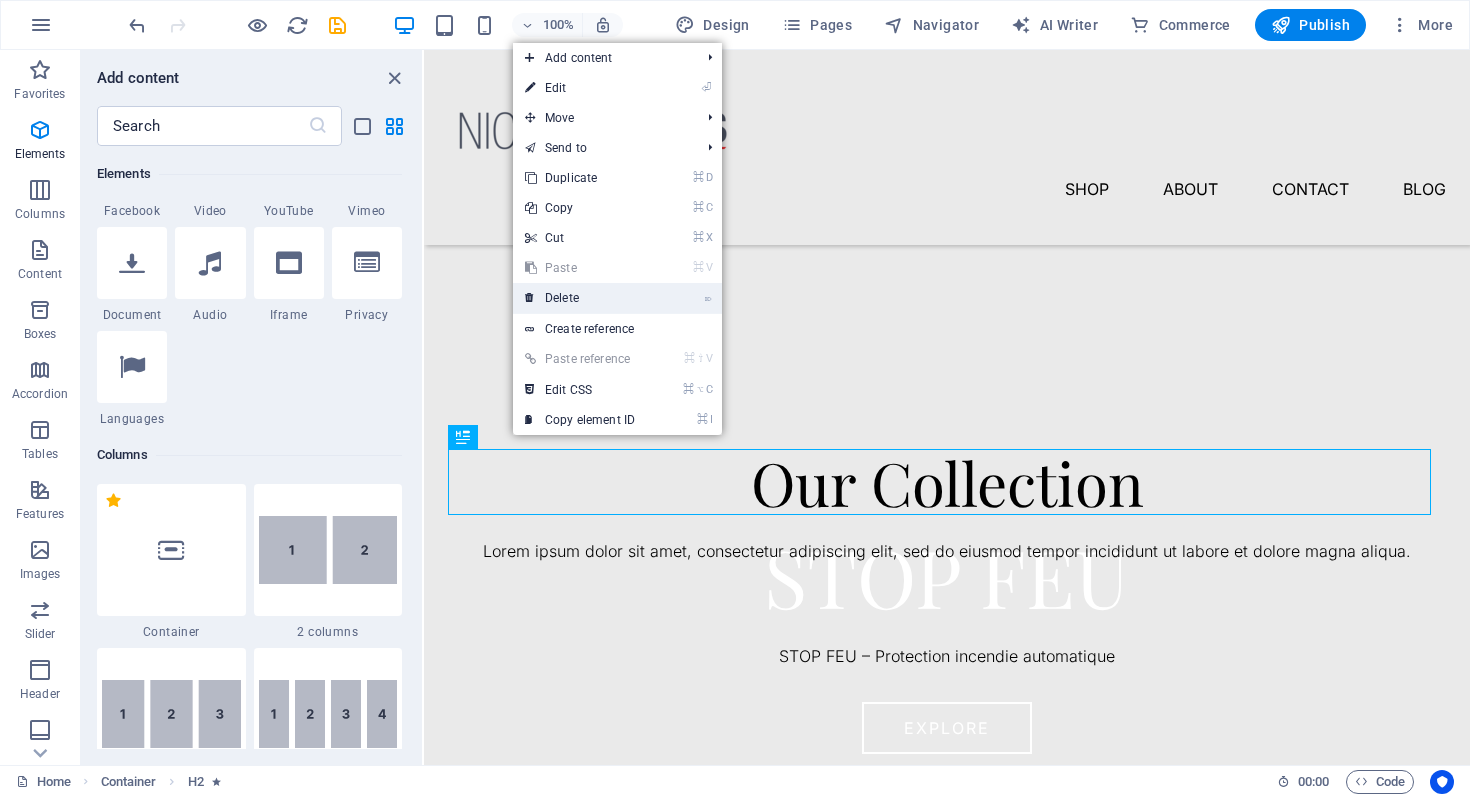 click on "⌦  Delete" at bounding box center [580, 298] 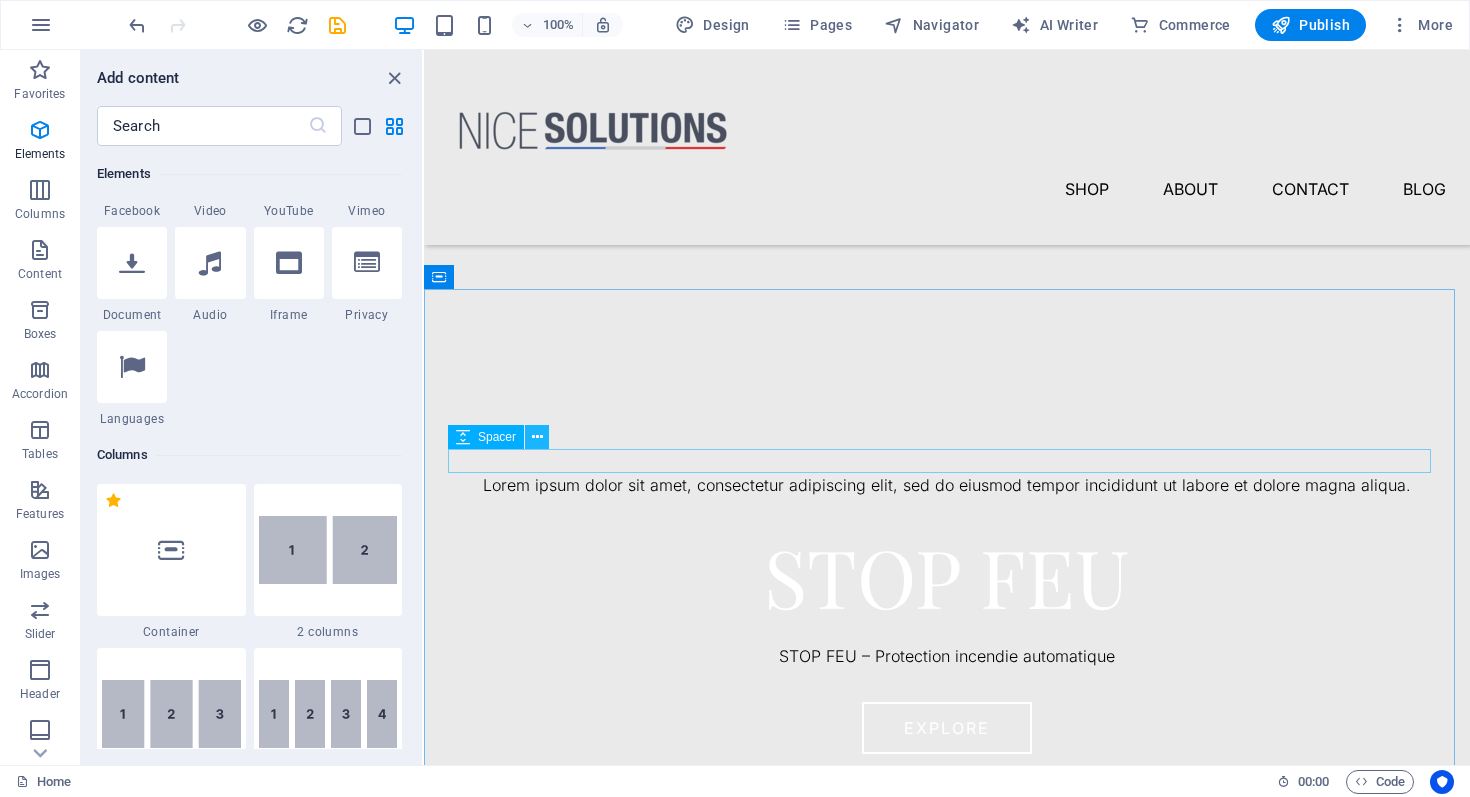 click at bounding box center (537, 437) 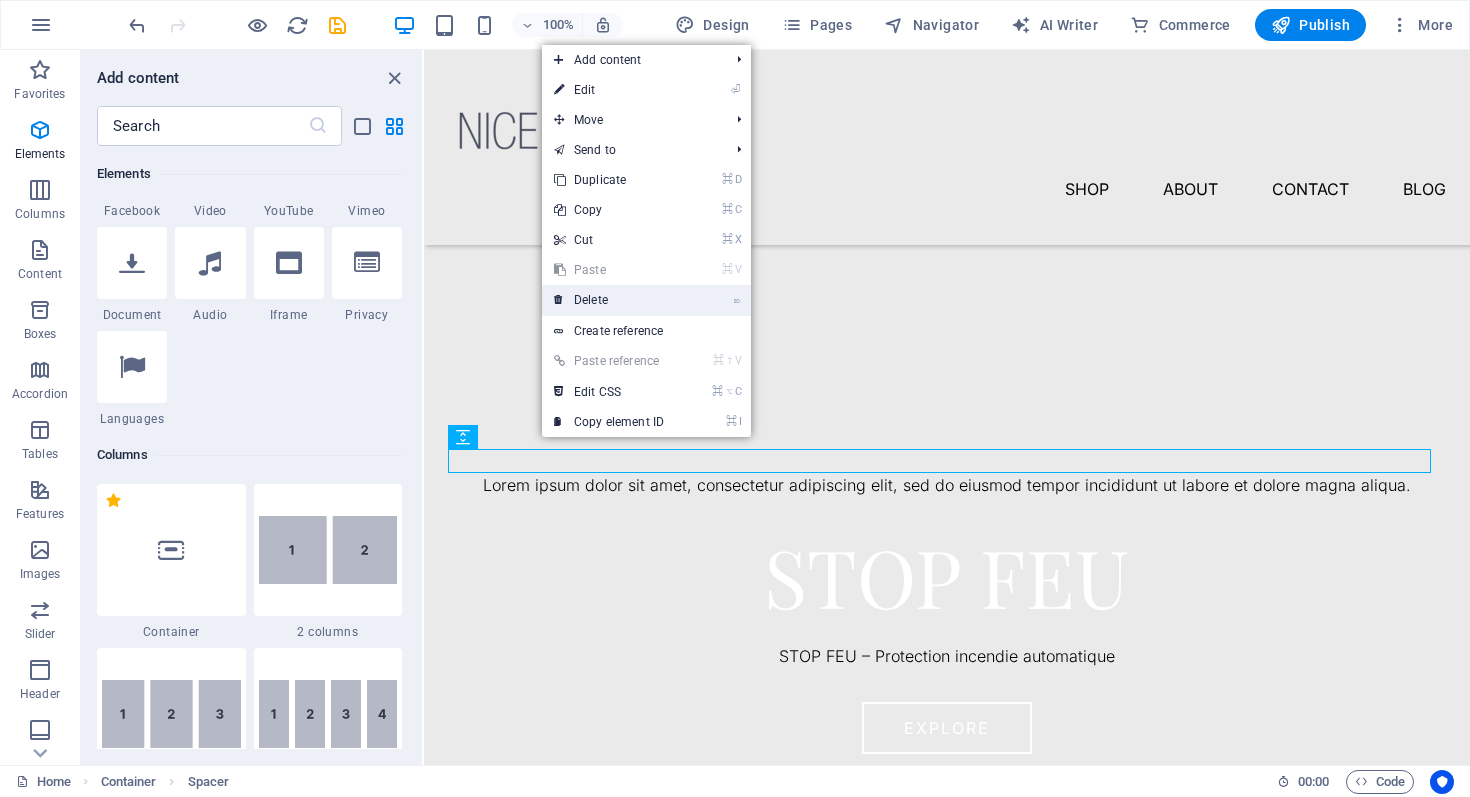 click on "⌦  Delete" at bounding box center (609, 300) 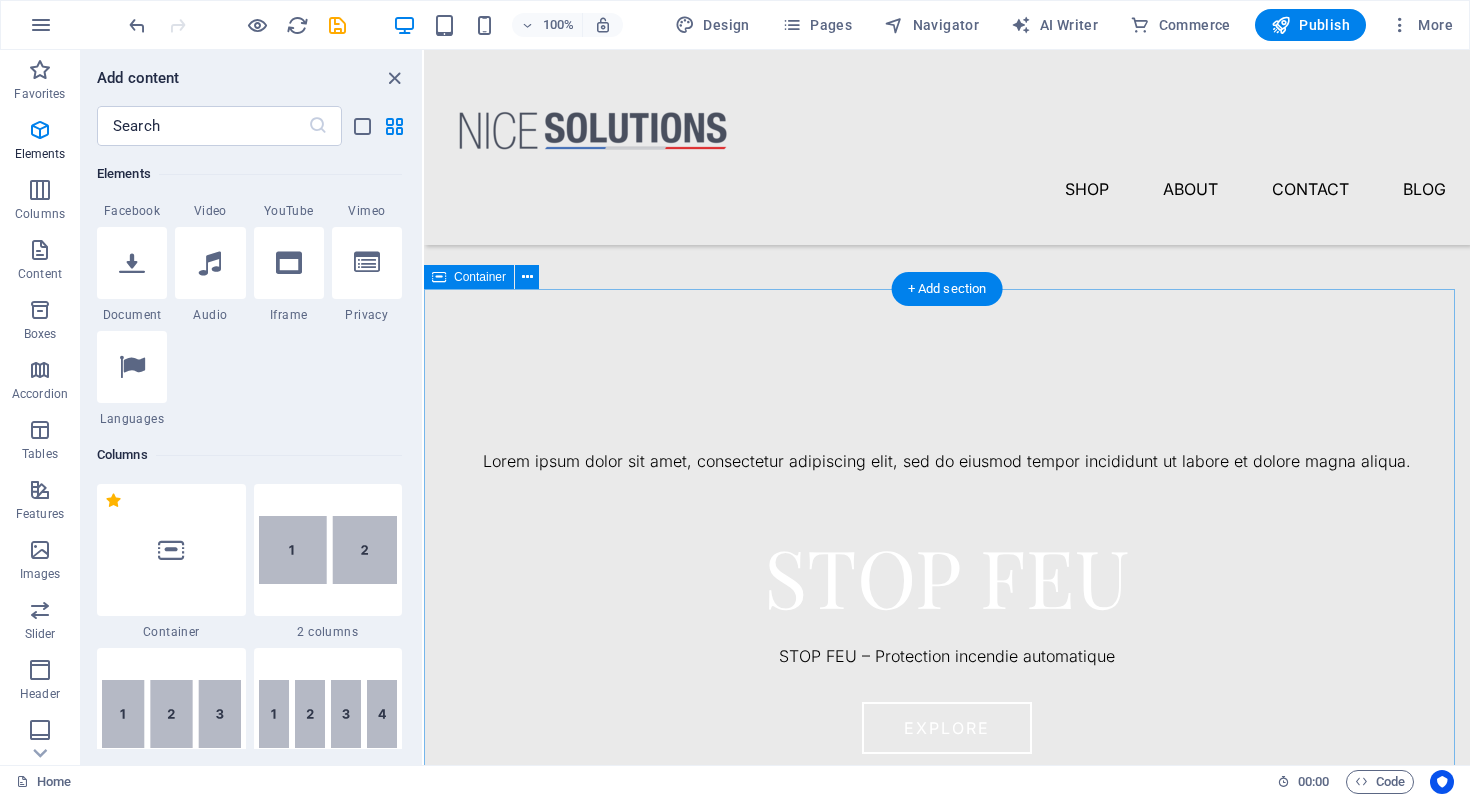 click on "Lorem ipsum dolor sit amet, consectetur adipiscing elit, sed do eiusmod tempor incididunt ut labore et dolore magna aliqua." at bounding box center [947, 642] 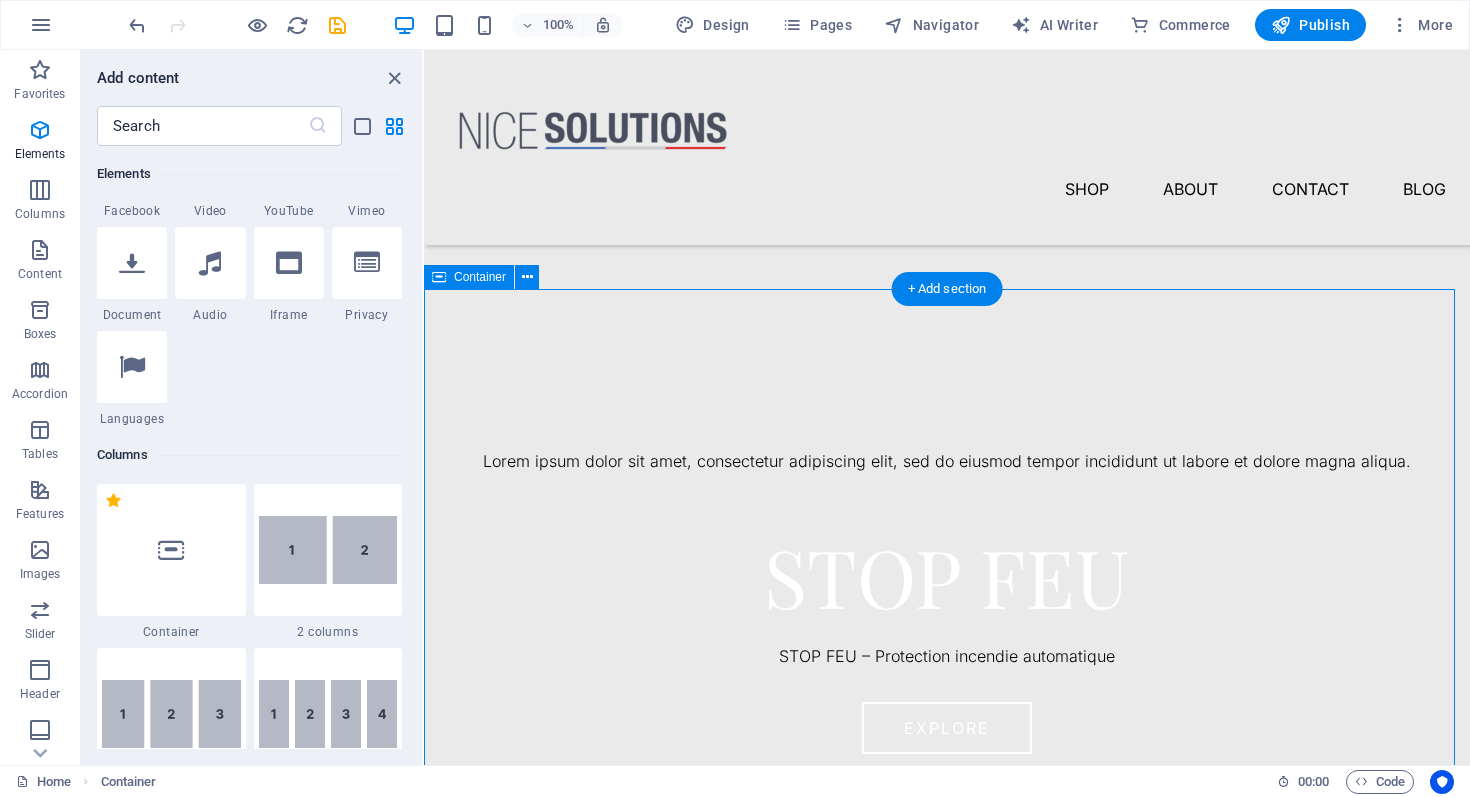 click on "Lorem ipsum dolor sit amet, consectetur adipiscing elit, sed do eiusmod tempor incididunt ut labore et dolore magna aliqua." at bounding box center (947, 642) 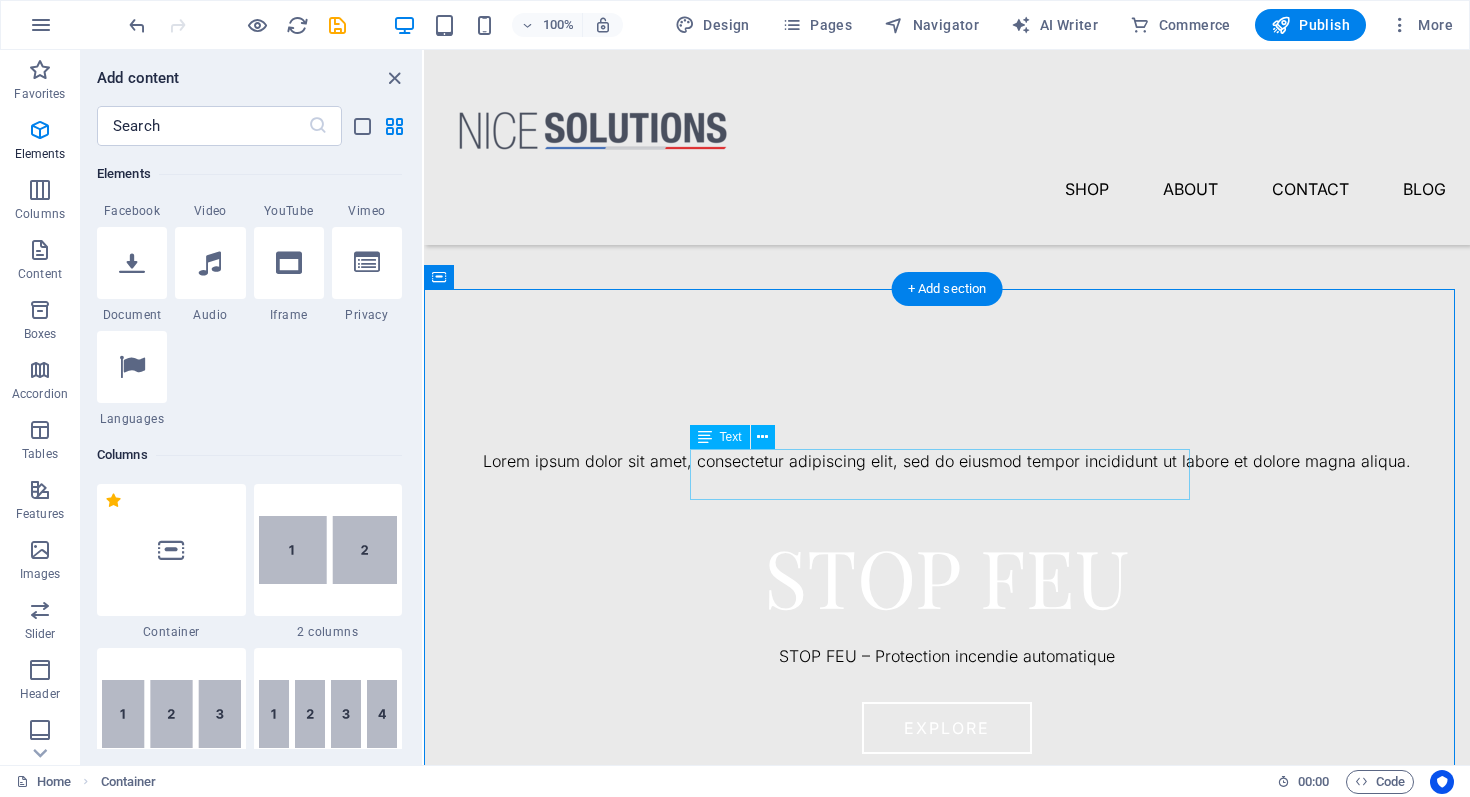 click on "Lorem ipsum dolor sit amet, consectetur adipiscing elit, sed do eiusmod tempor incididunt ut labore et dolore magna aliqua." at bounding box center (947, 462) 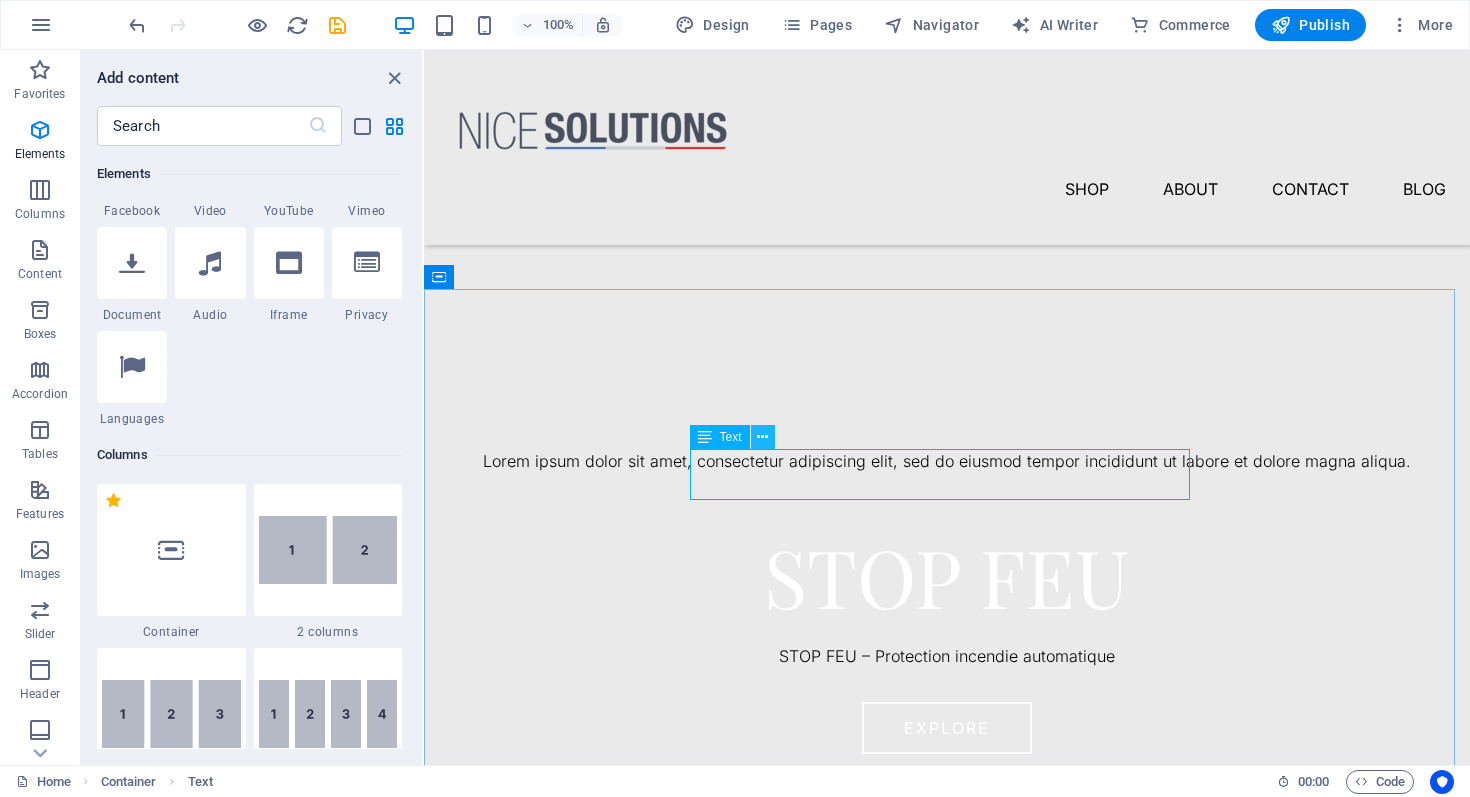 click at bounding box center (762, 437) 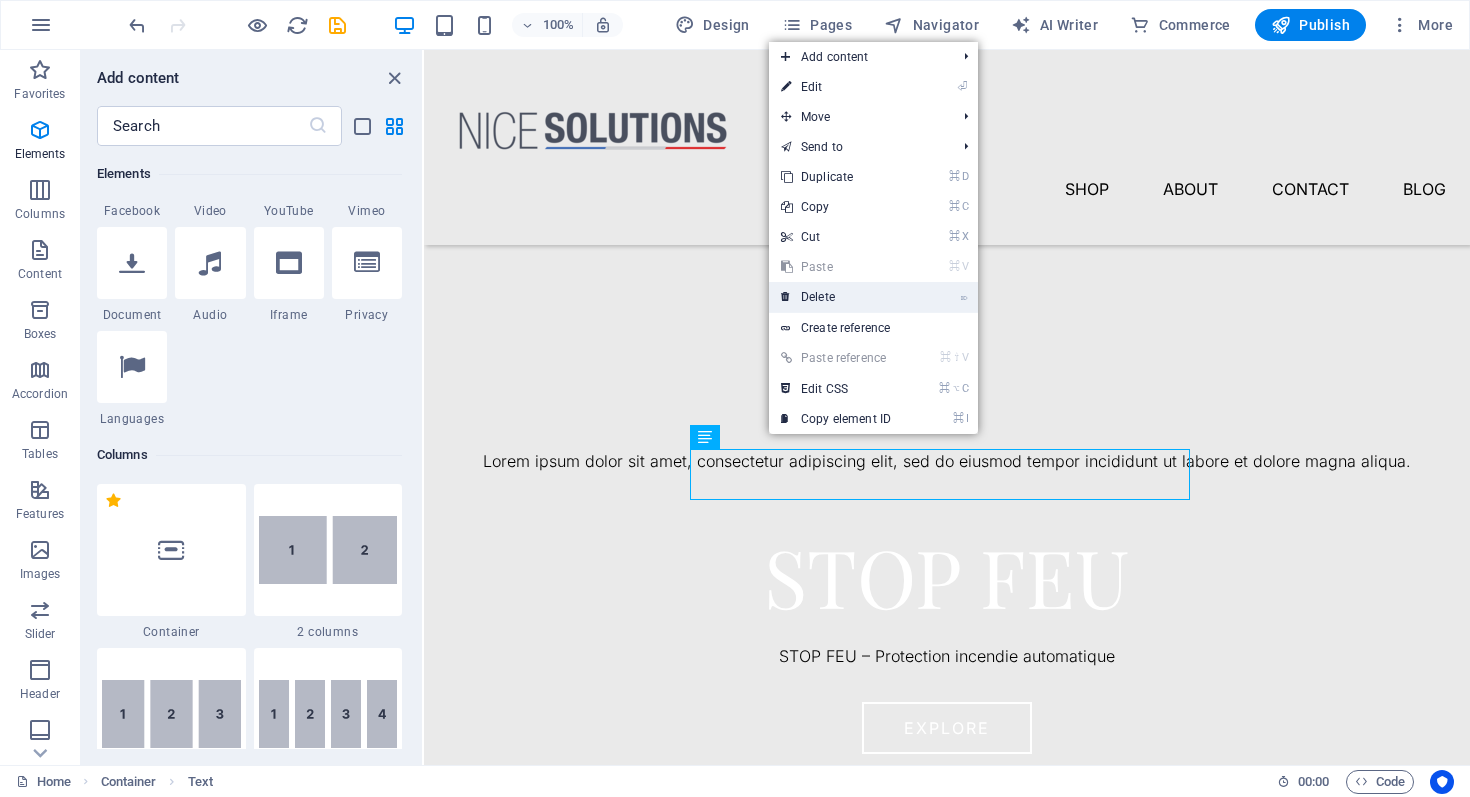 click on "⌦  Delete" at bounding box center (836, 297) 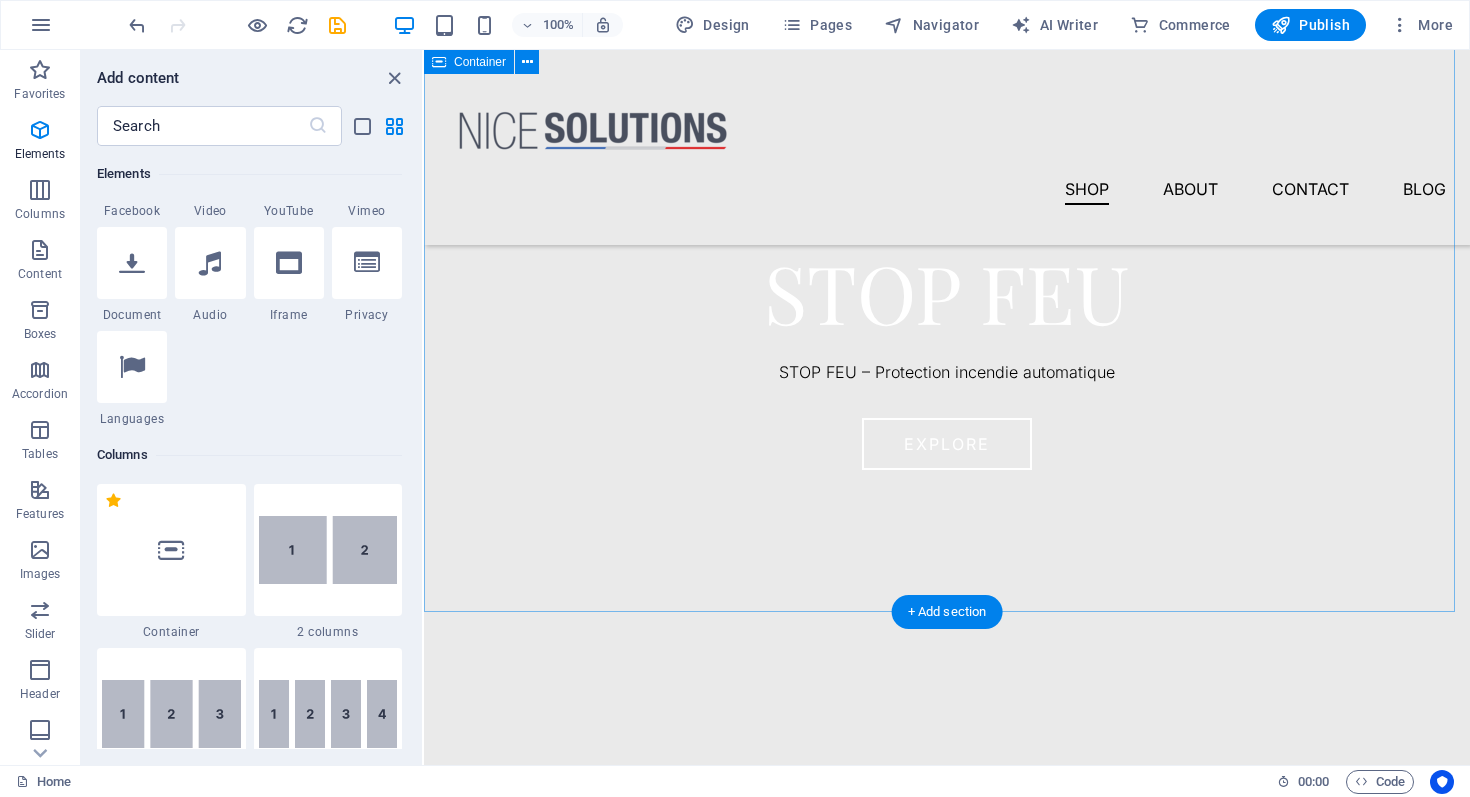 scroll, scrollTop: 641, scrollLeft: 0, axis: vertical 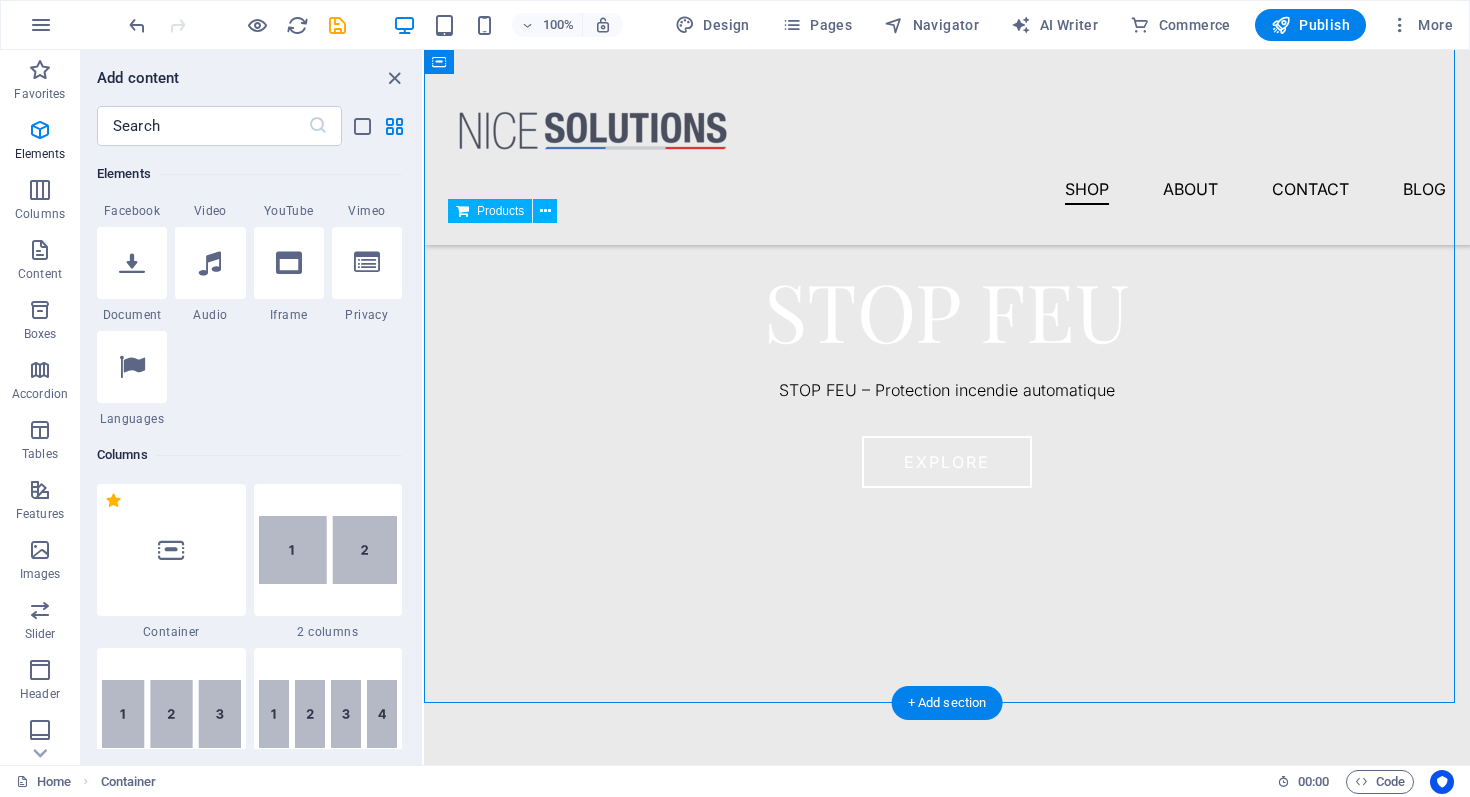 drag, startPoint x: 779, startPoint y: 550, endPoint x: 790, endPoint y: 398, distance: 152.3975 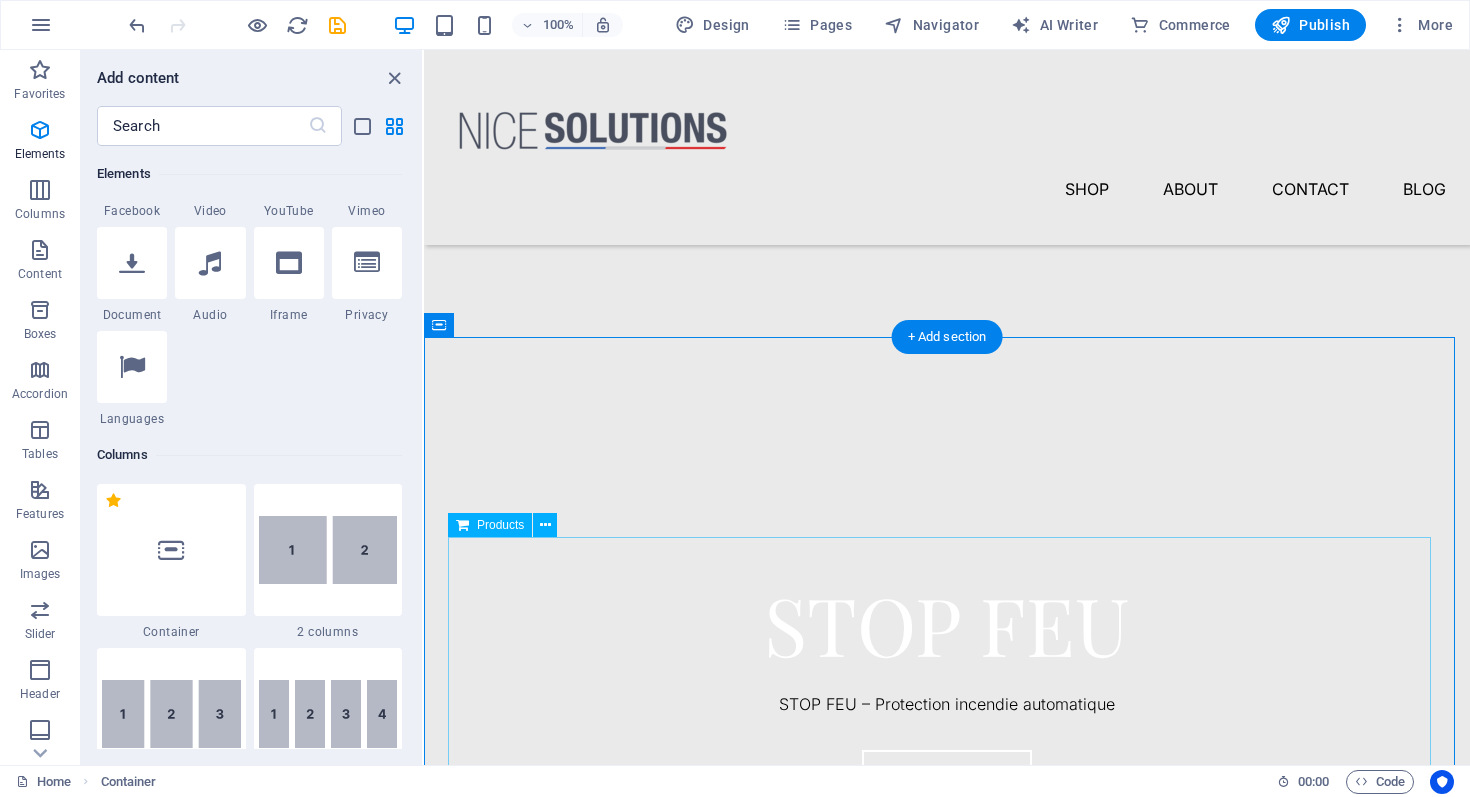 scroll, scrollTop: 326, scrollLeft: 0, axis: vertical 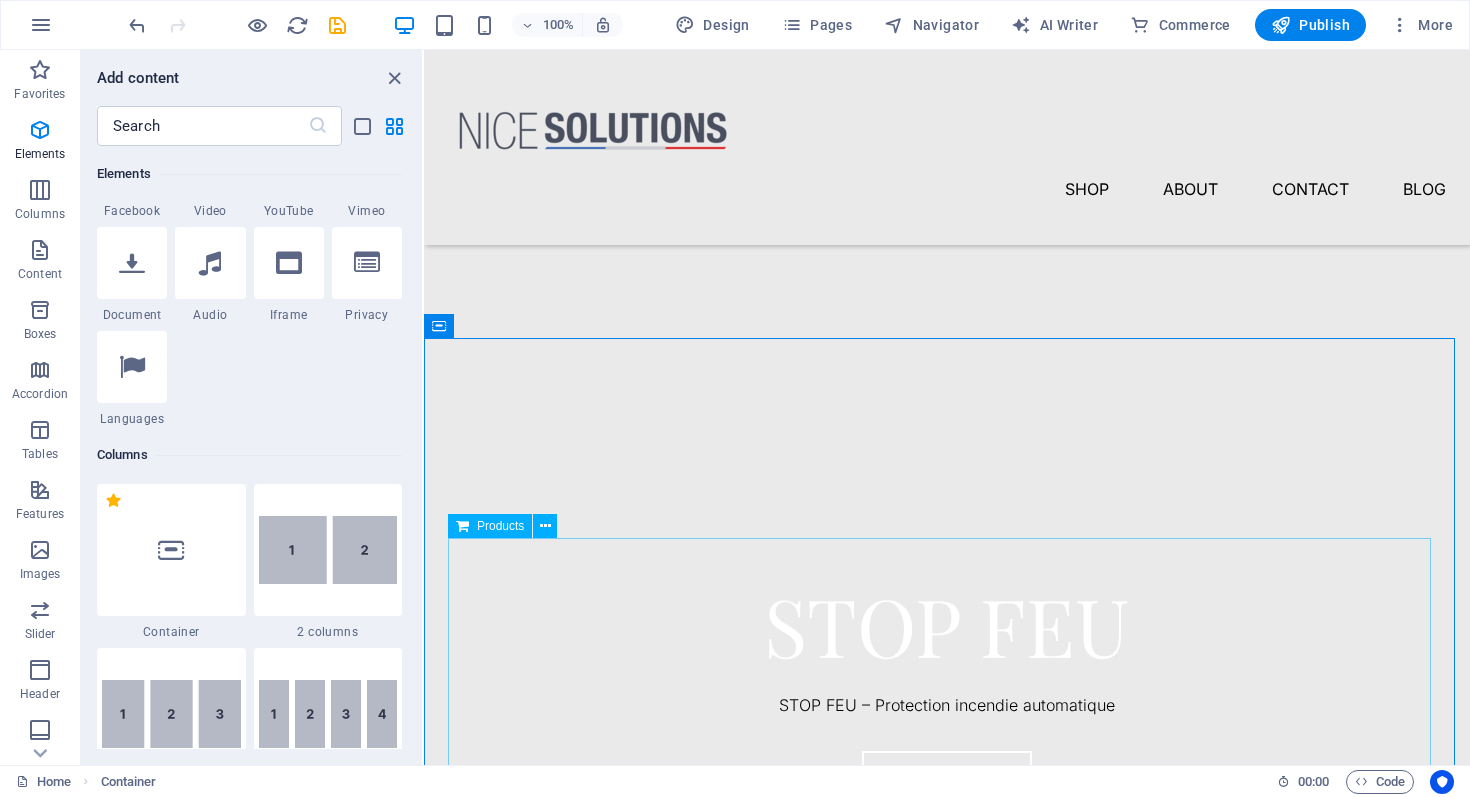 click on "Products" at bounding box center [500, 526] 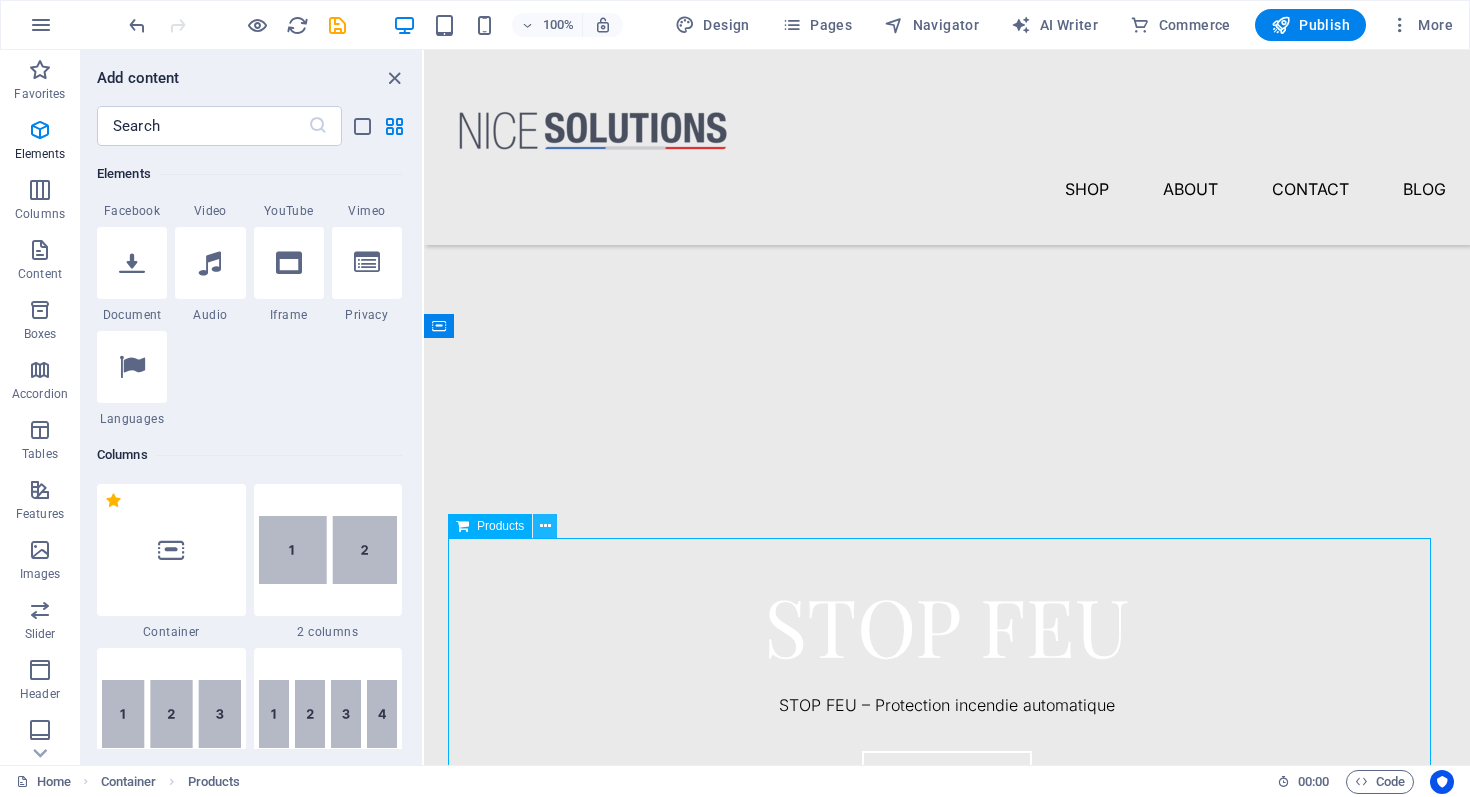 click at bounding box center (545, 526) 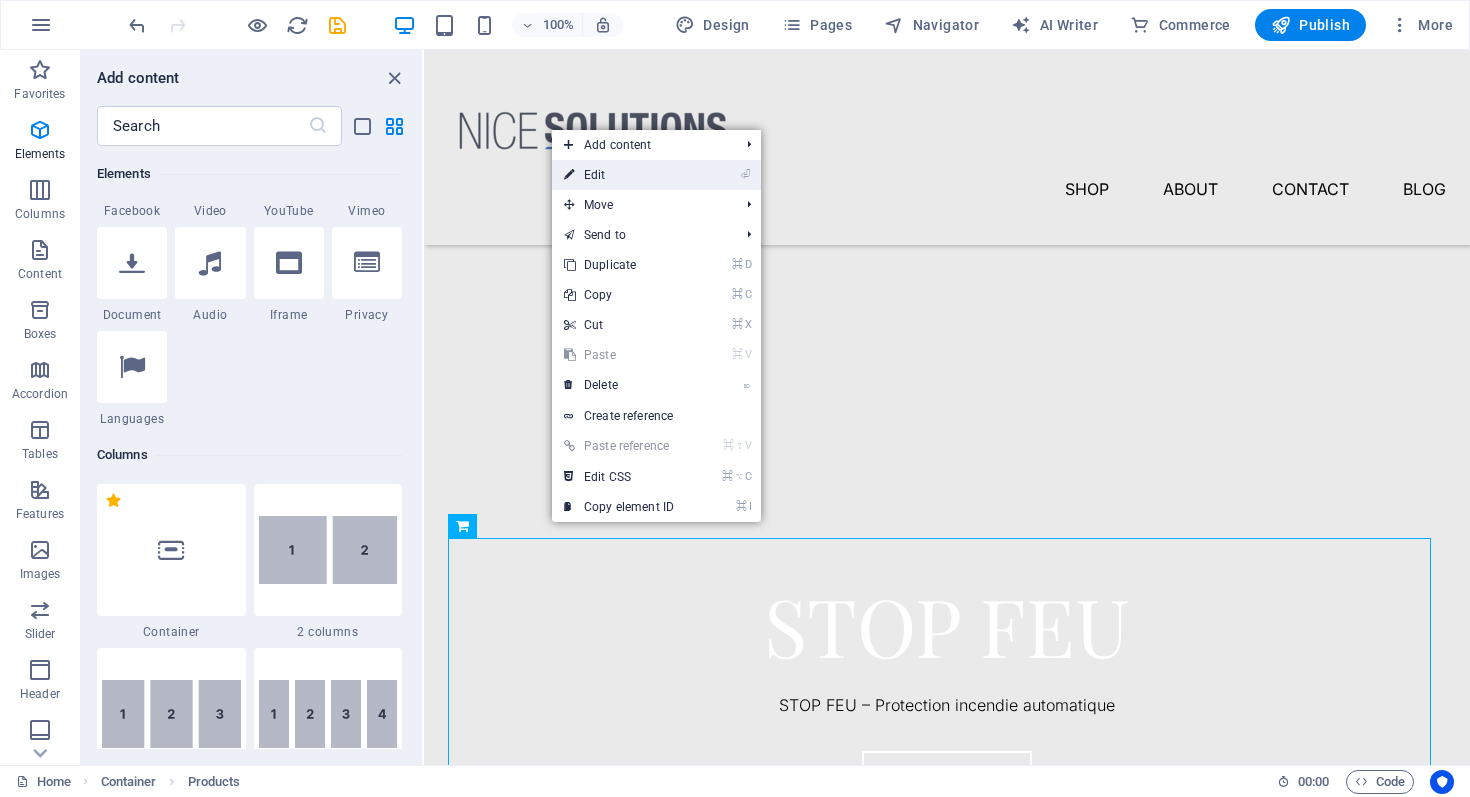 click on "⏎  Edit" at bounding box center (619, 175) 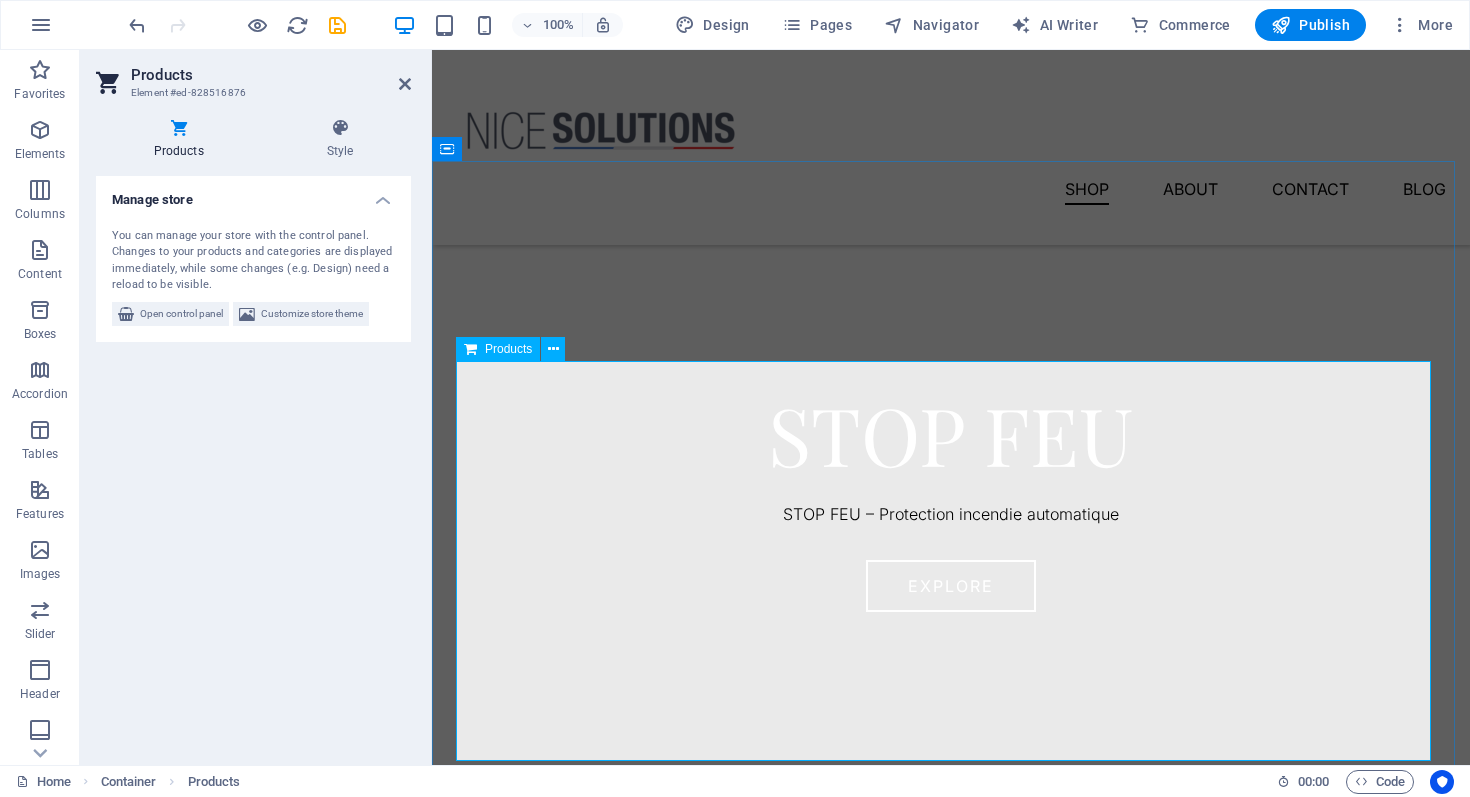 scroll, scrollTop: 520, scrollLeft: 0, axis: vertical 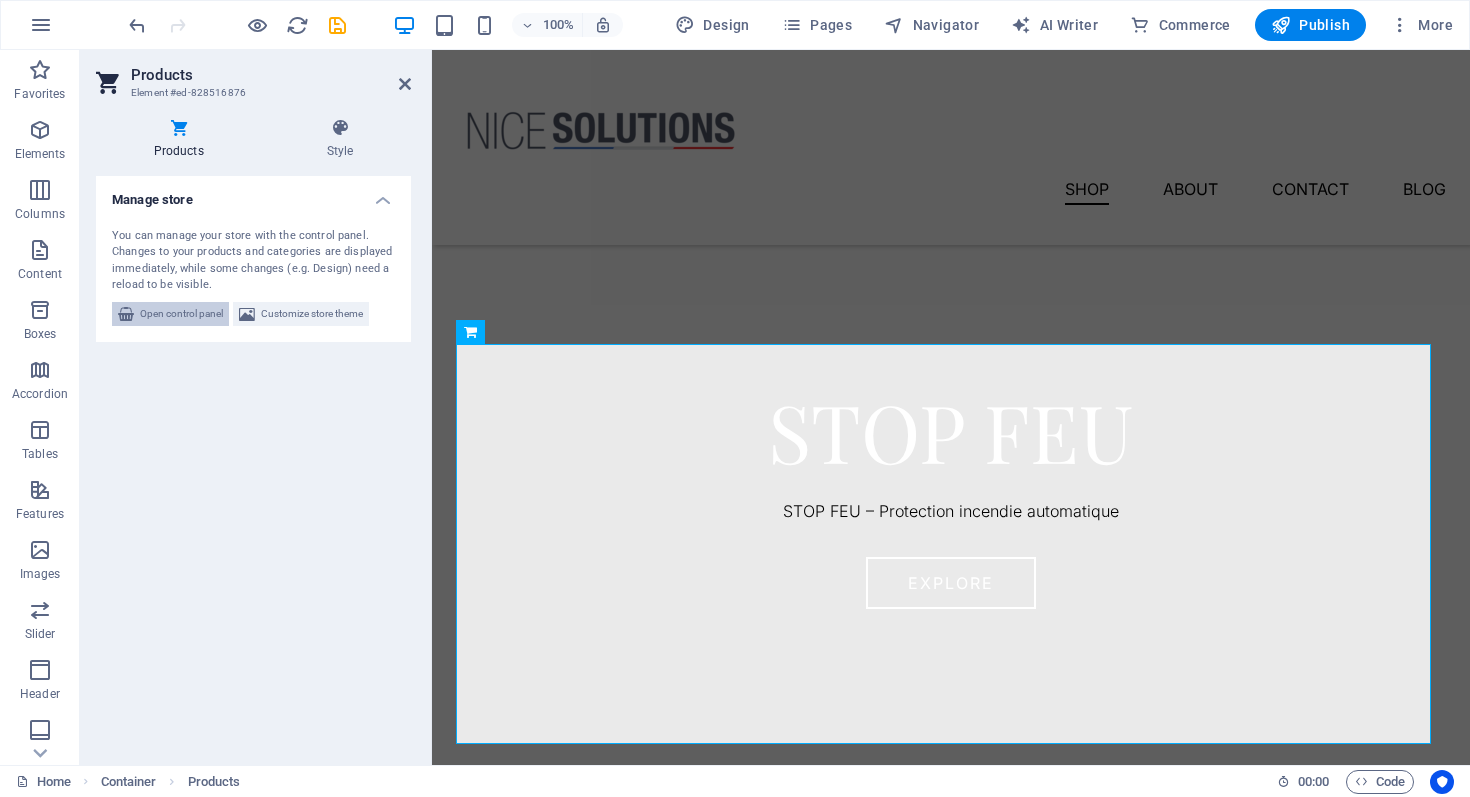 click on "Open control panel" at bounding box center [181, 314] 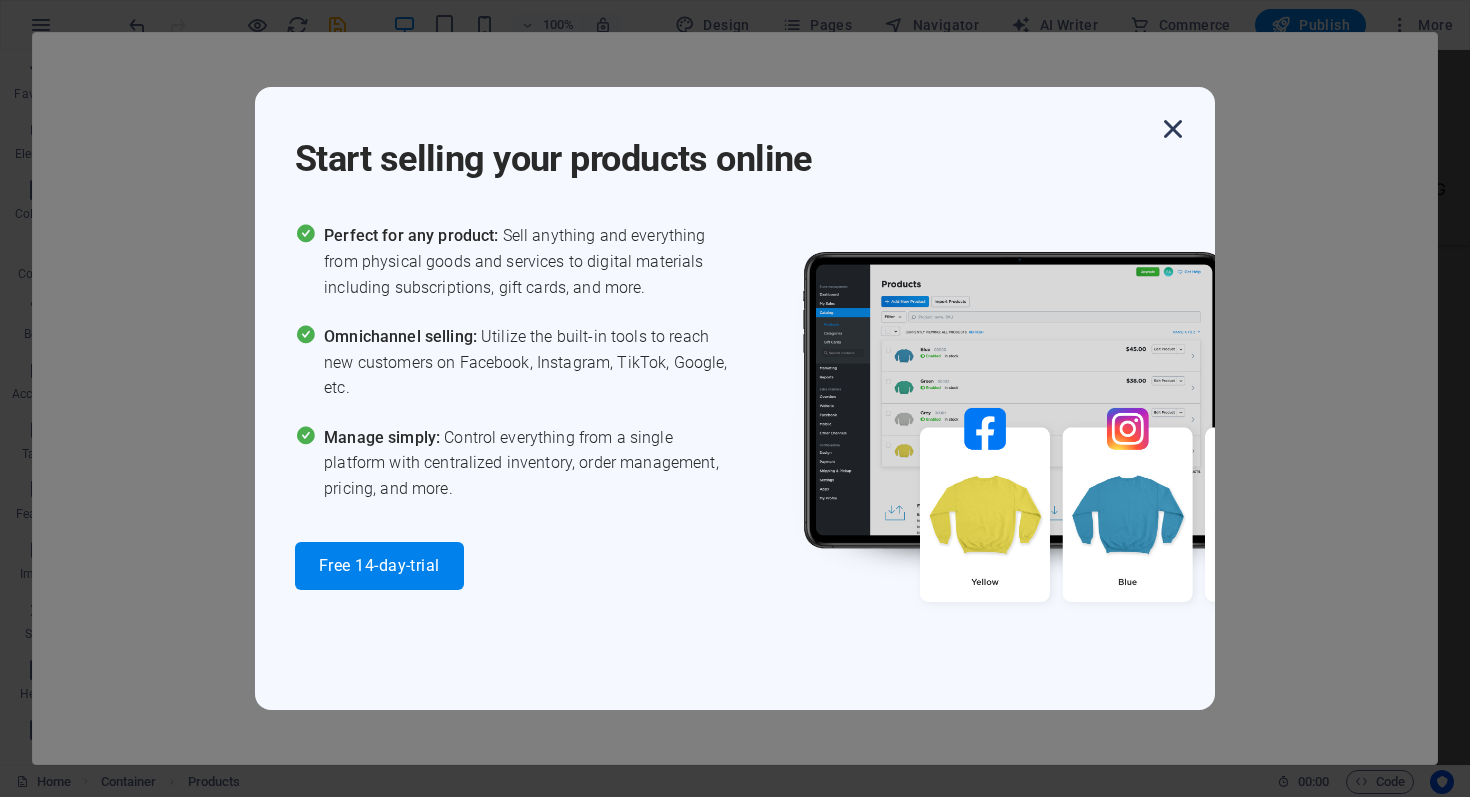 click at bounding box center [1173, 129] 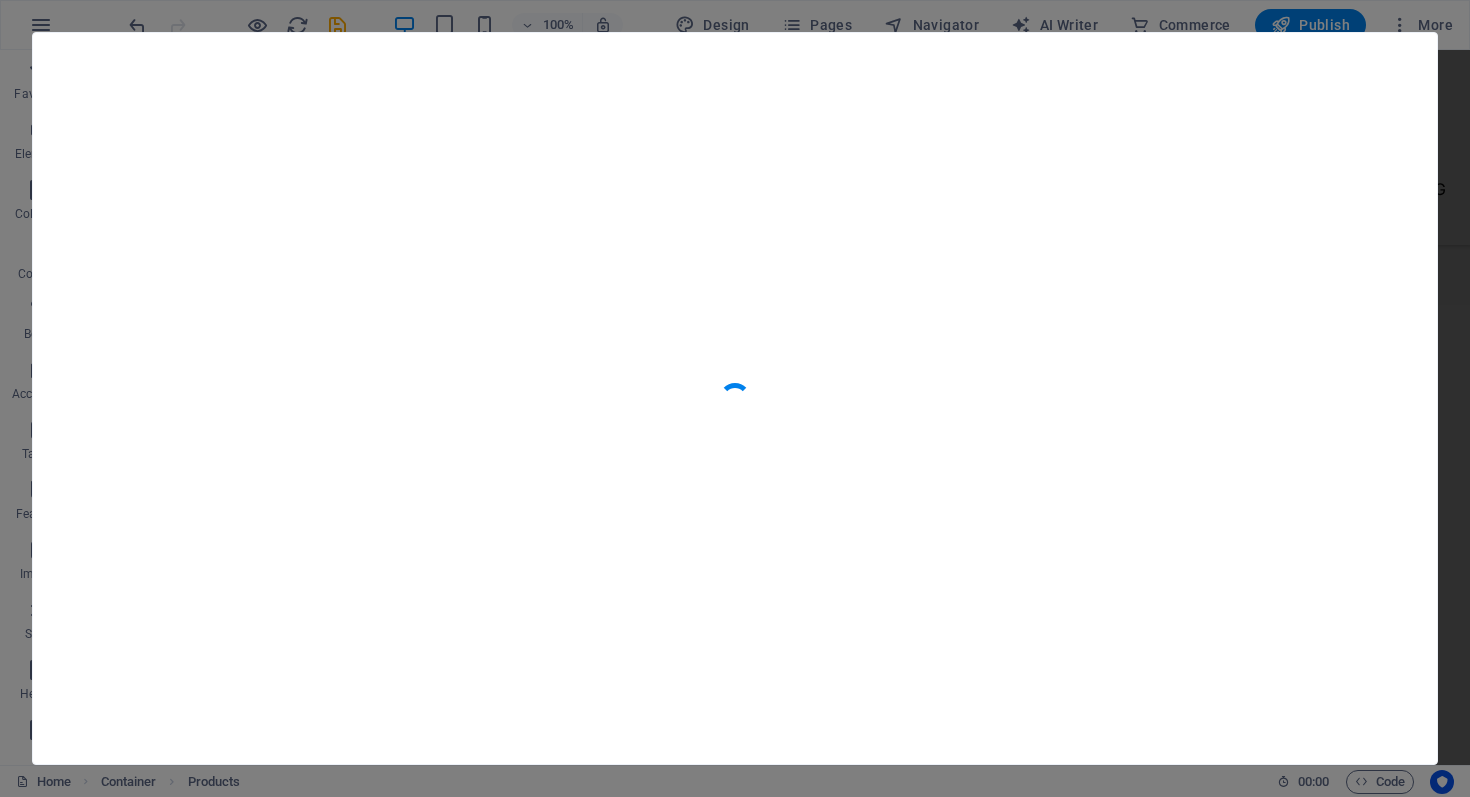 click at bounding box center [735, 398] 